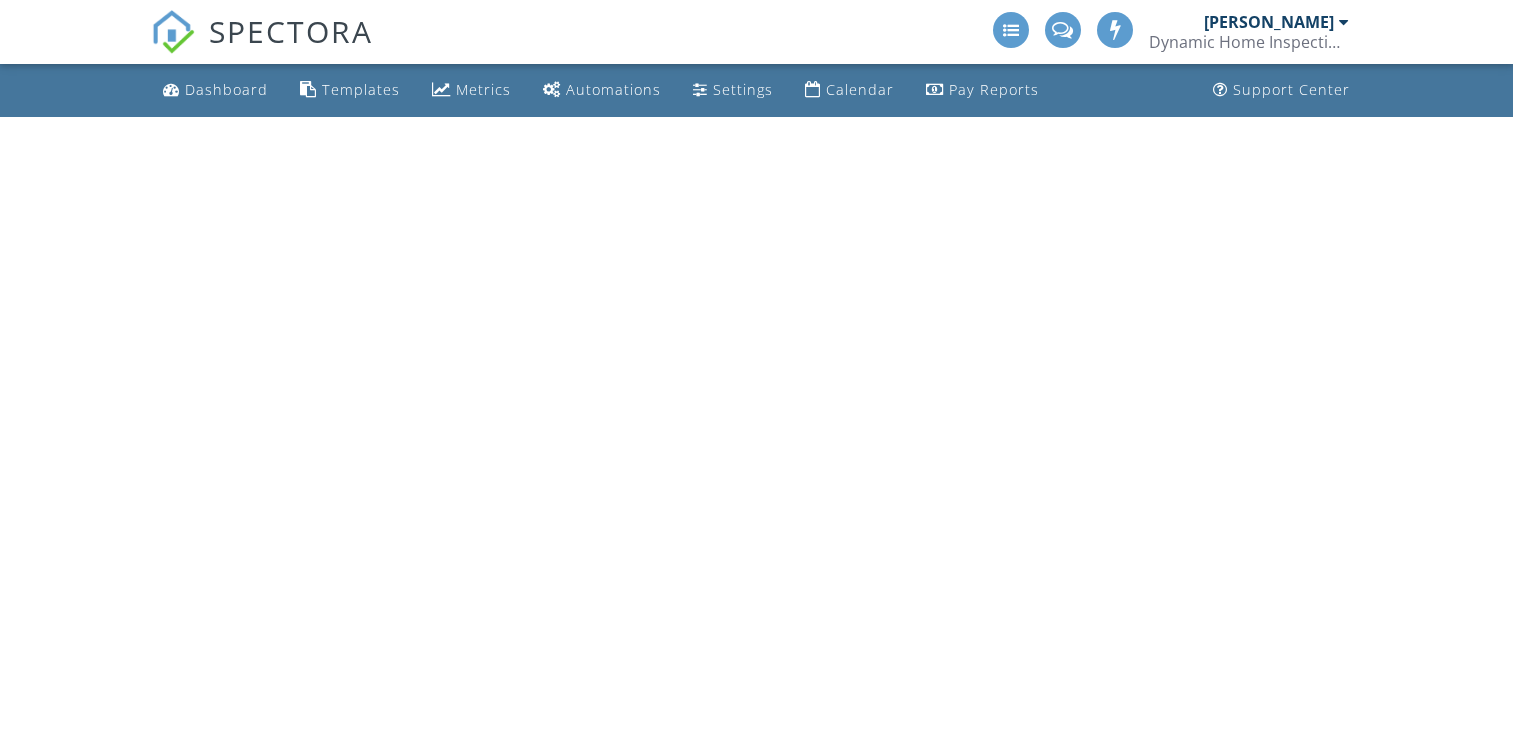 scroll, scrollTop: 0, scrollLeft: 0, axis: both 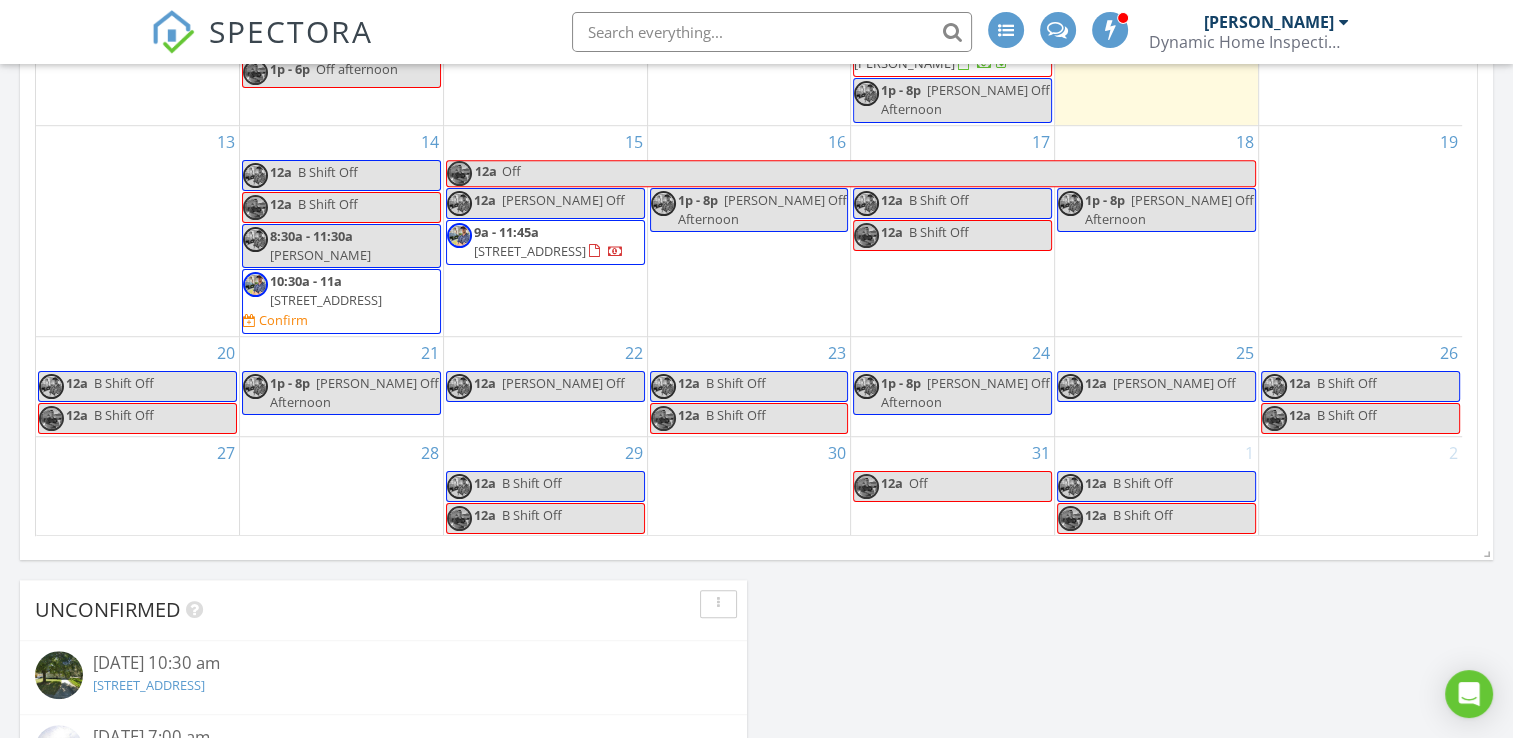 click on "21
1p - 8p
[PERSON_NAME] Off Afternoon" at bounding box center (341, 386) 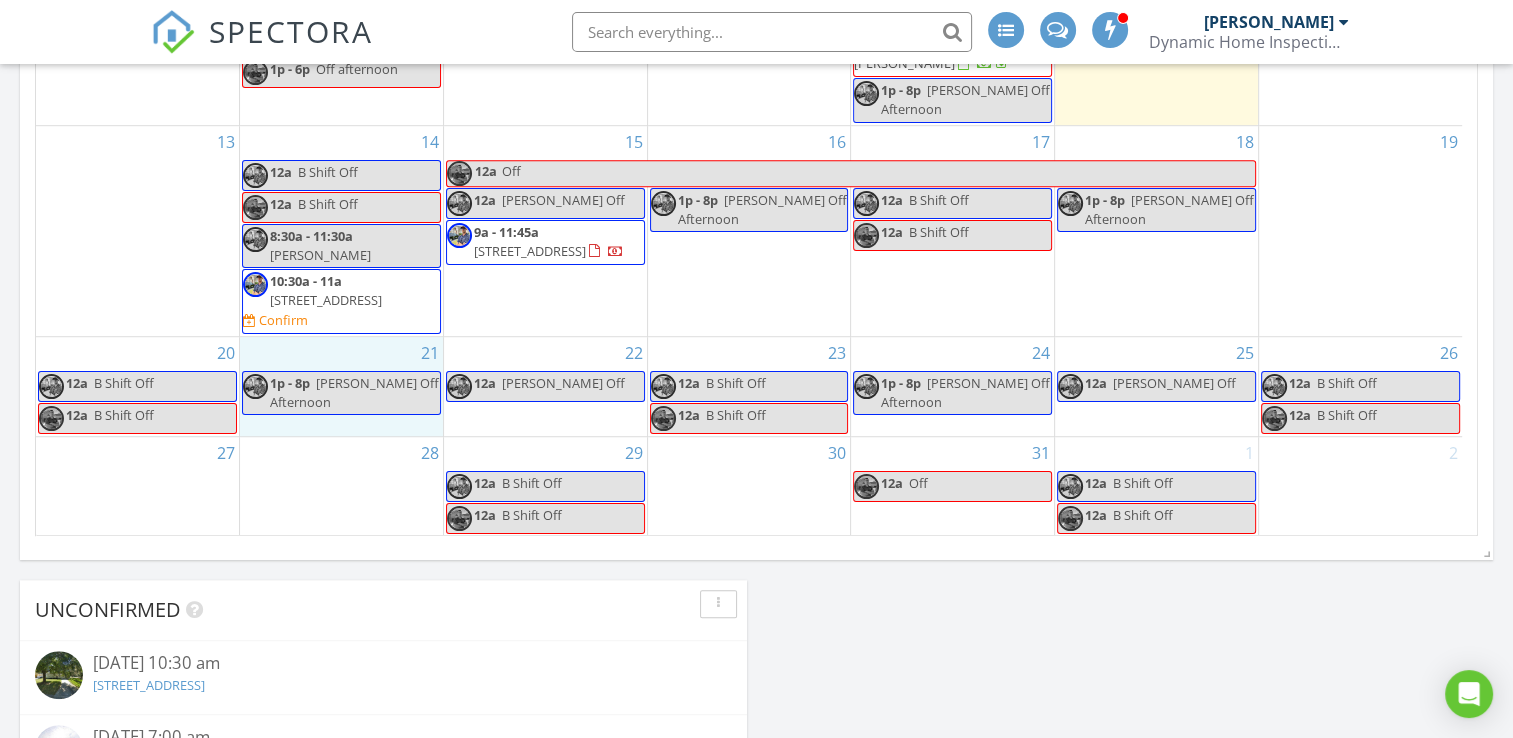 click on "25
12a
[PERSON_NAME] Off" at bounding box center (1156, 386) 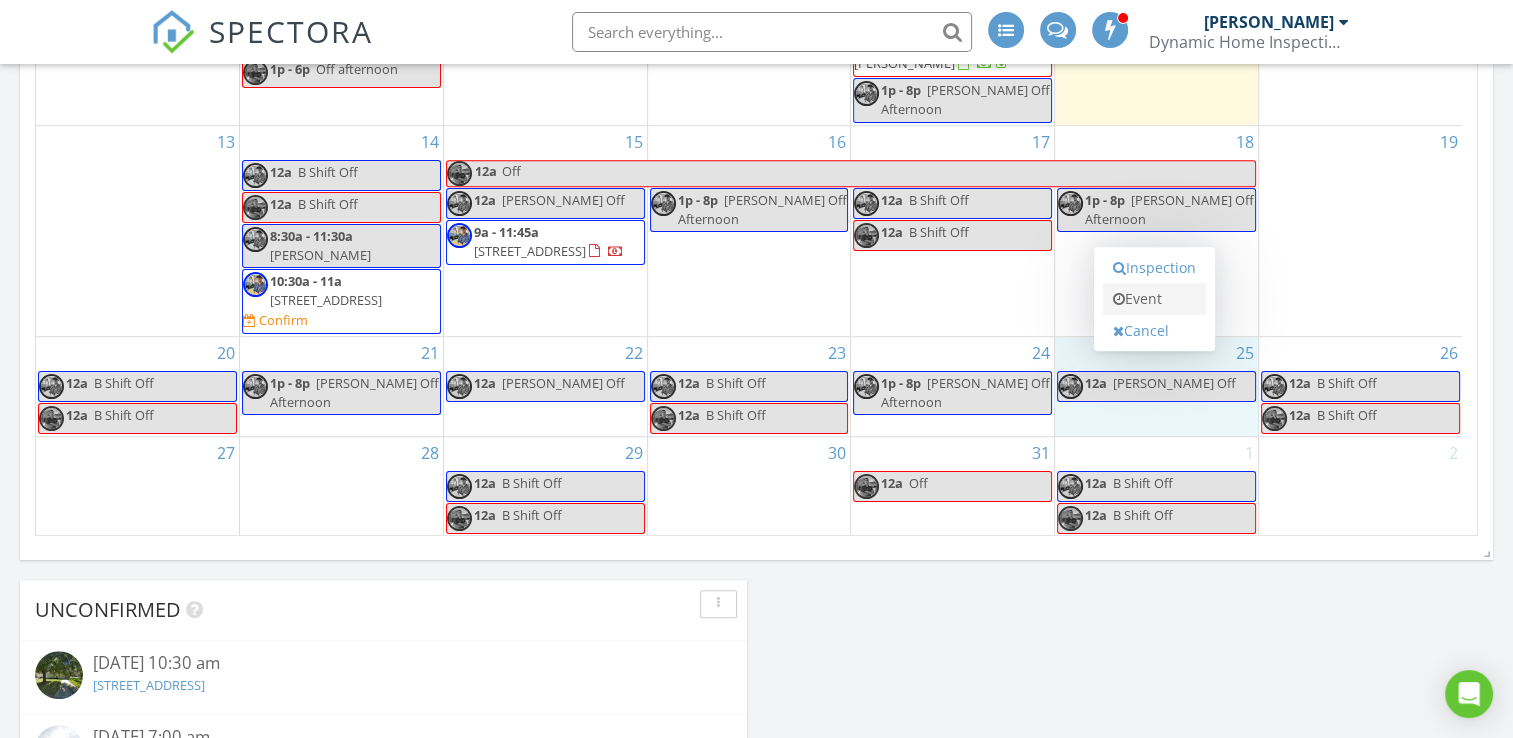 click on "Event" at bounding box center (1154, 299) 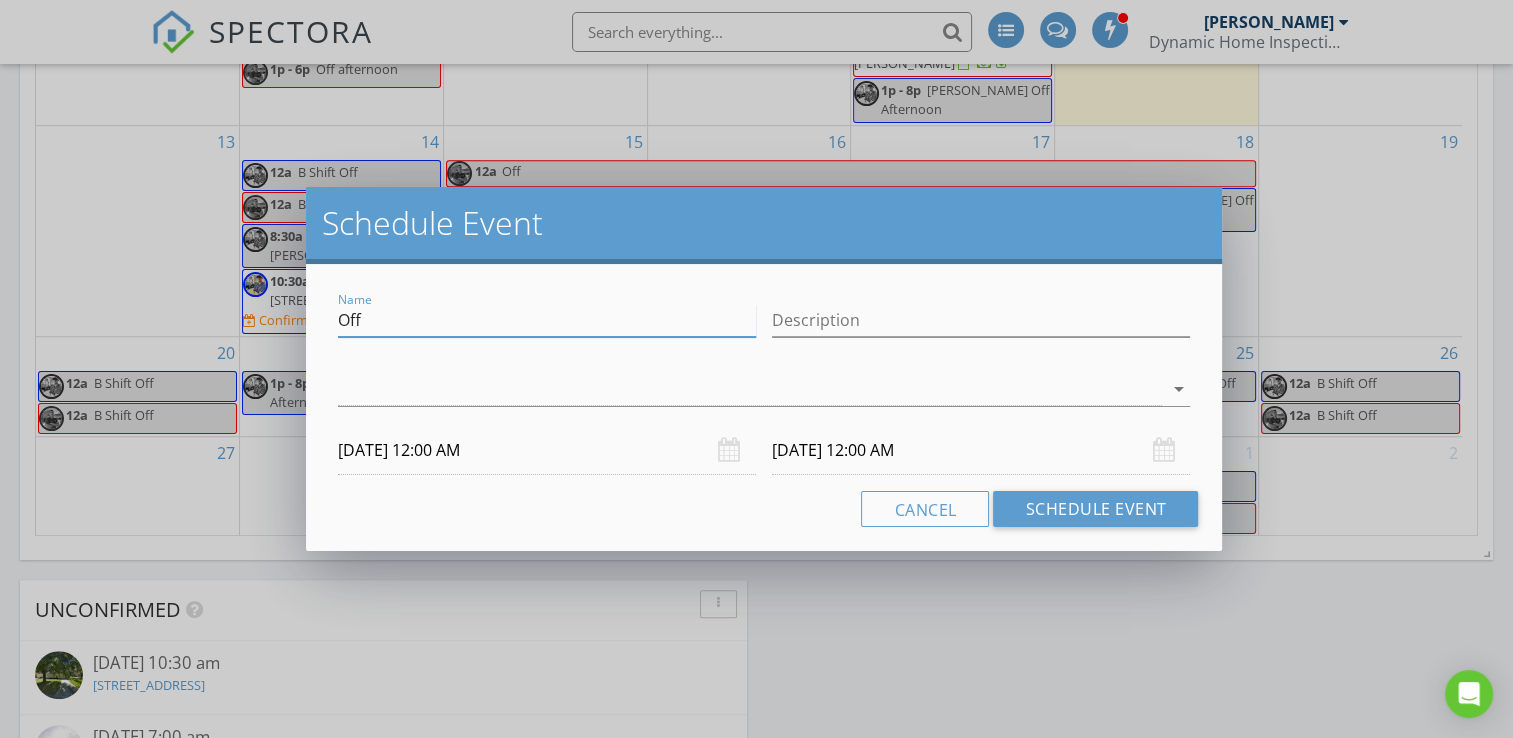 click on "Off" at bounding box center [547, 320] 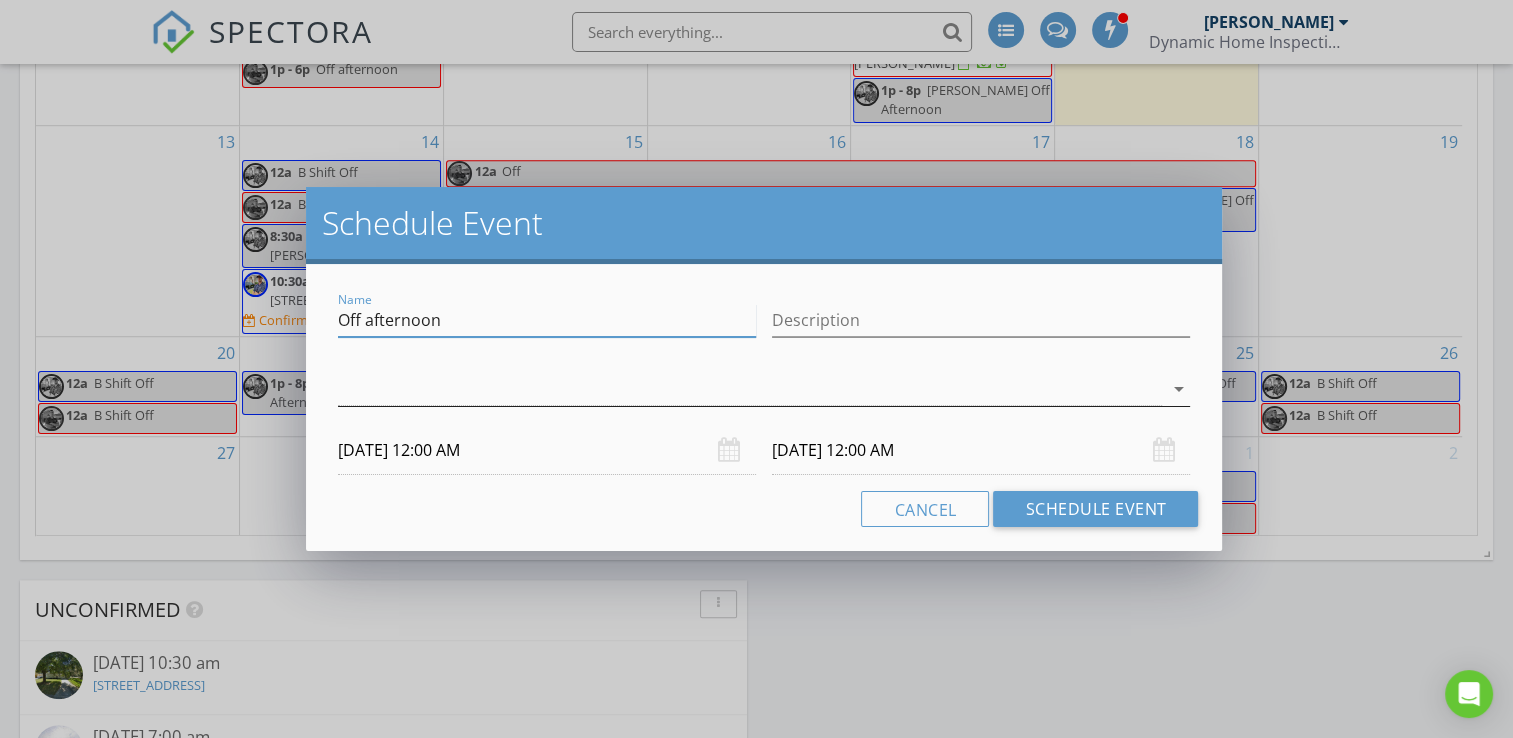 type on "Off afternoon" 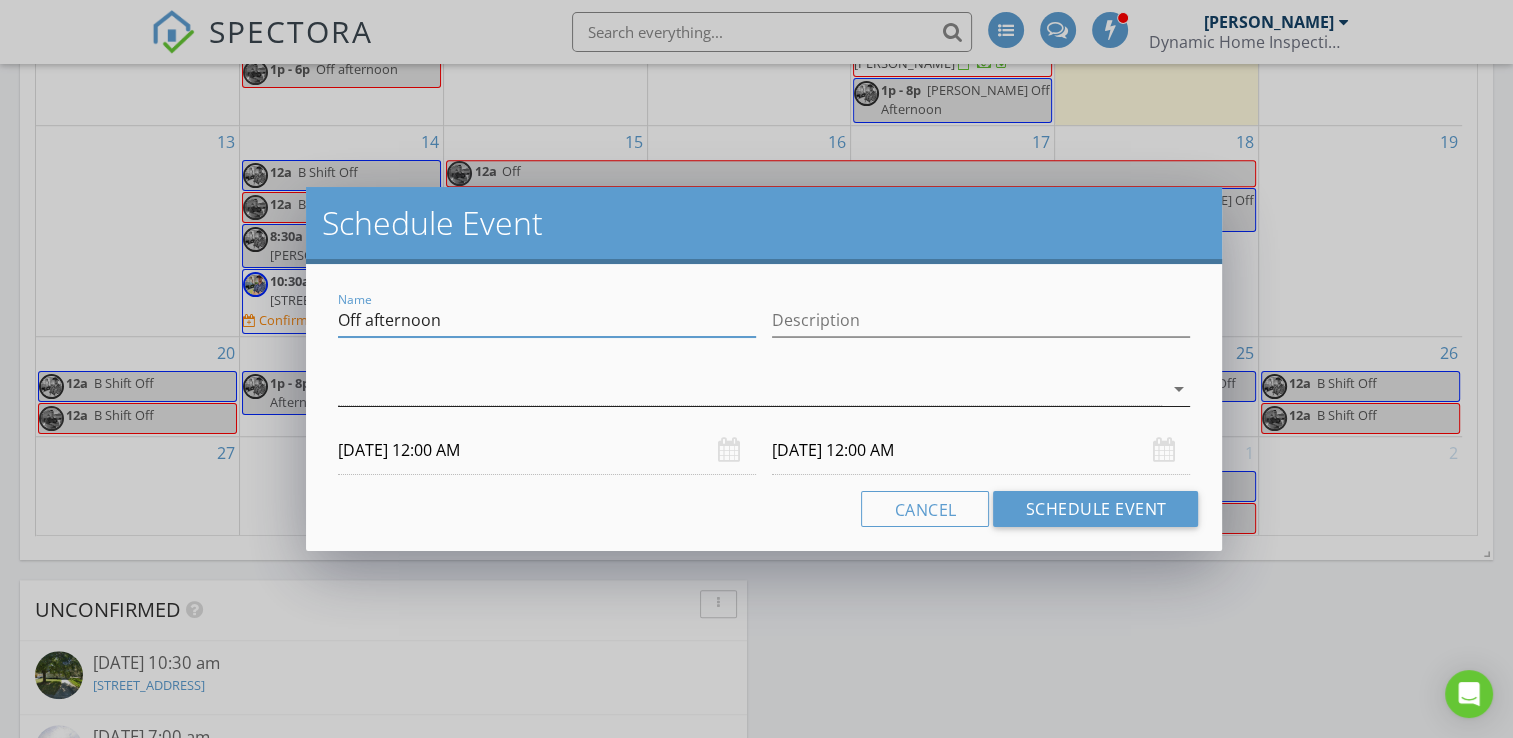 click at bounding box center [750, 389] 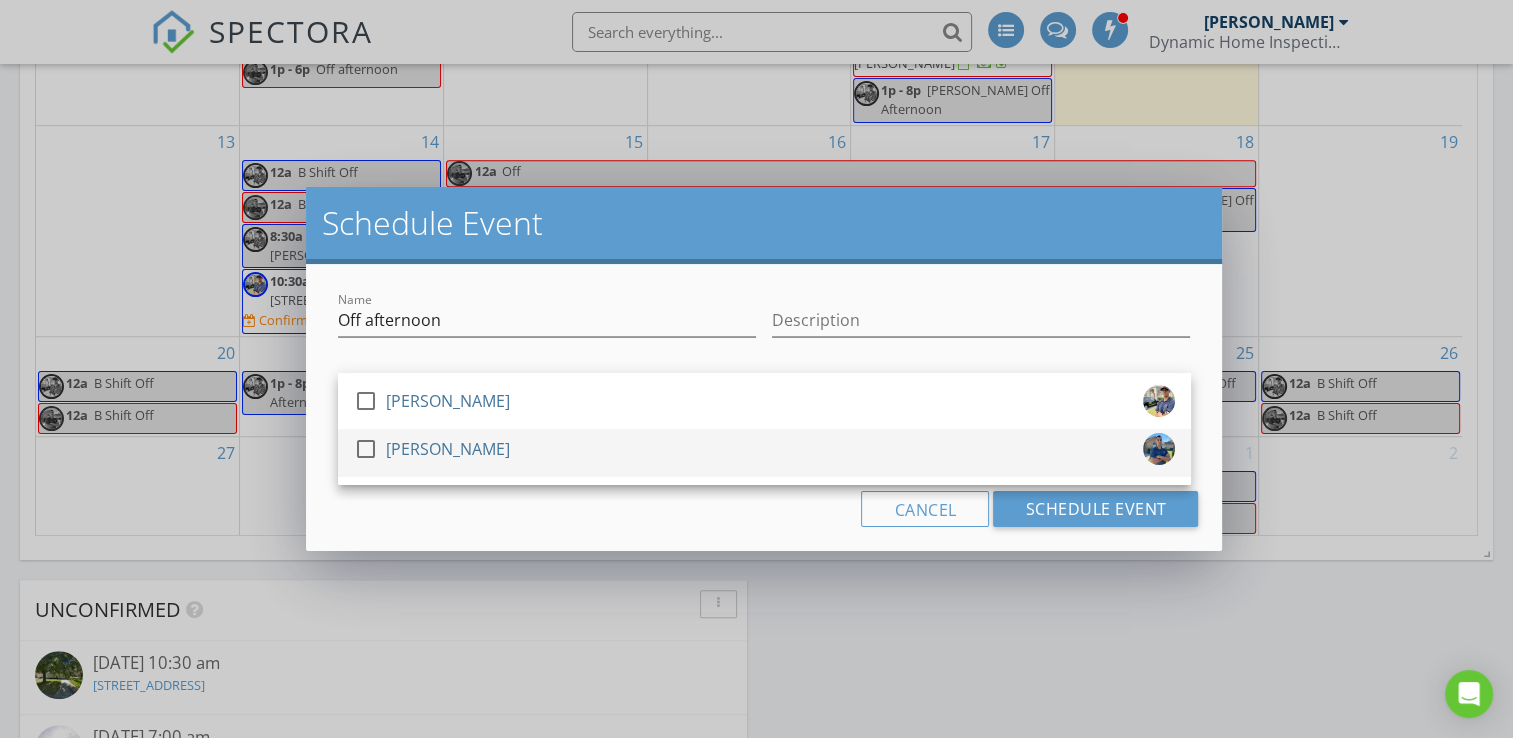 click on "[PERSON_NAME]" at bounding box center (448, 449) 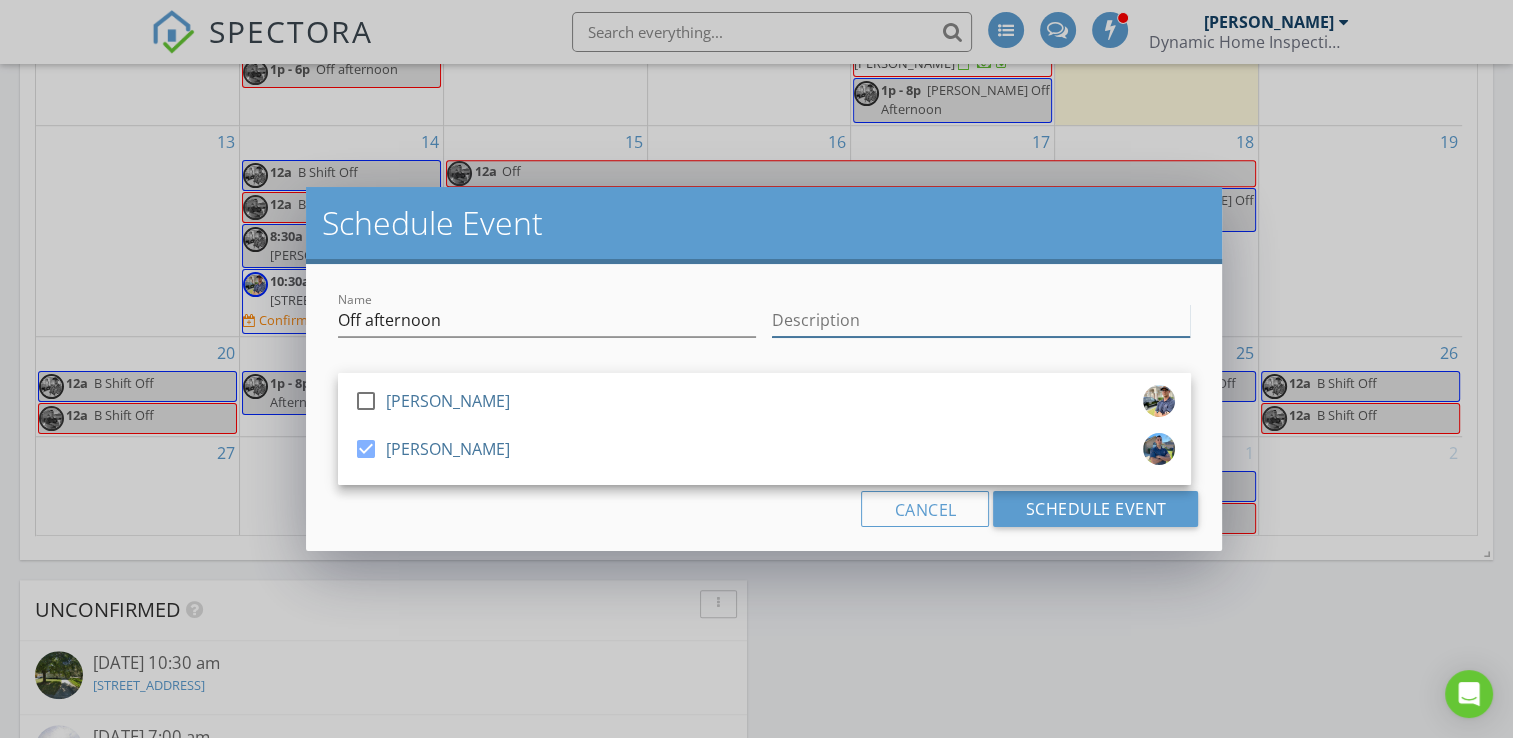 click on "Description" at bounding box center [981, 320] 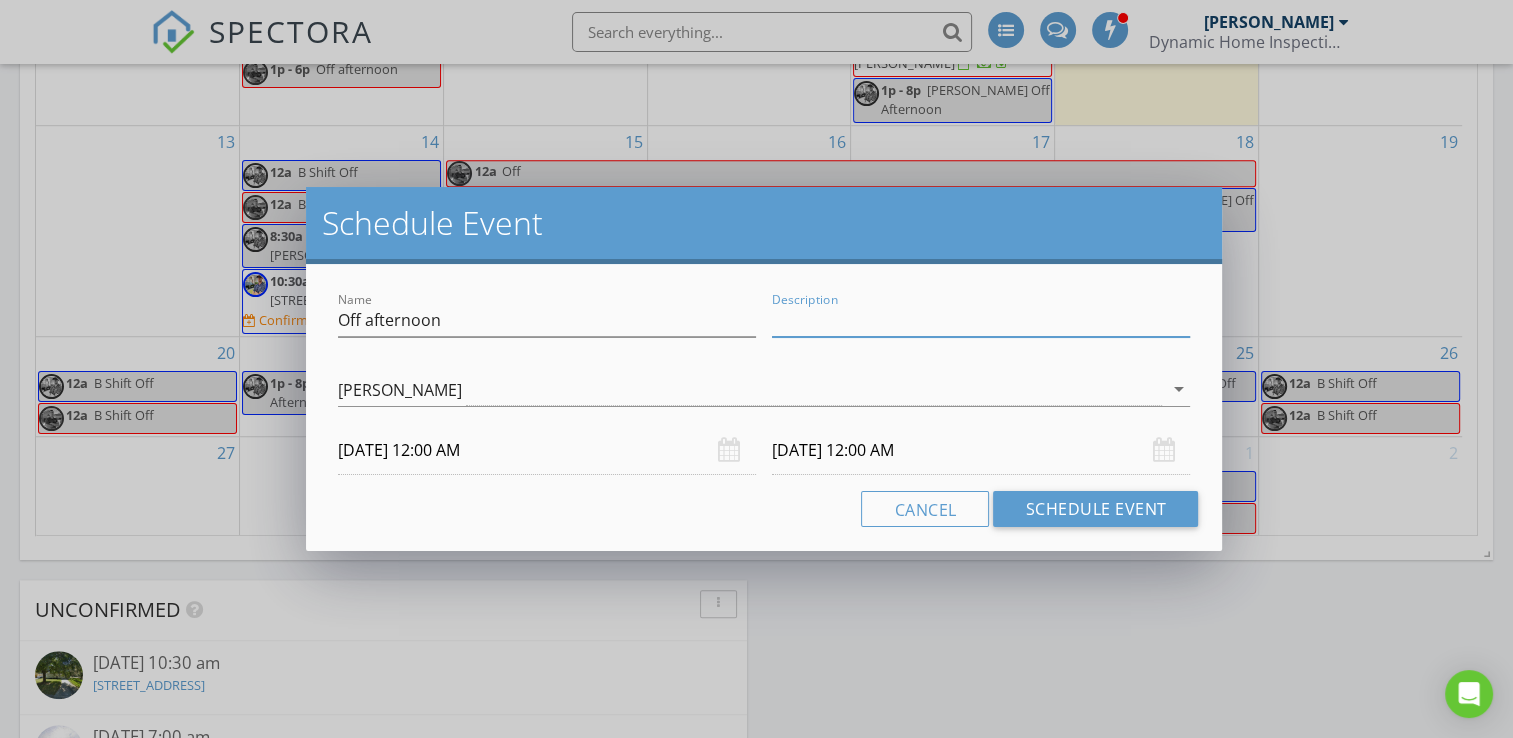 click on "[DATE] 12:00 AM" at bounding box center (547, 450) 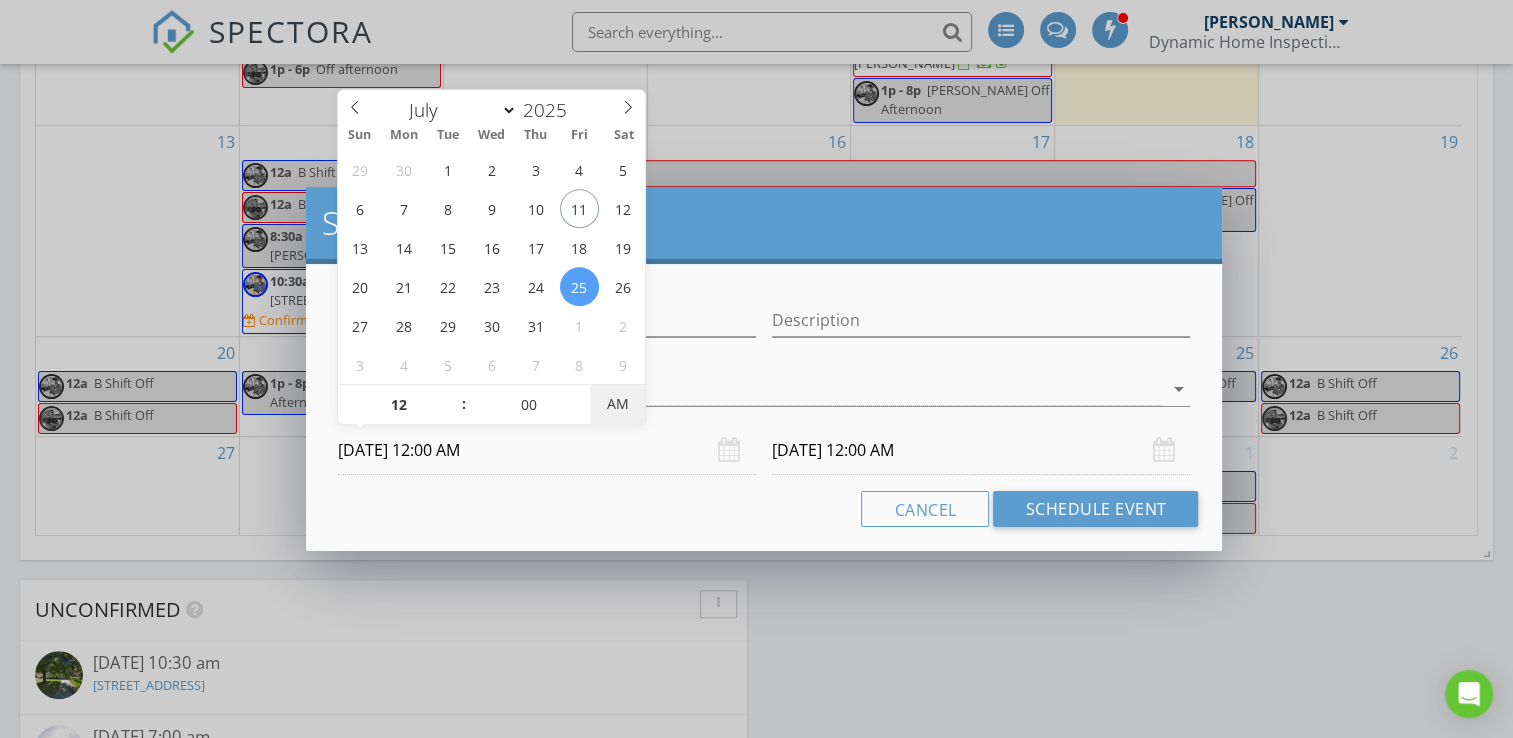 type on "[DATE] 12:00 PM" 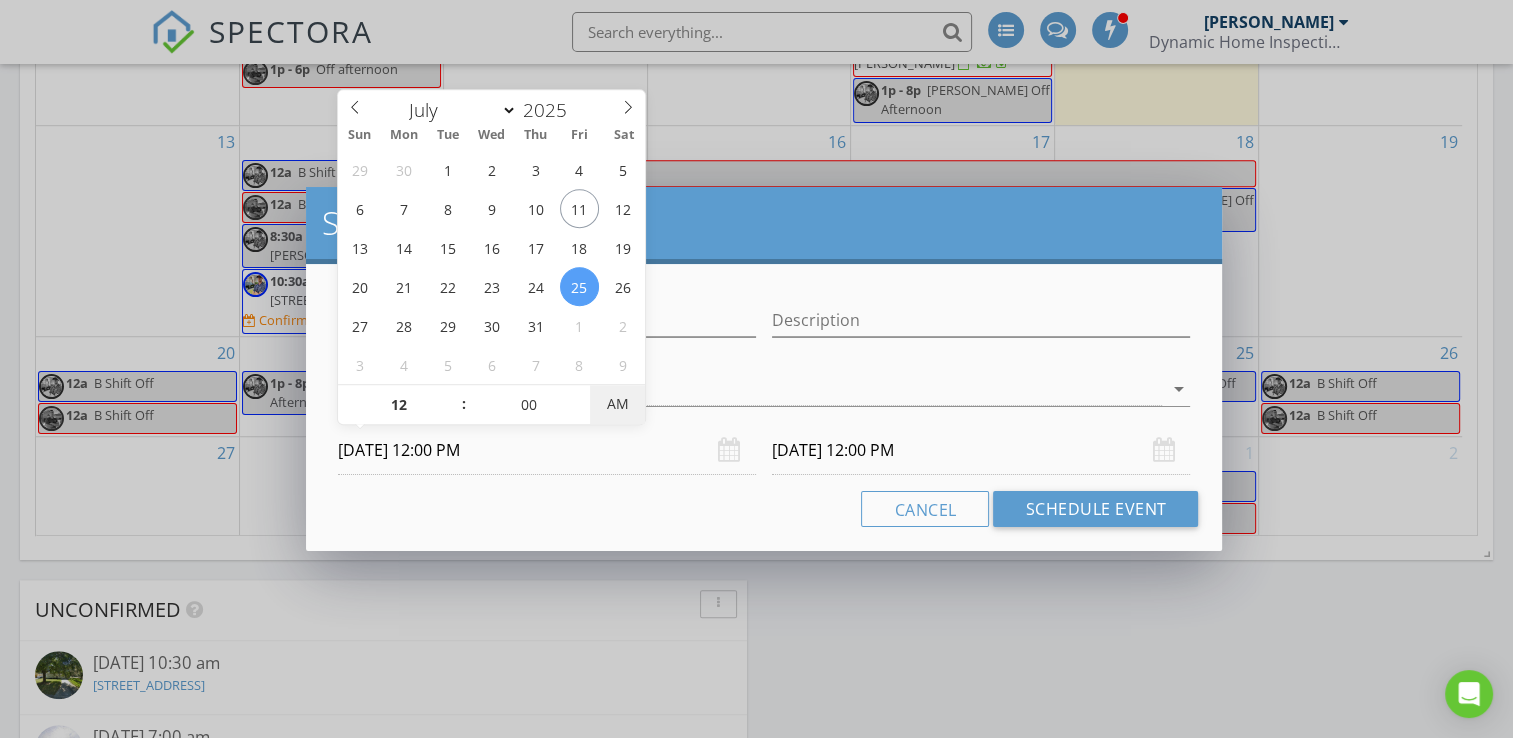 click on "AM" at bounding box center [617, 404] 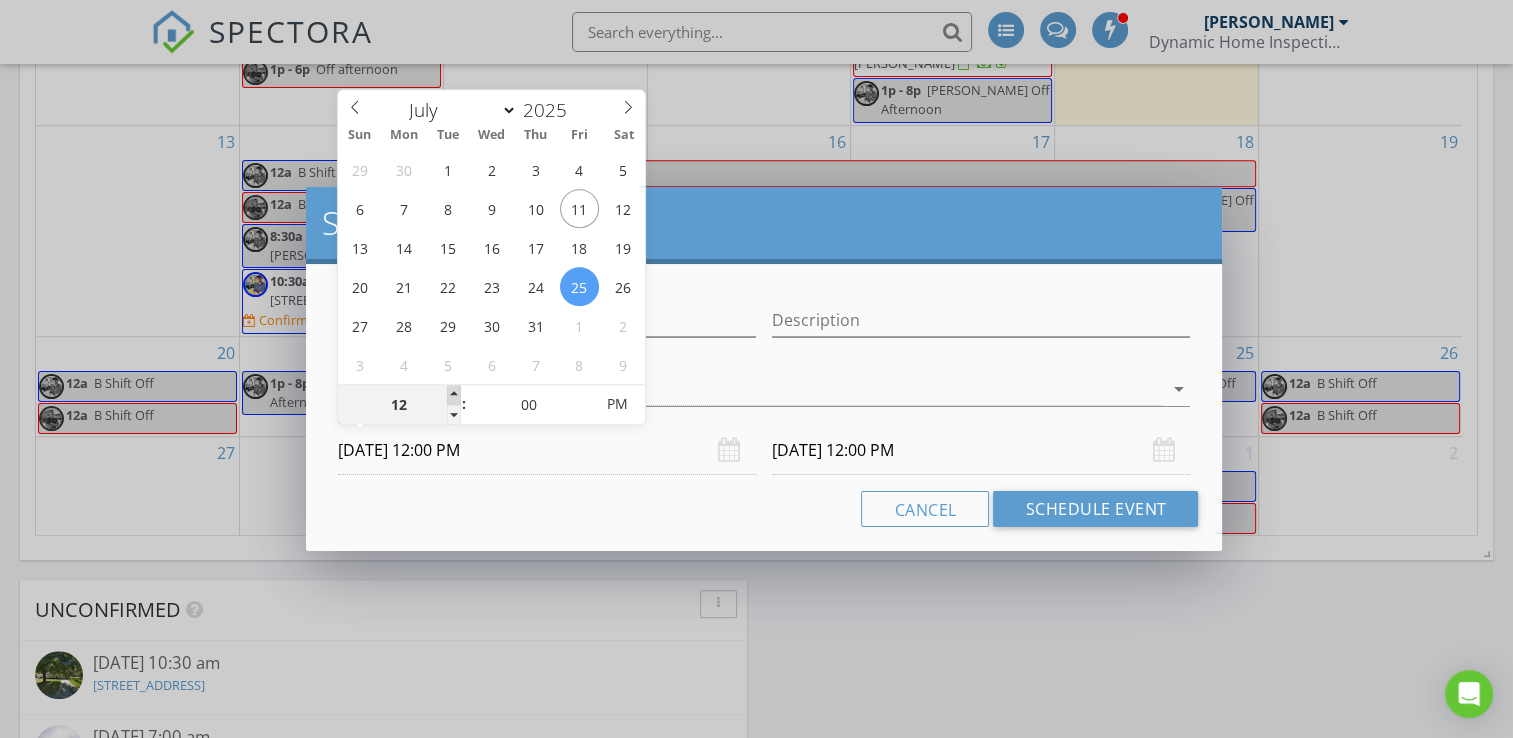 type on "01" 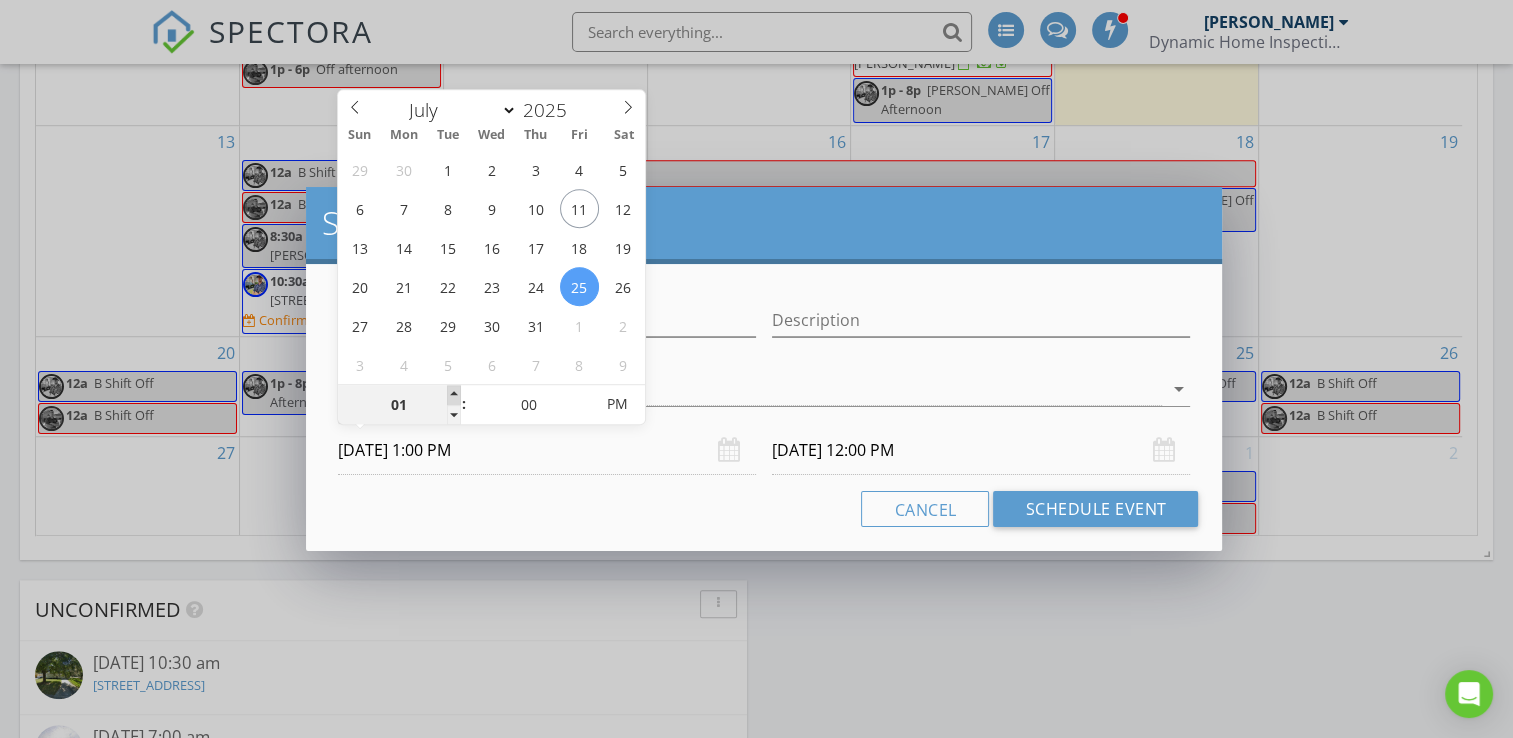 click at bounding box center (454, 395) 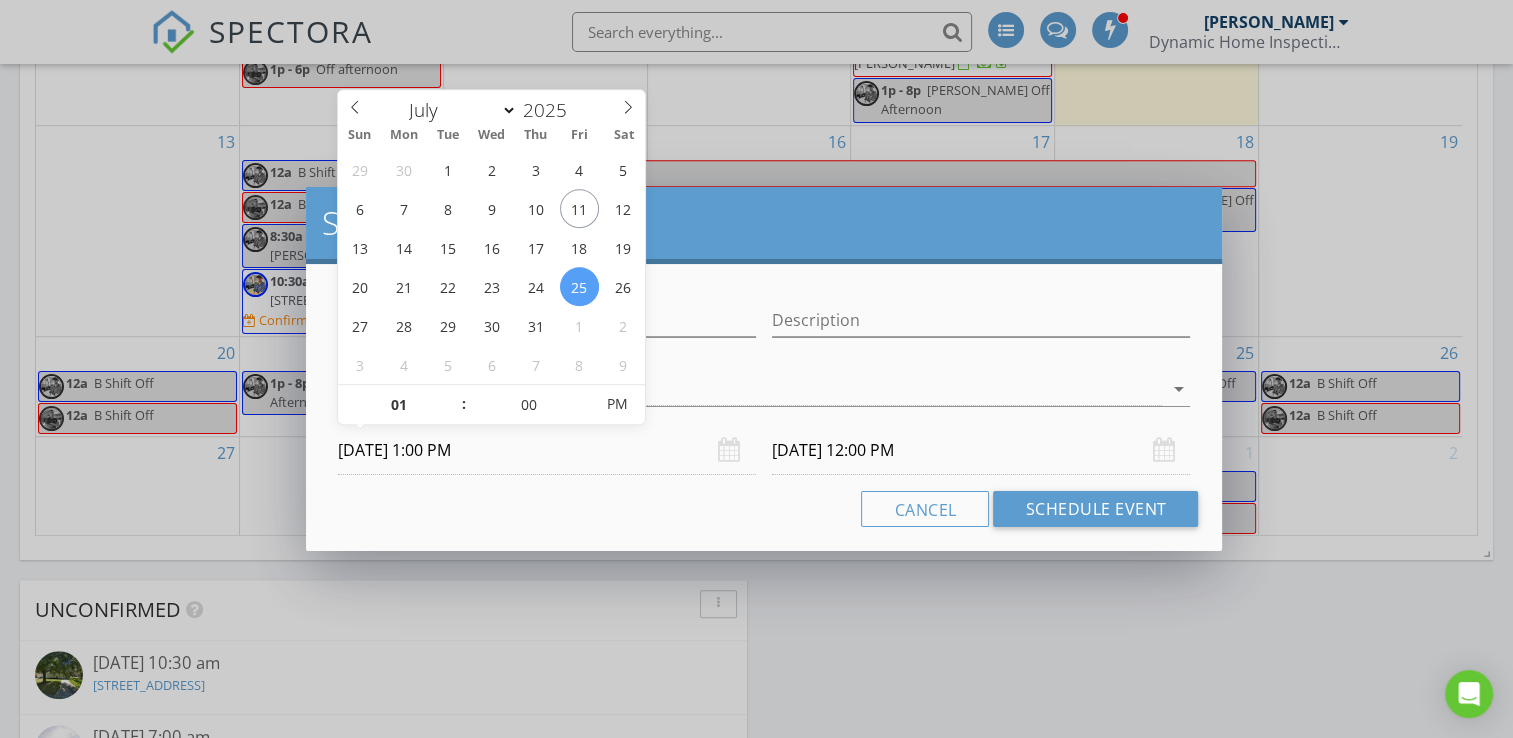 type on "01" 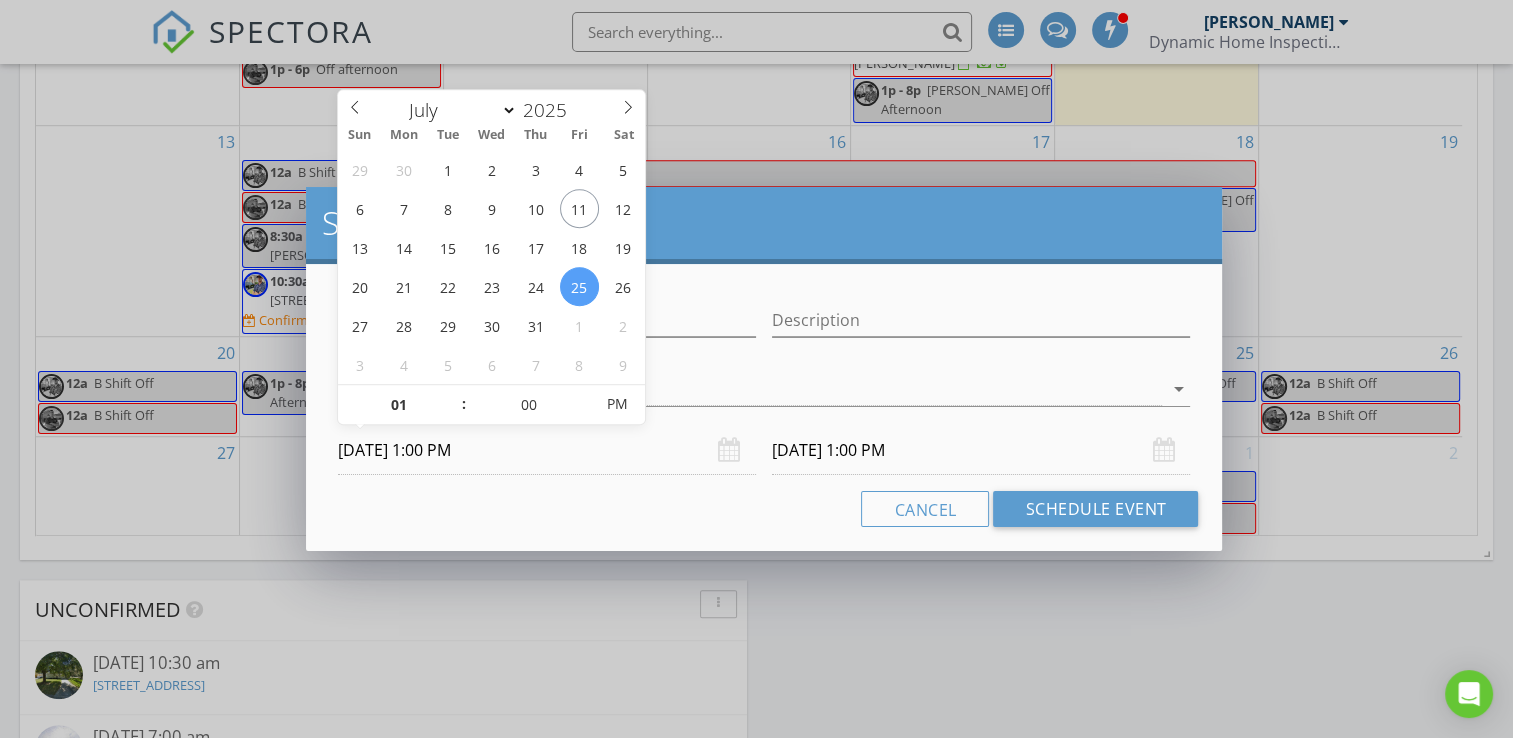 click on "[DATE] 1:00 PM" at bounding box center [981, 450] 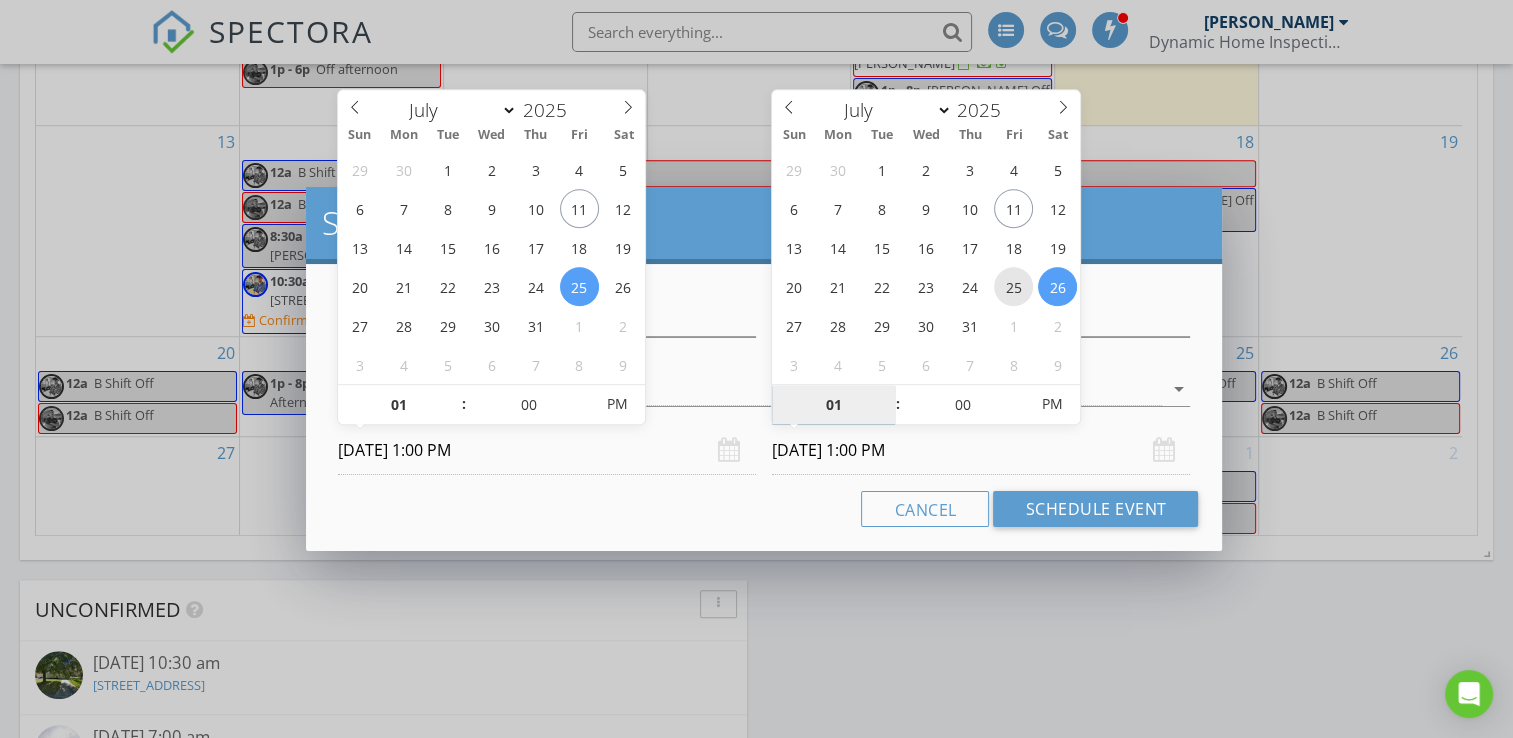 type on "[DATE] 1:00 PM" 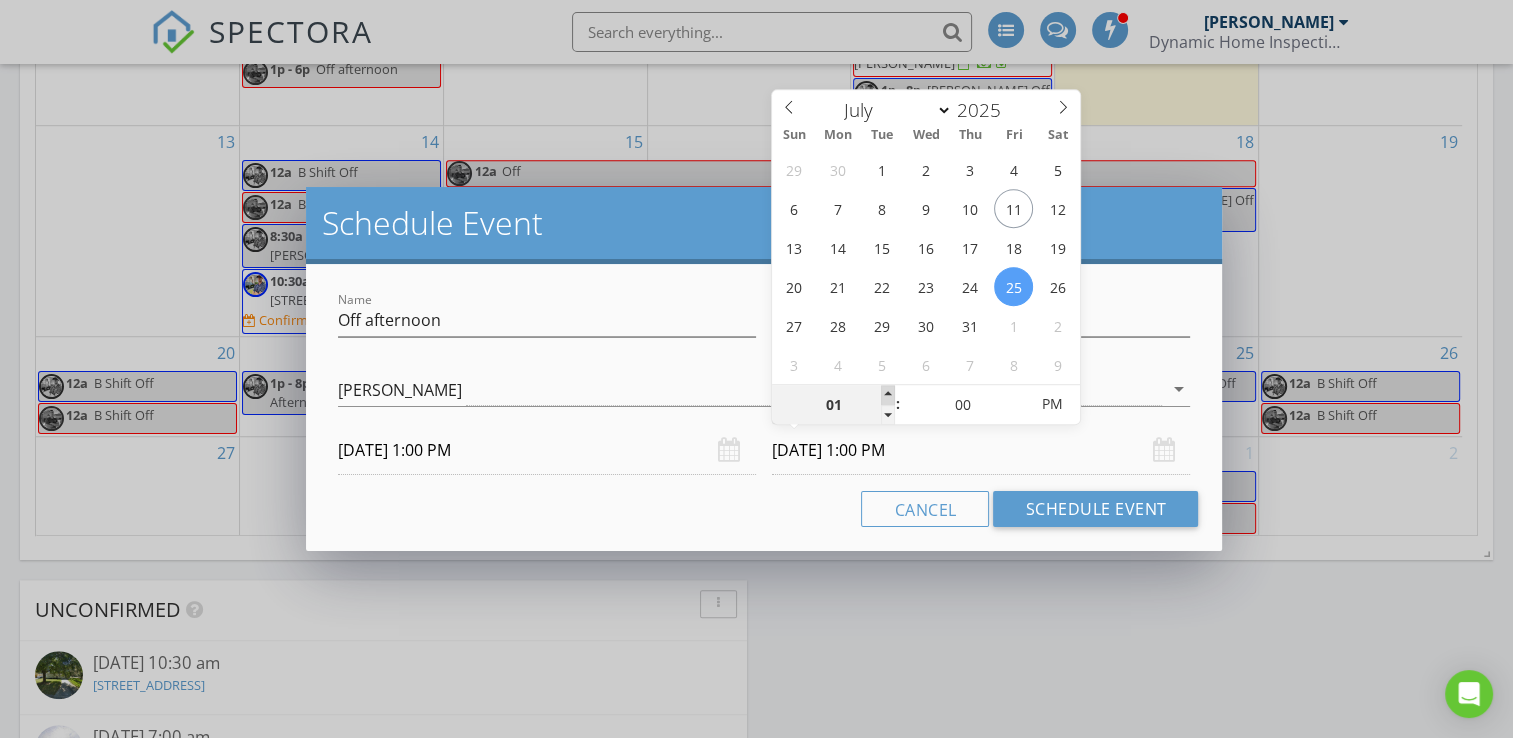 type on "02" 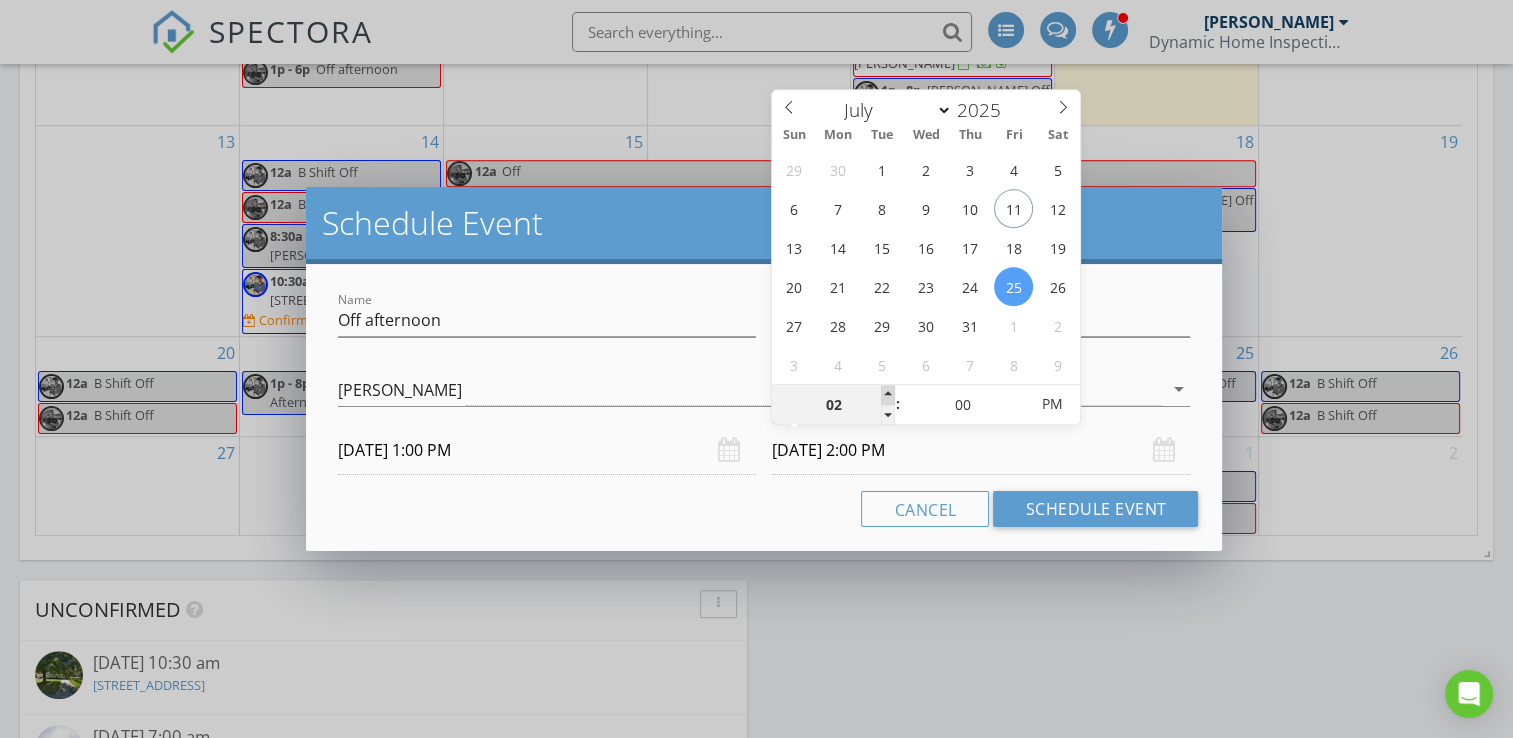 click at bounding box center [888, 395] 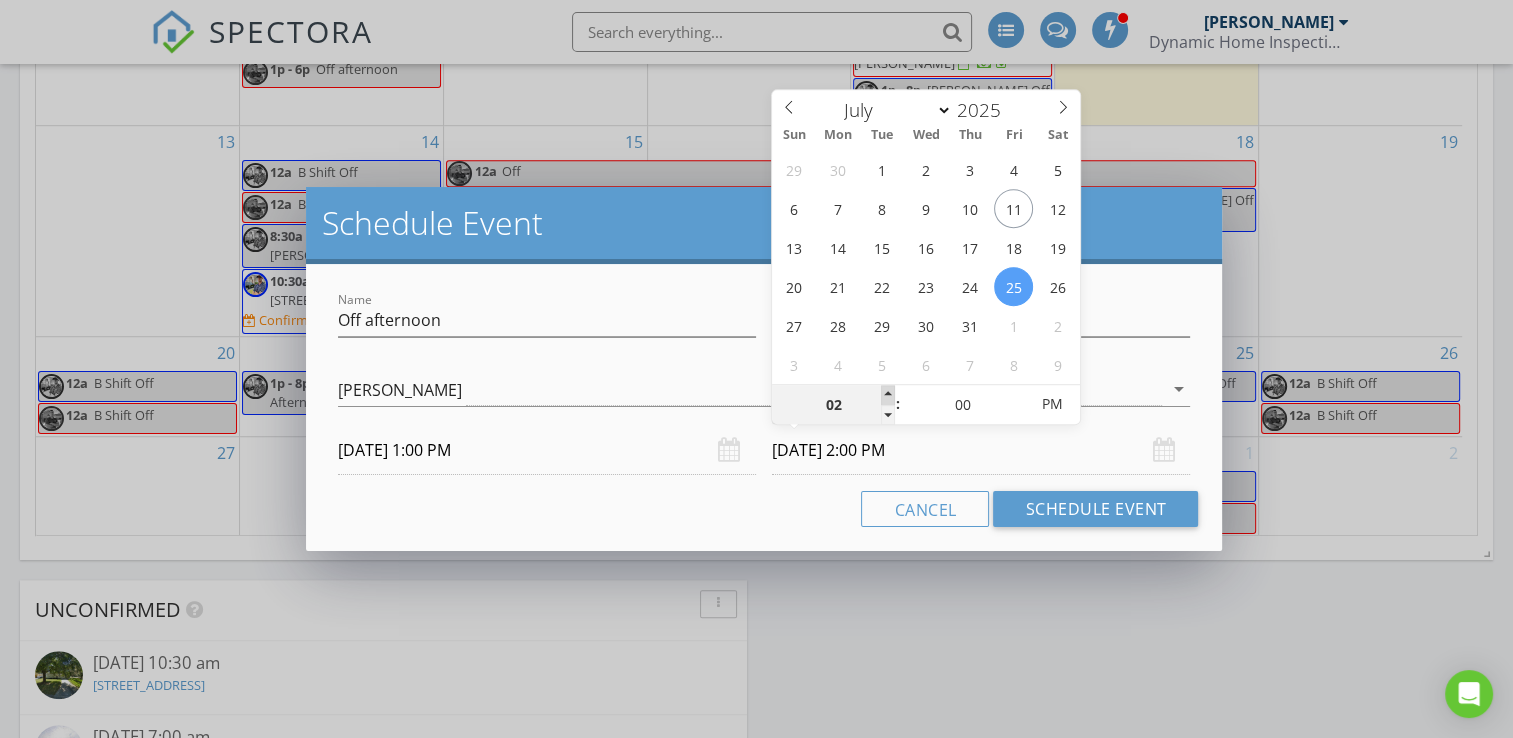 type on "03" 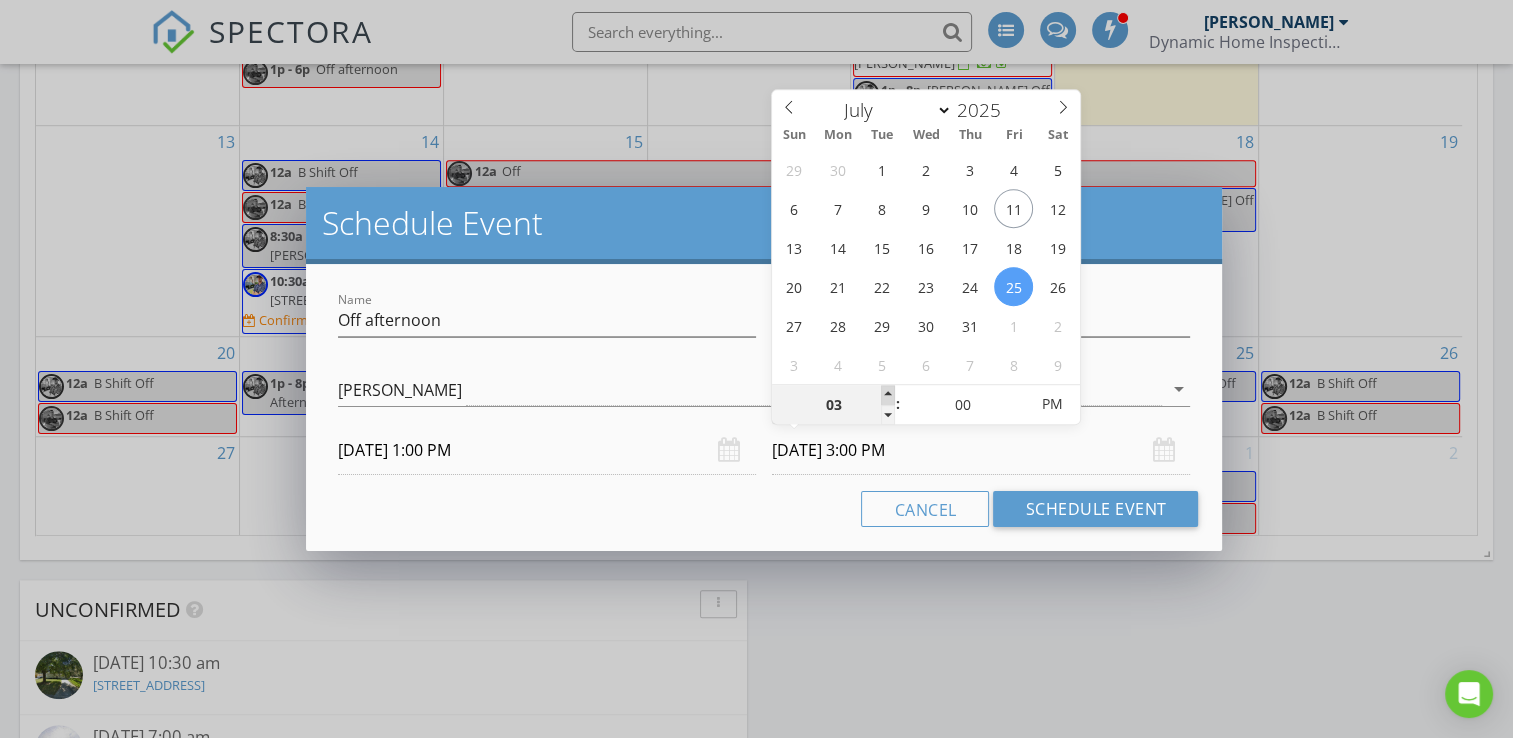 click at bounding box center (888, 395) 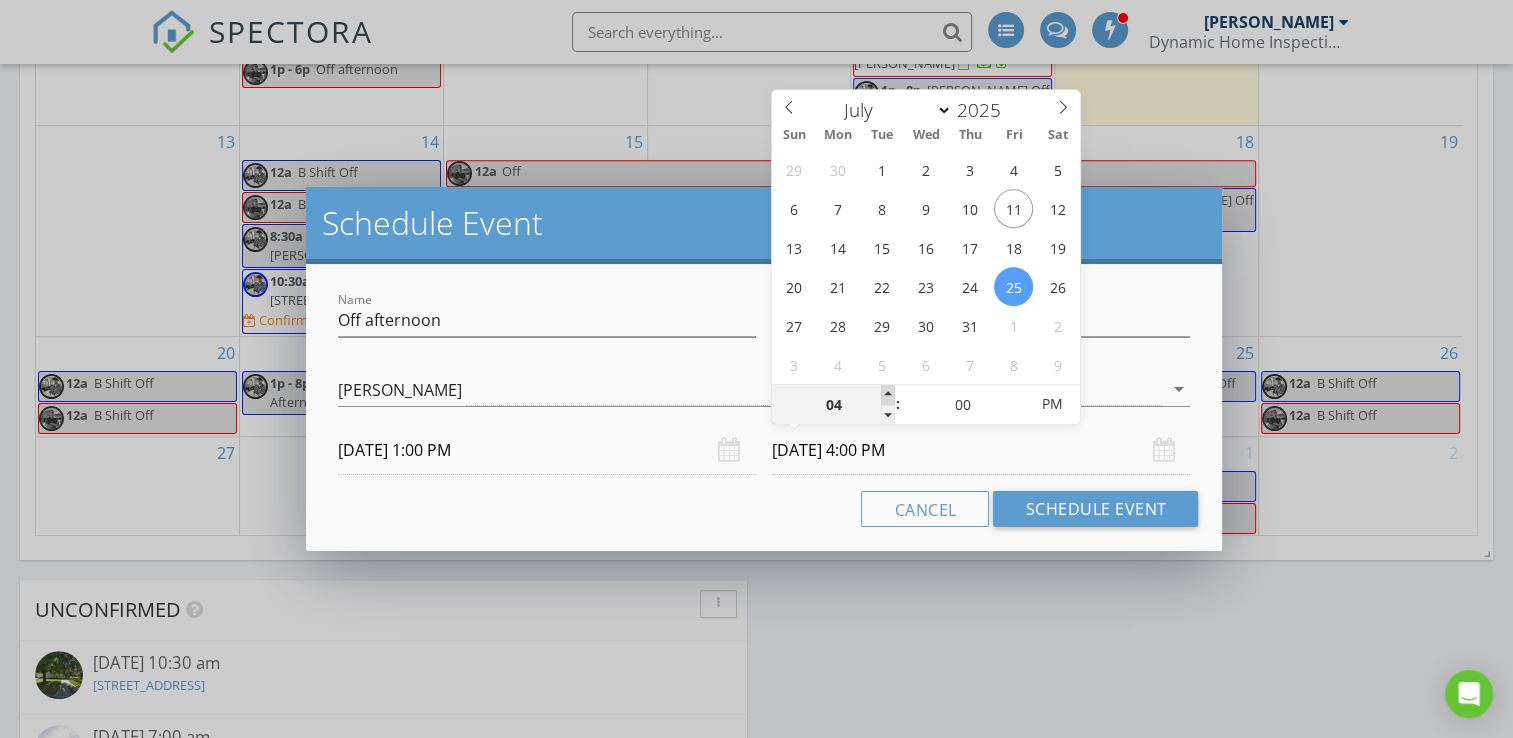 click at bounding box center (888, 395) 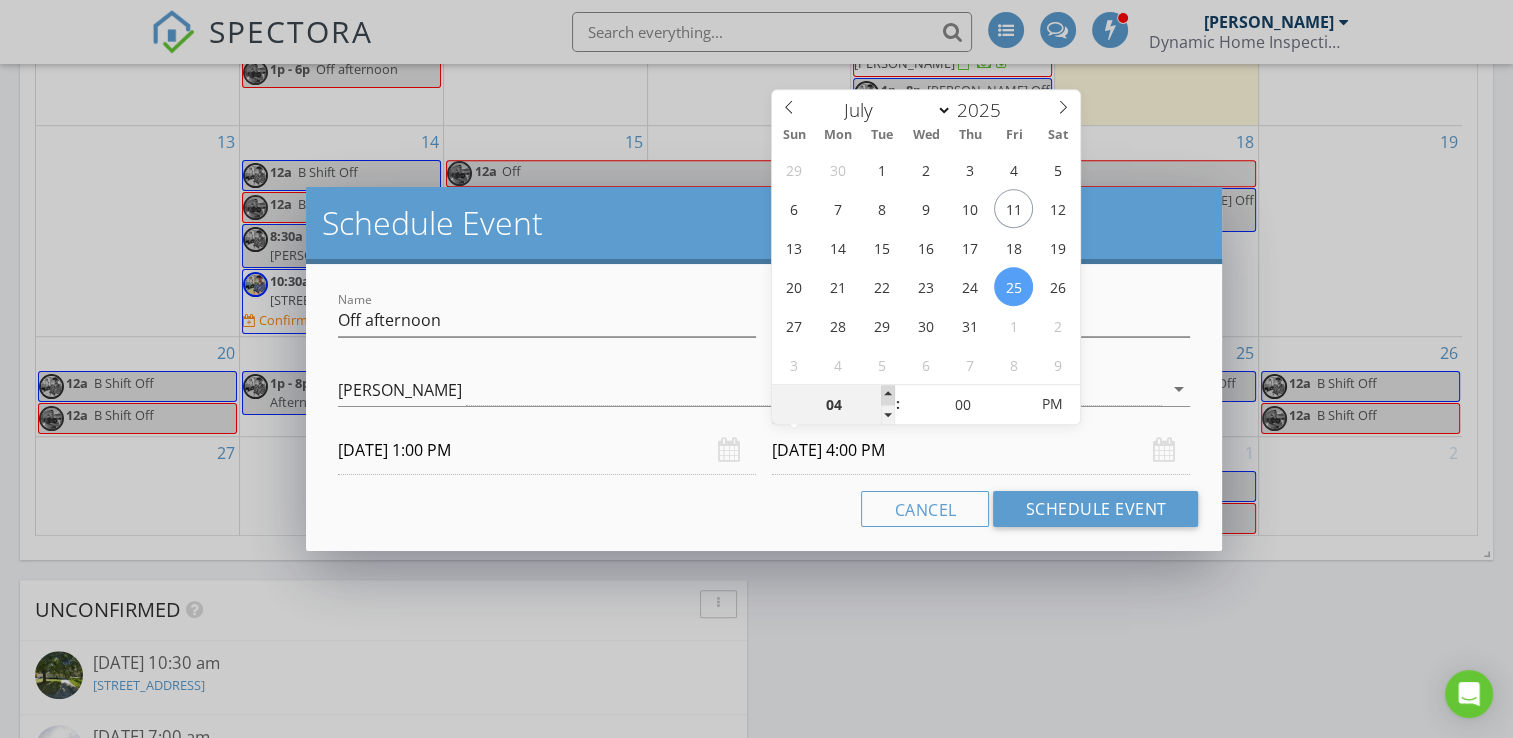 type on "05" 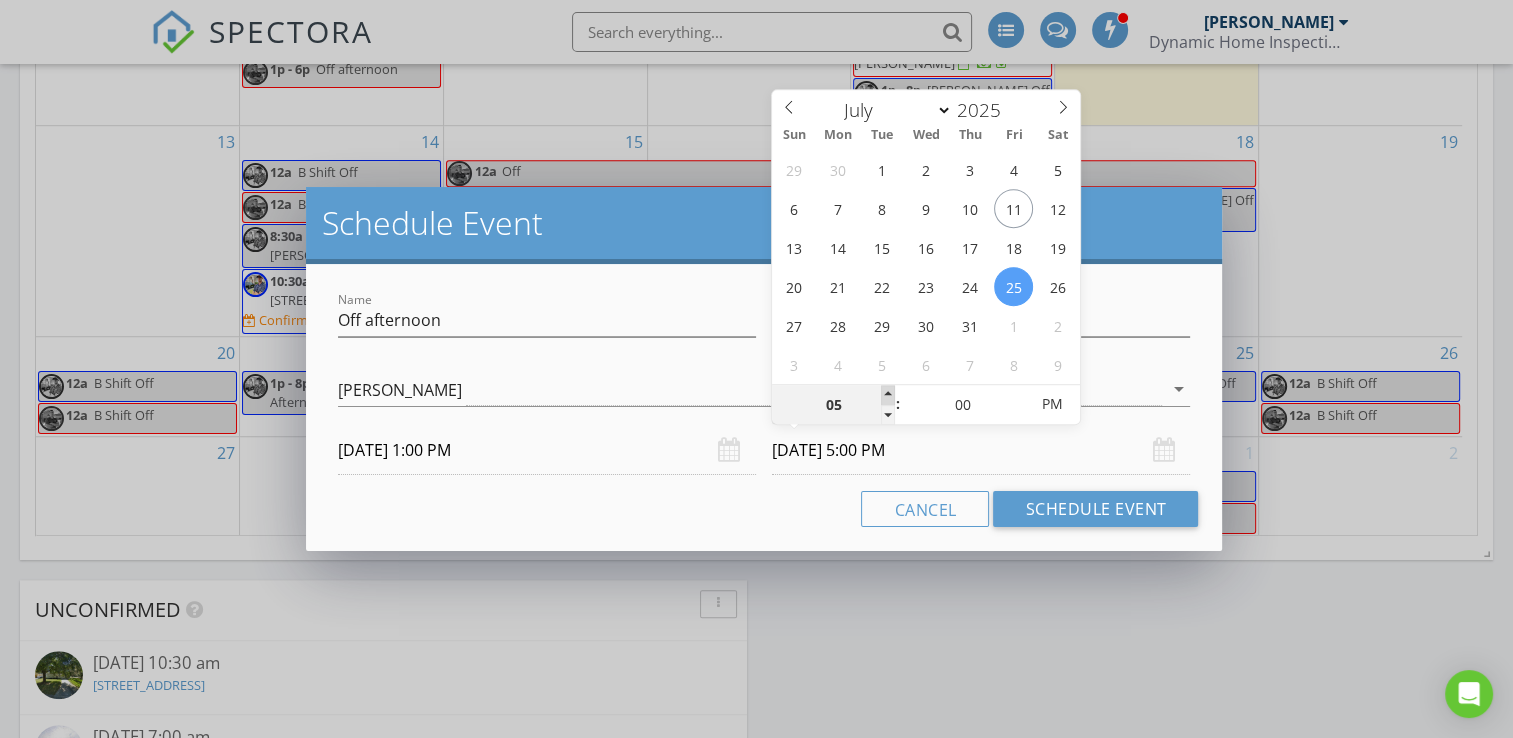 click at bounding box center [888, 395] 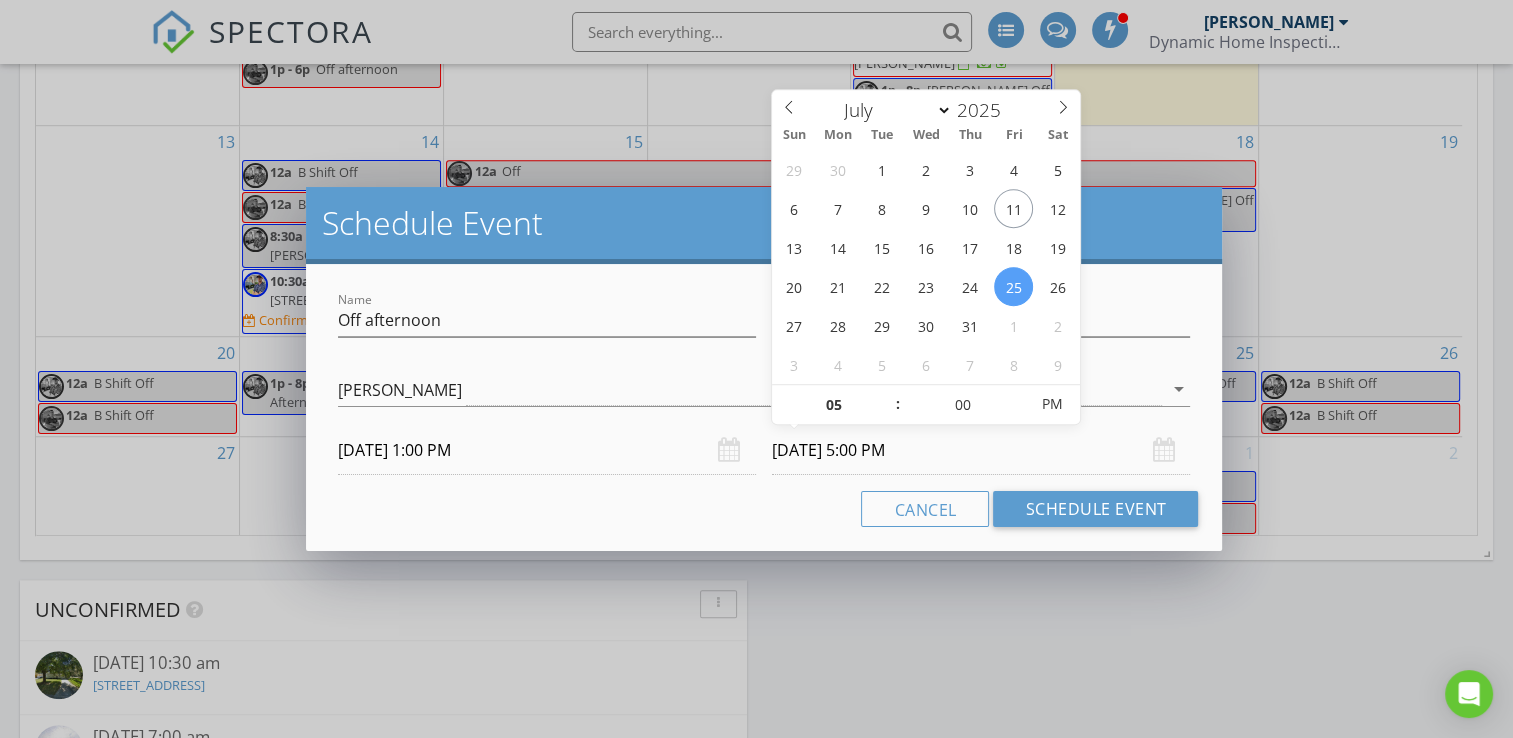 click on "Cancel   Schedule Event" at bounding box center [764, 509] 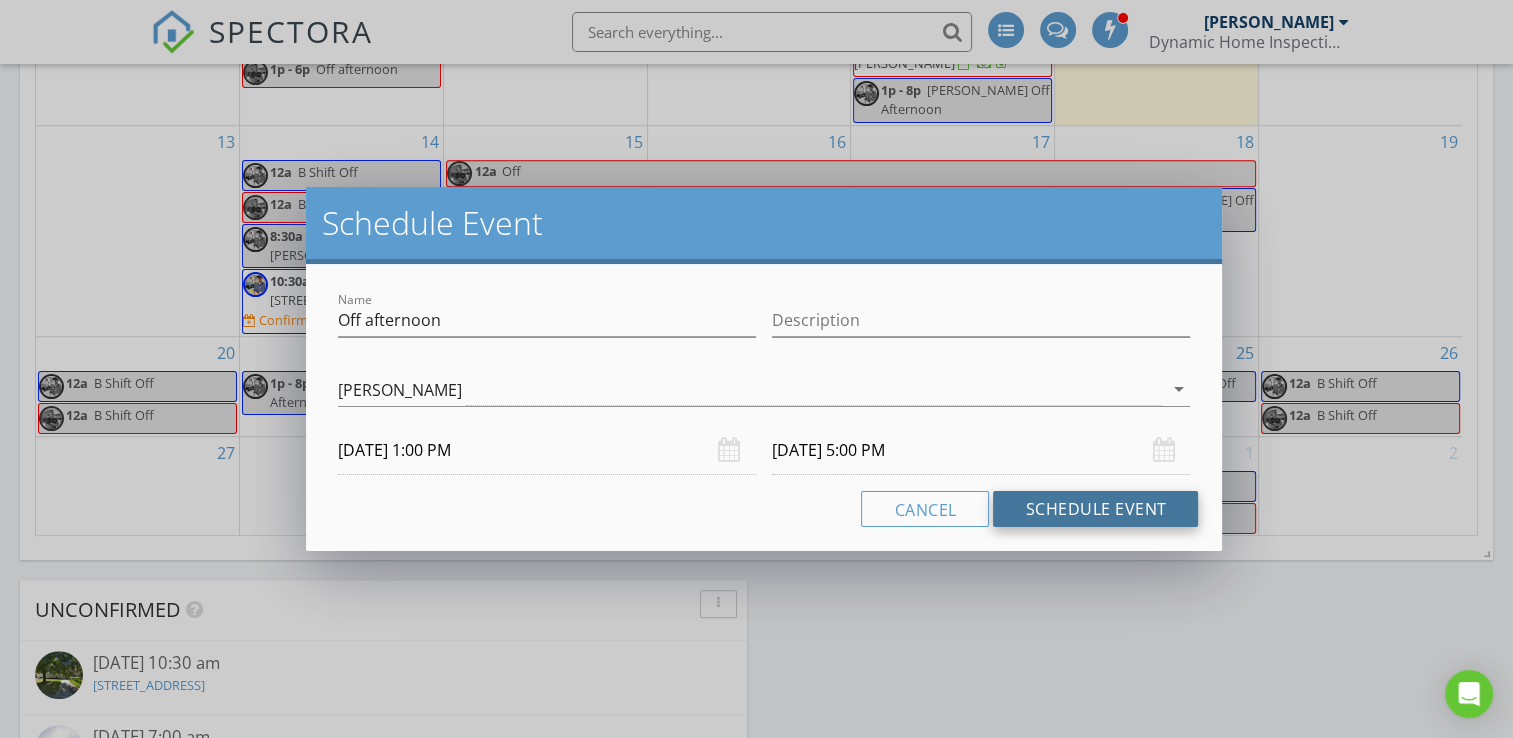 click on "Schedule Event" at bounding box center (1095, 509) 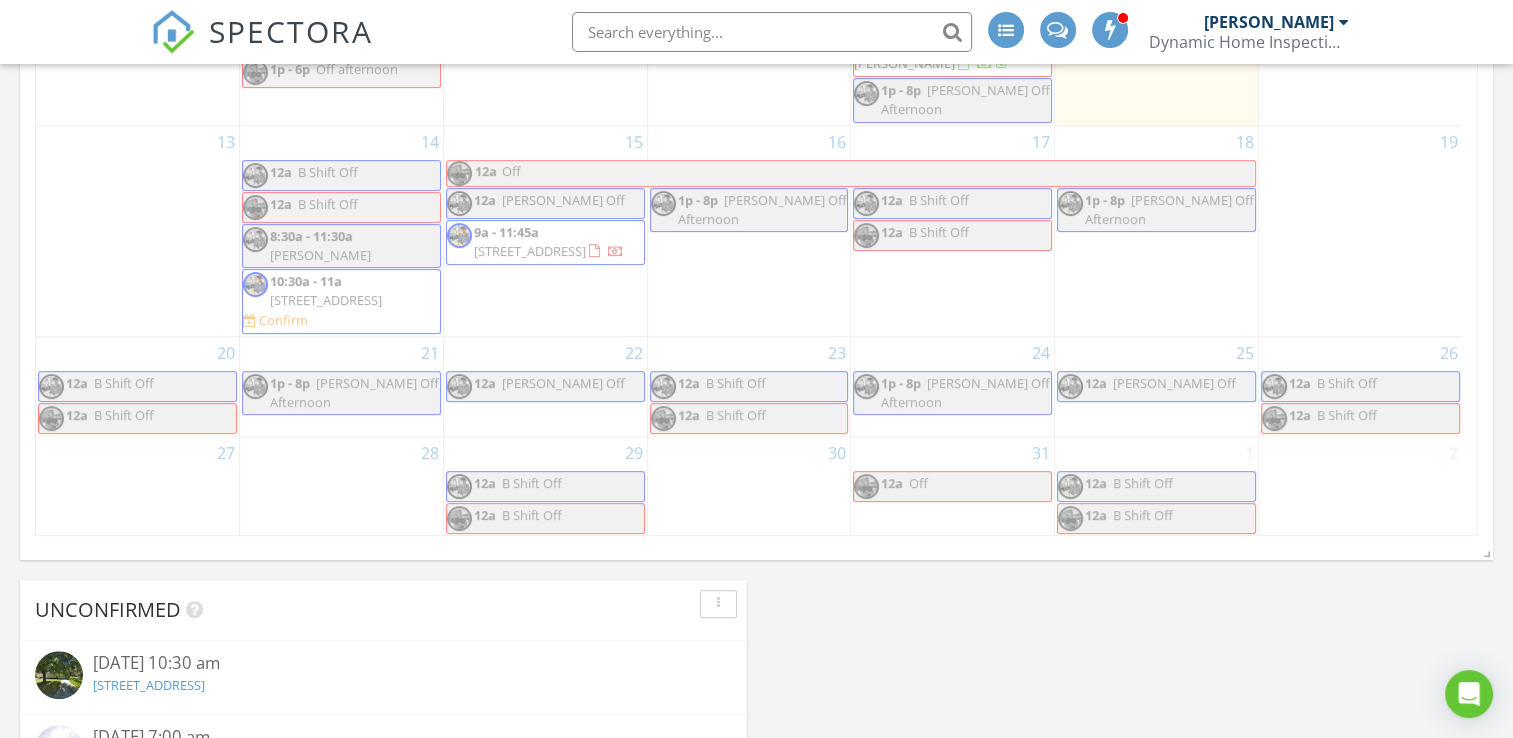 scroll, scrollTop: 1409, scrollLeft: 0, axis: vertical 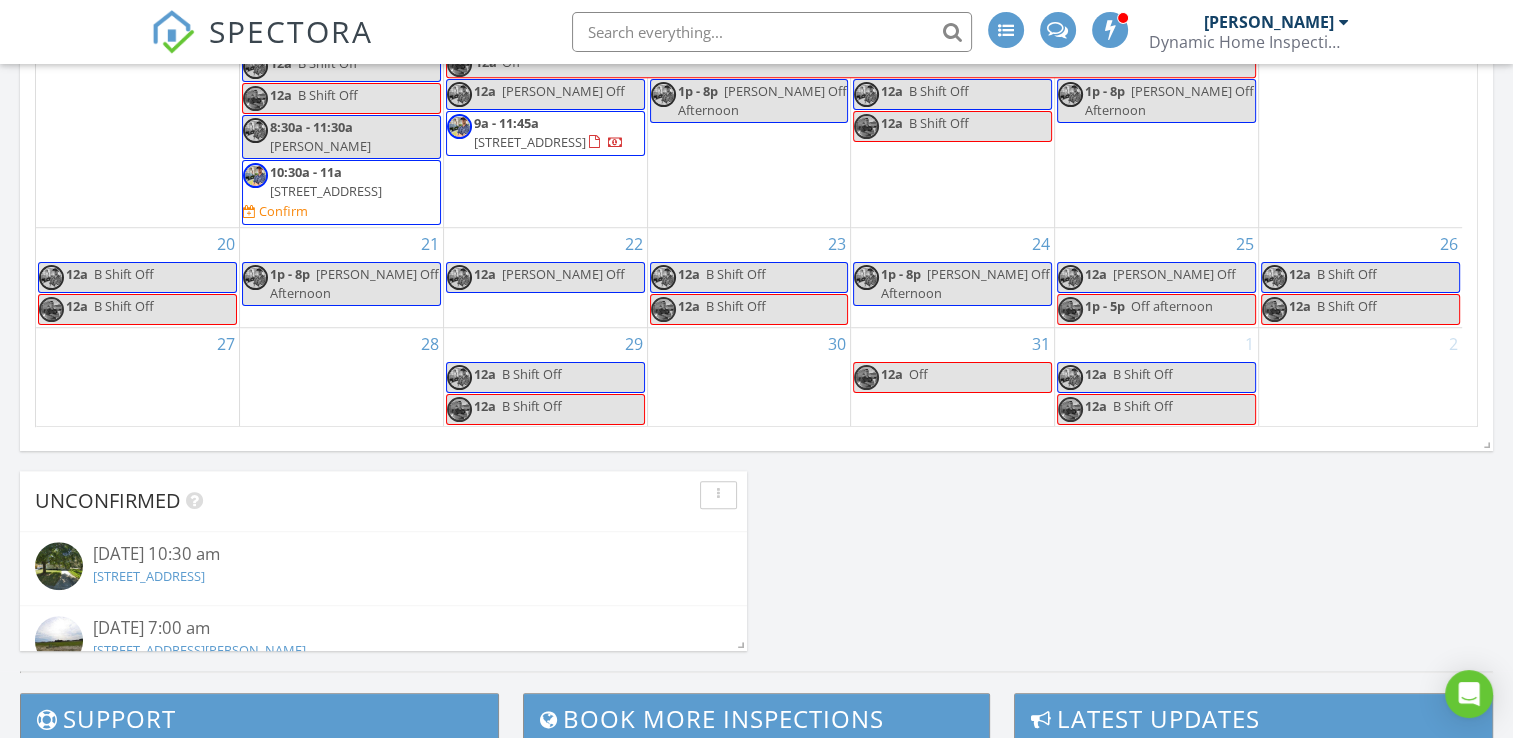 click on "22
12a
[PERSON_NAME] Off" at bounding box center [545, 277] 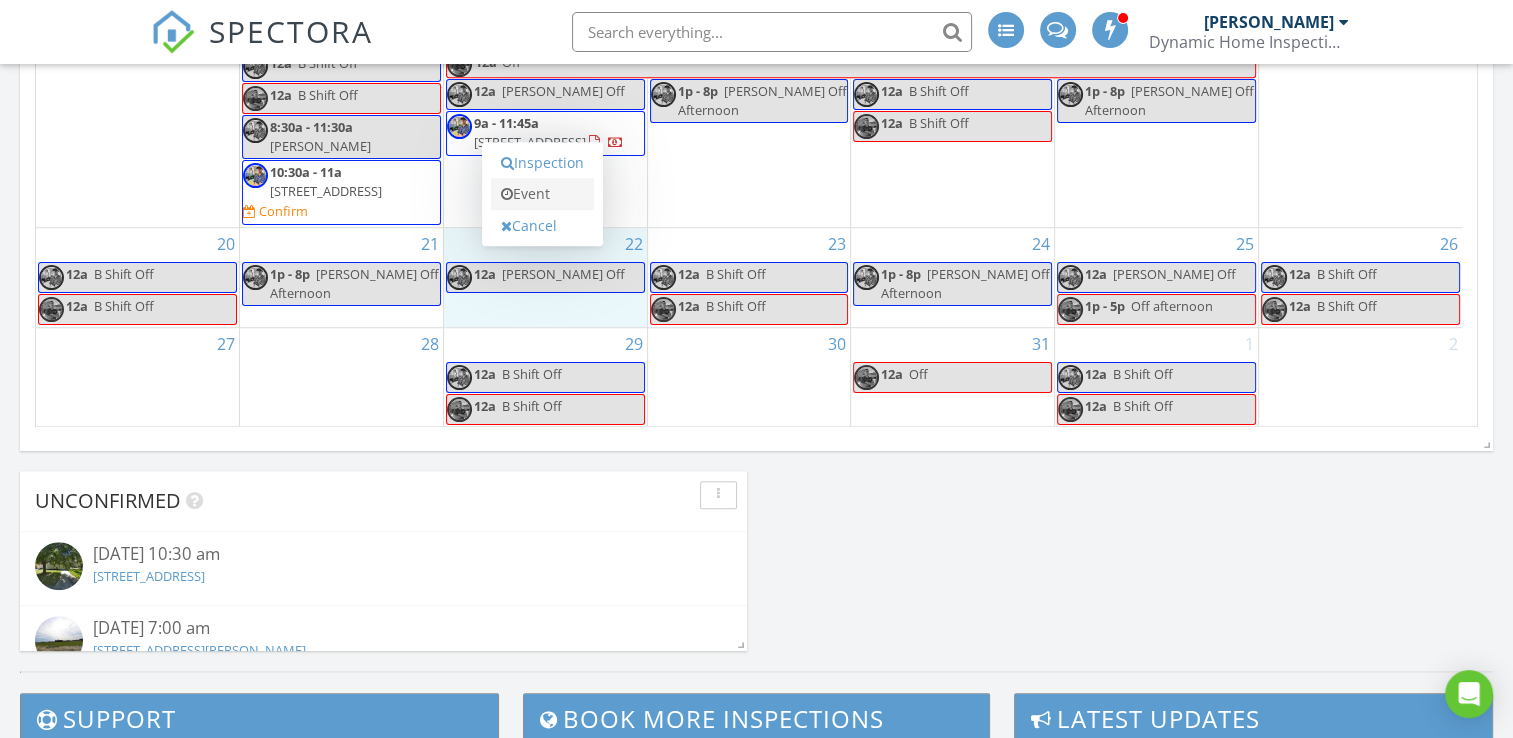 click on "Event" at bounding box center (542, 194) 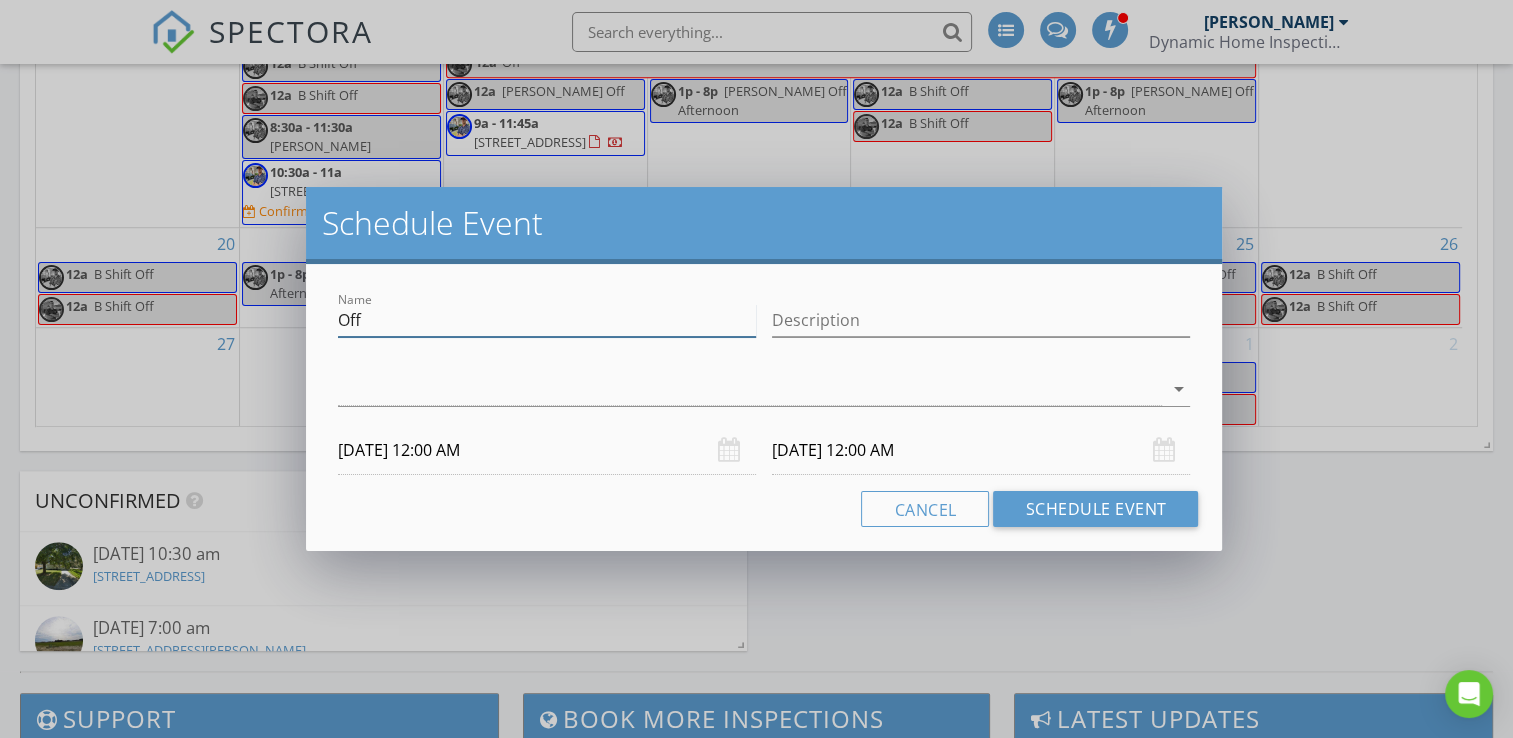click on "Off" at bounding box center (547, 320) 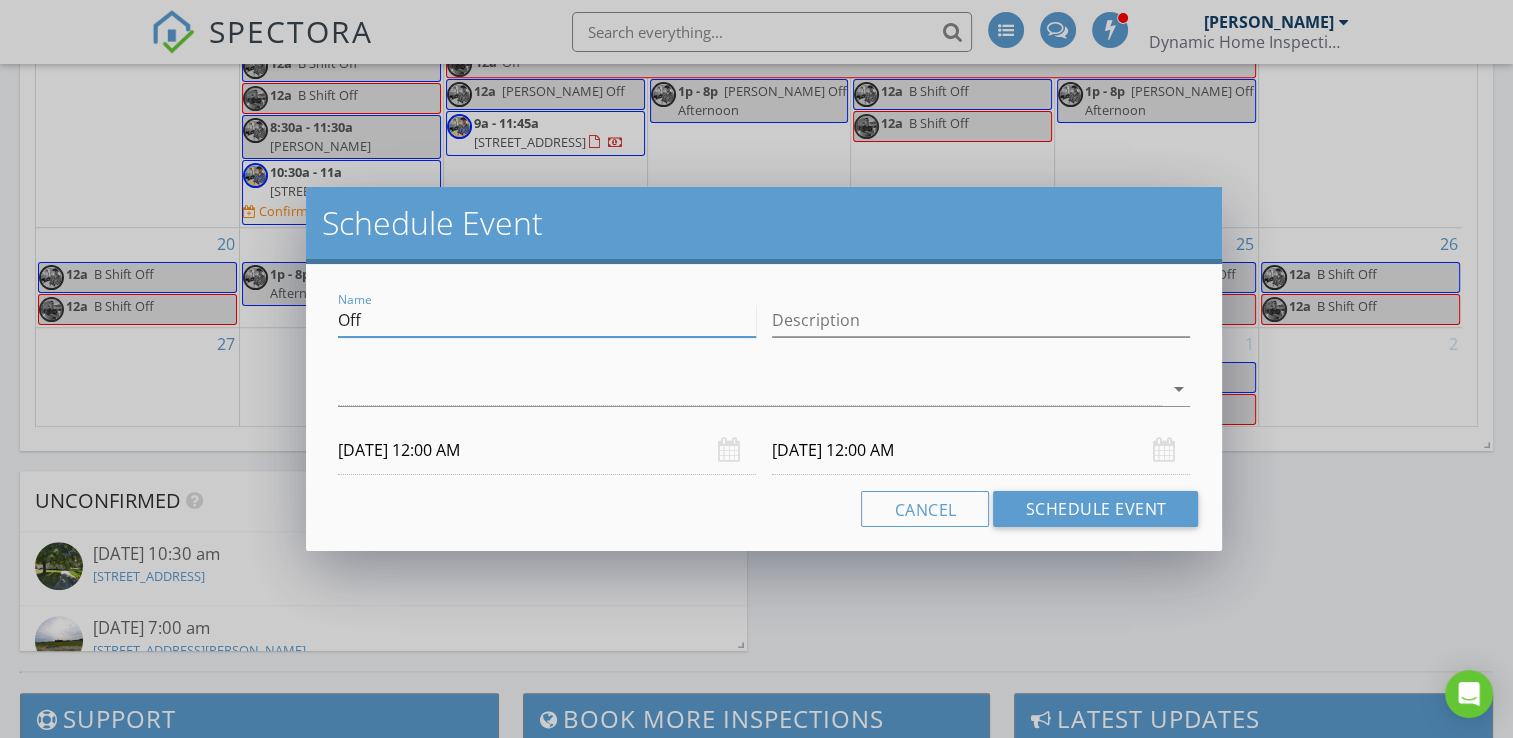 type on "Off afternoon" 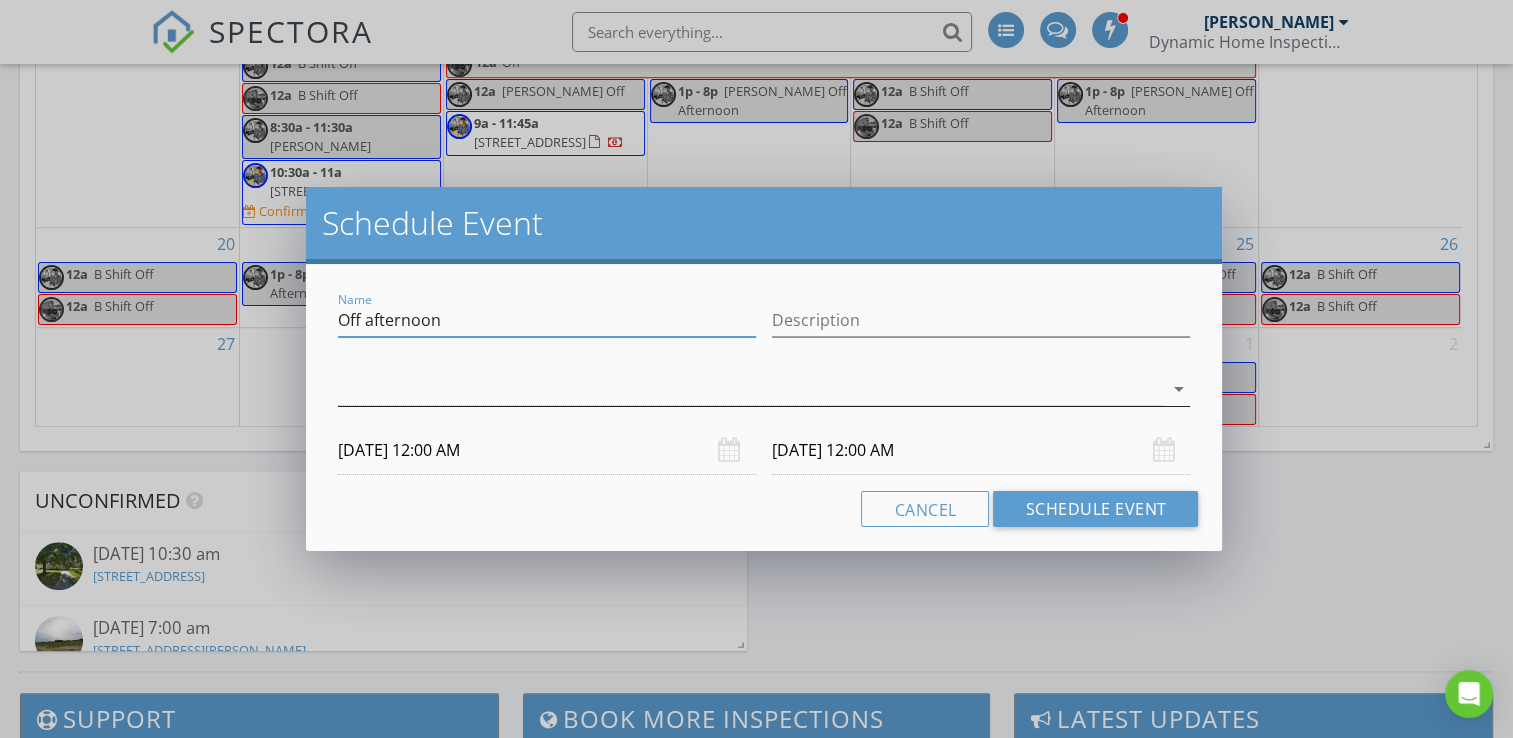 click at bounding box center [750, 389] 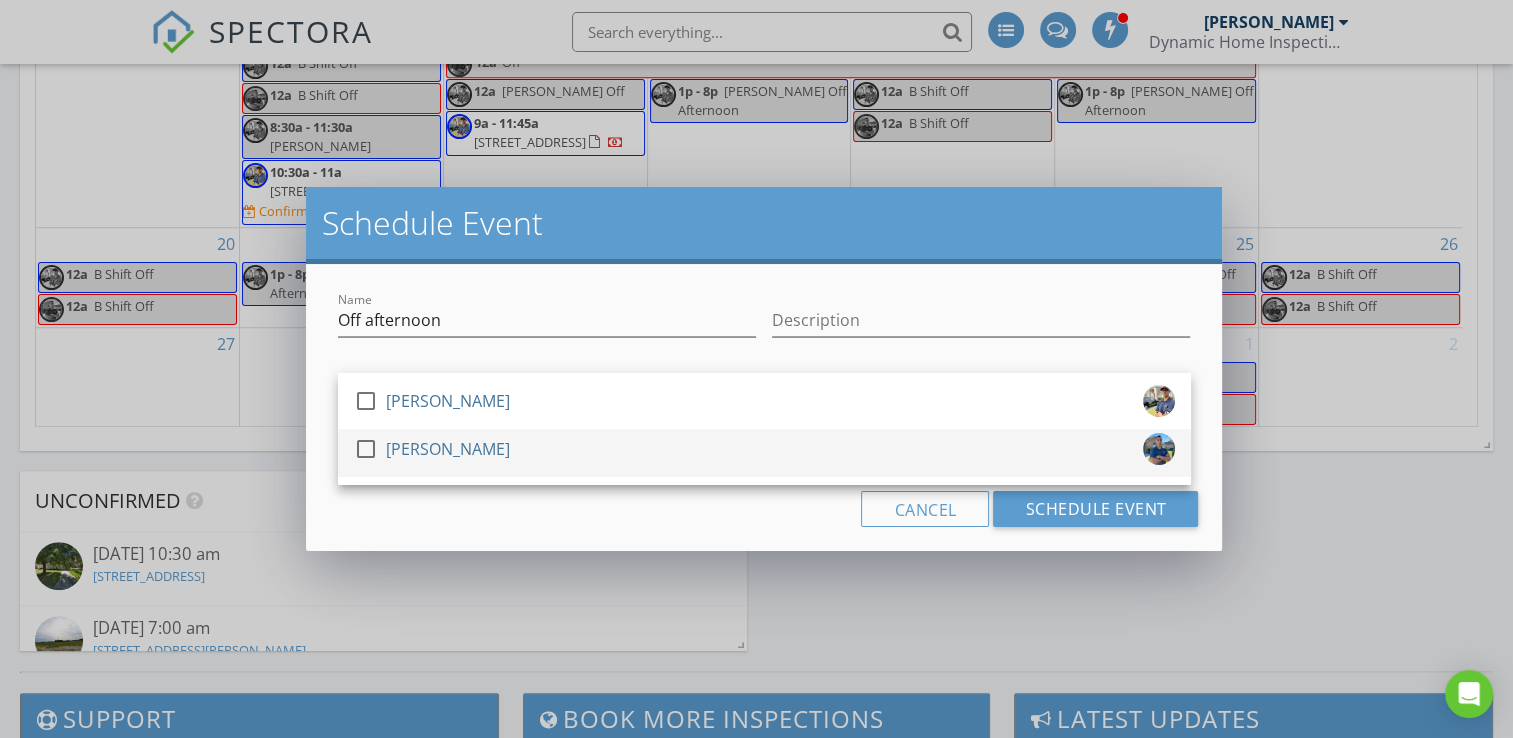 click on "[PERSON_NAME]" at bounding box center (448, 449) 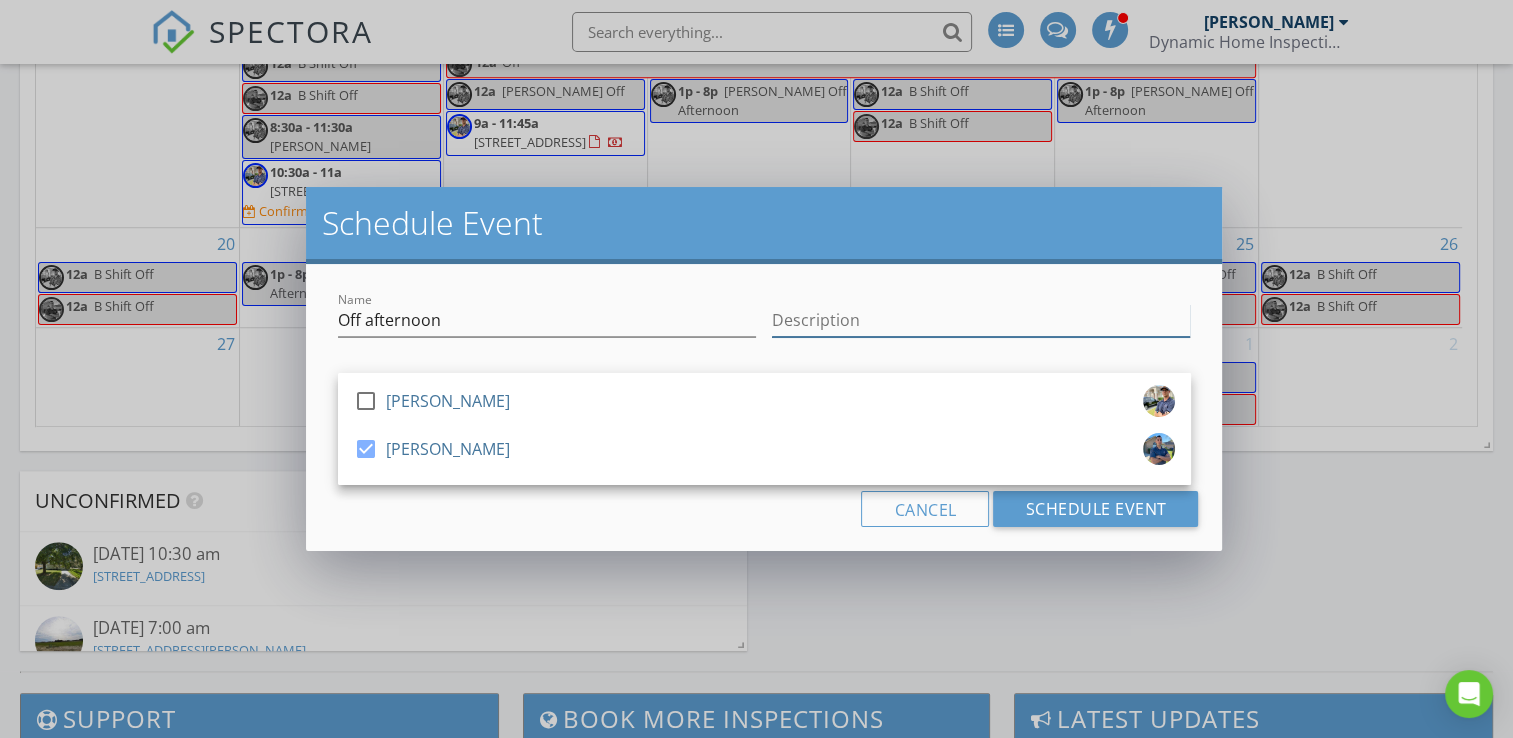 click on "Description" at bounding box center [981, 320] 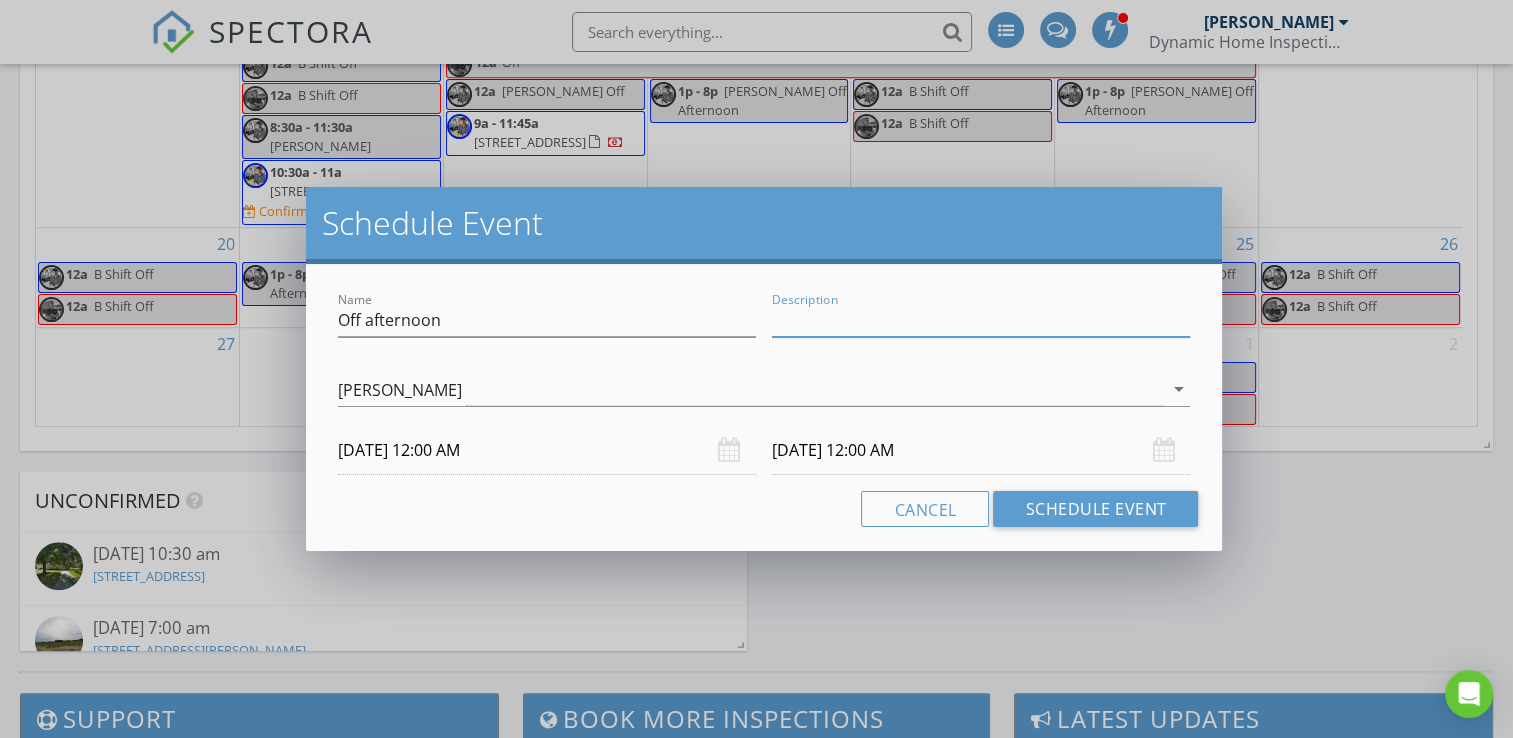 click on "[DATE] 12:00 AM" at bounding box center (547, 450) 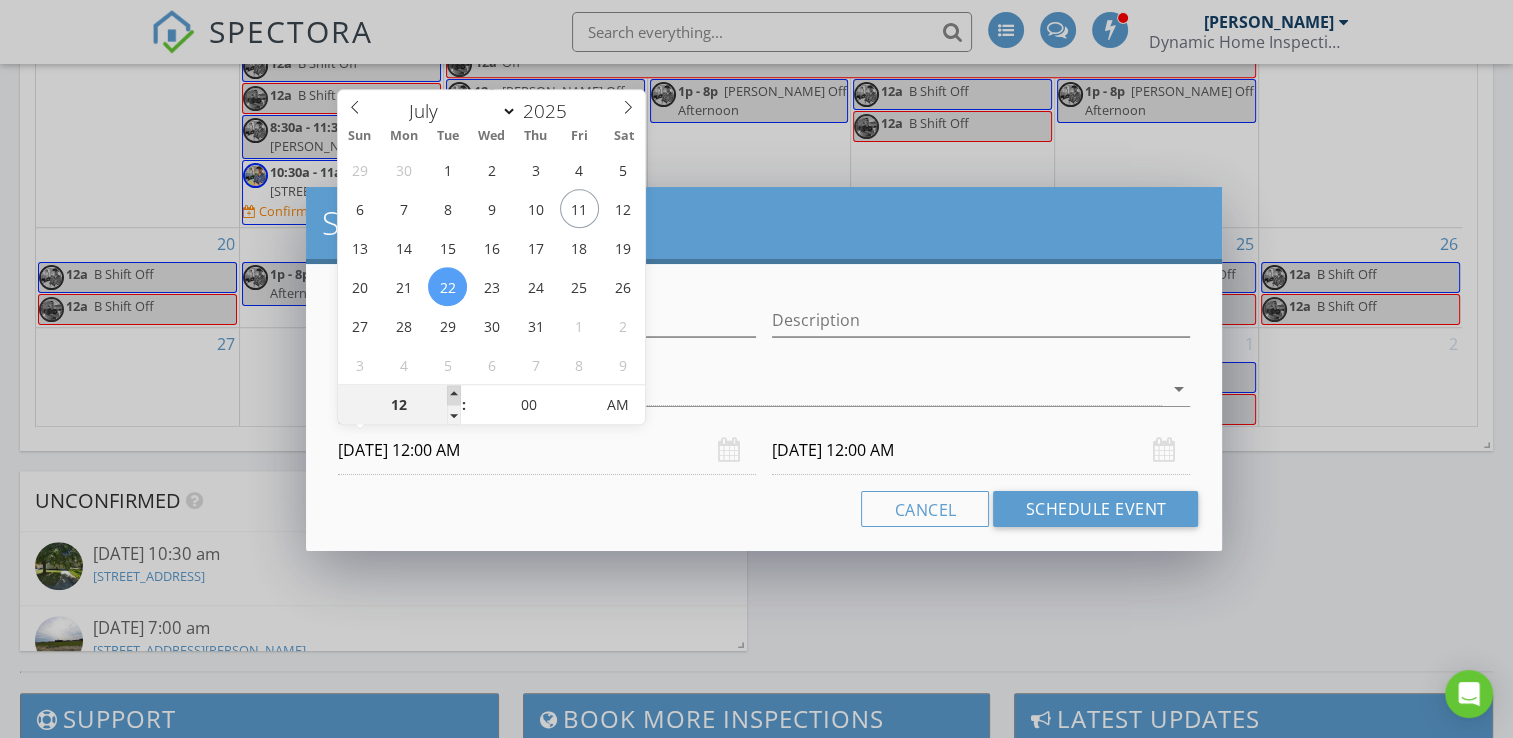 type on "01" 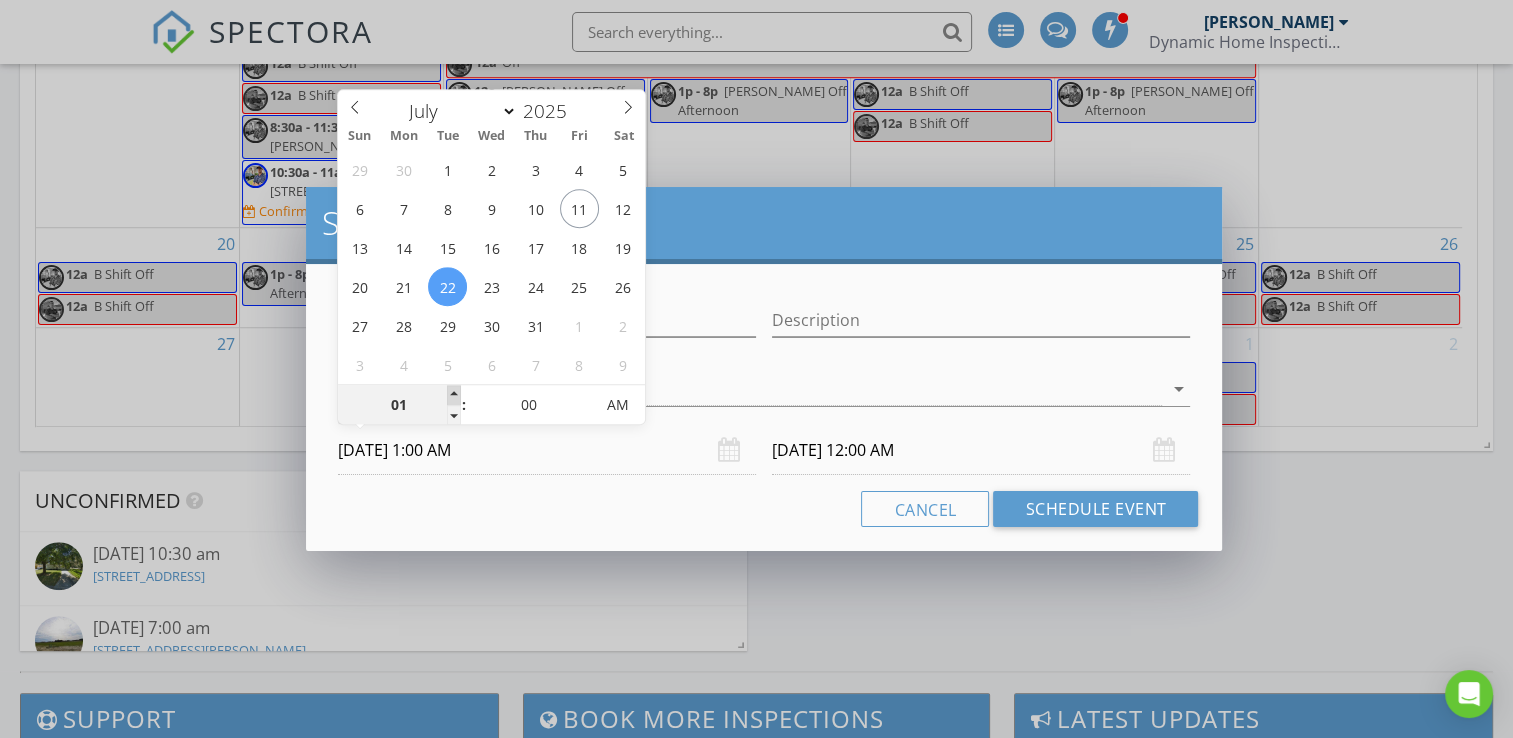 click at bounding box center (454, 395) 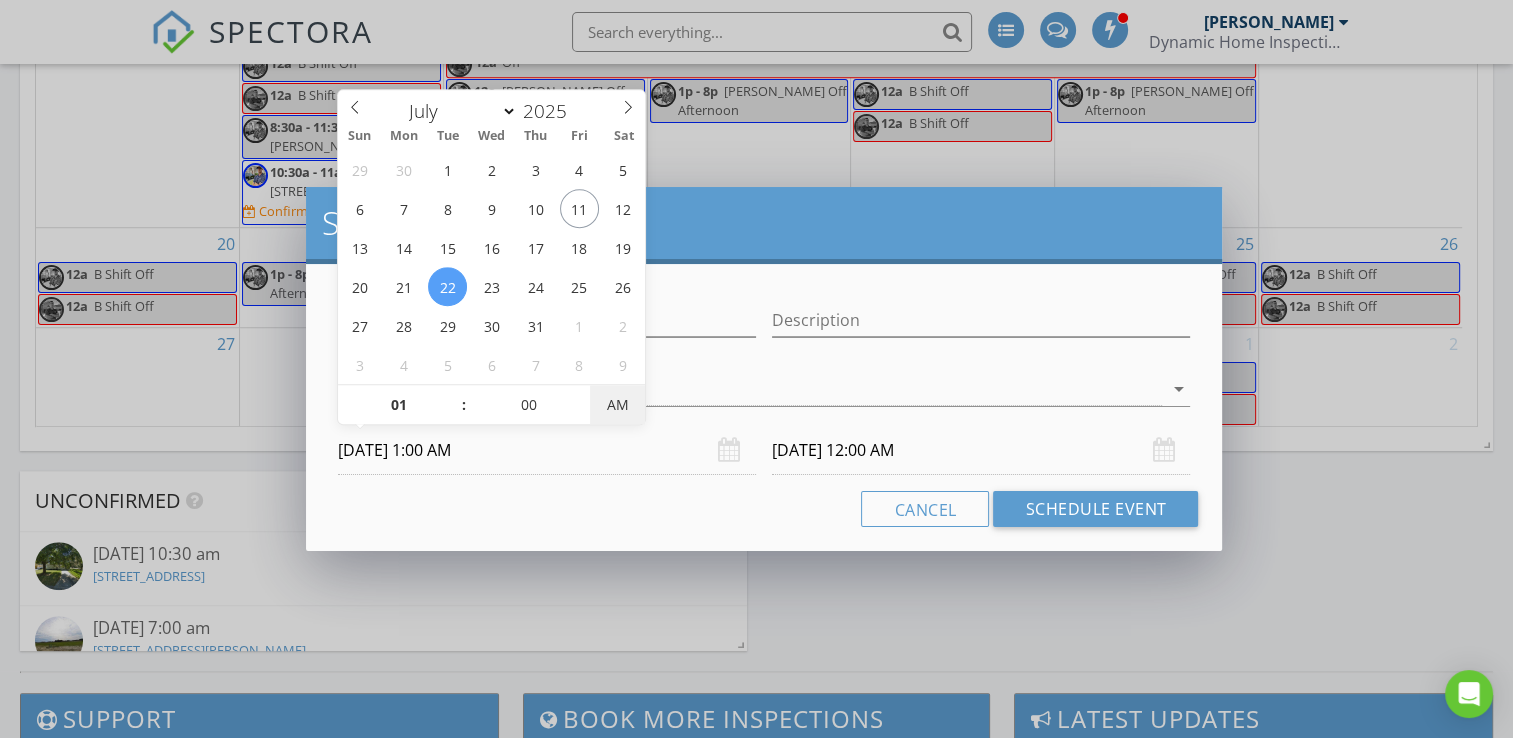 type on "01" 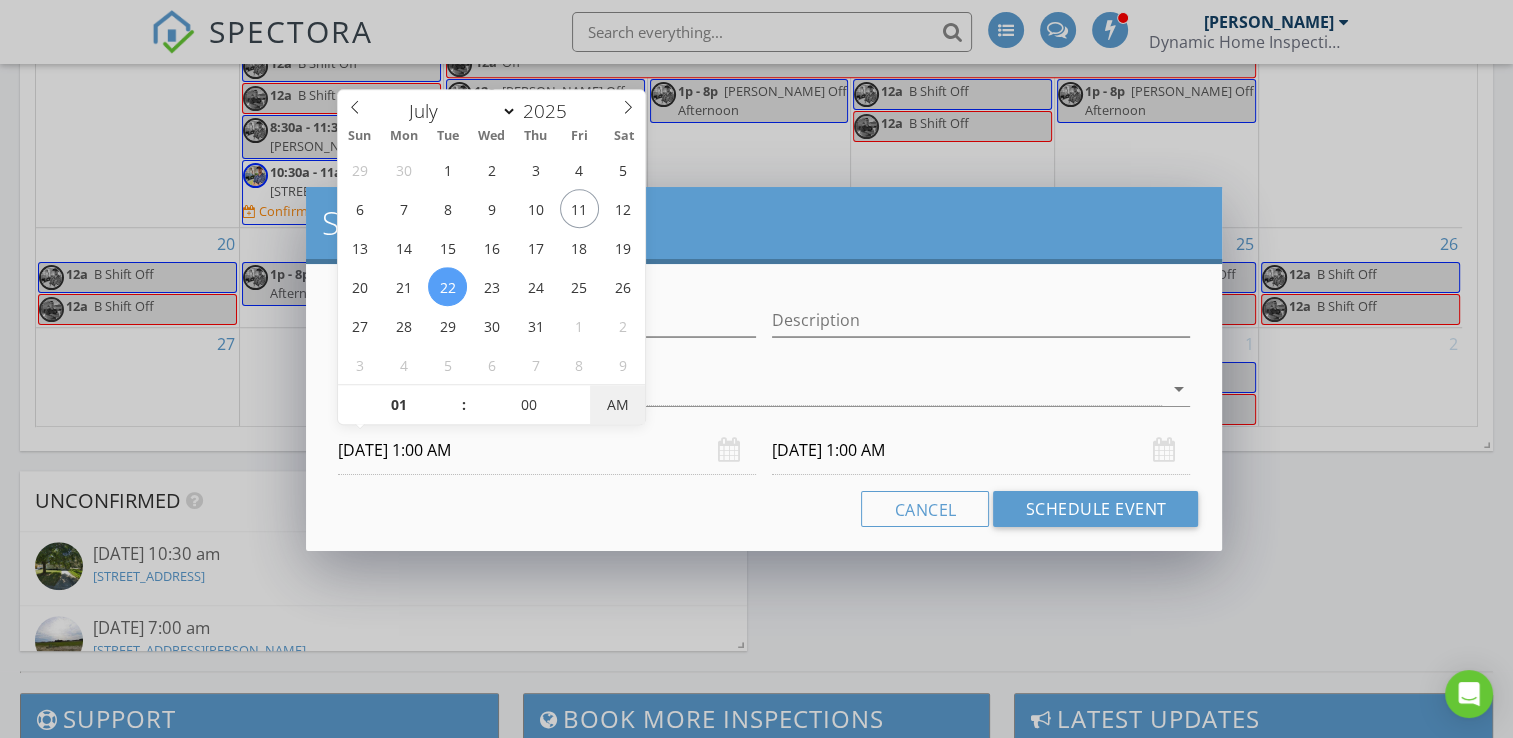 type on "[DATE] 1:00 PM" 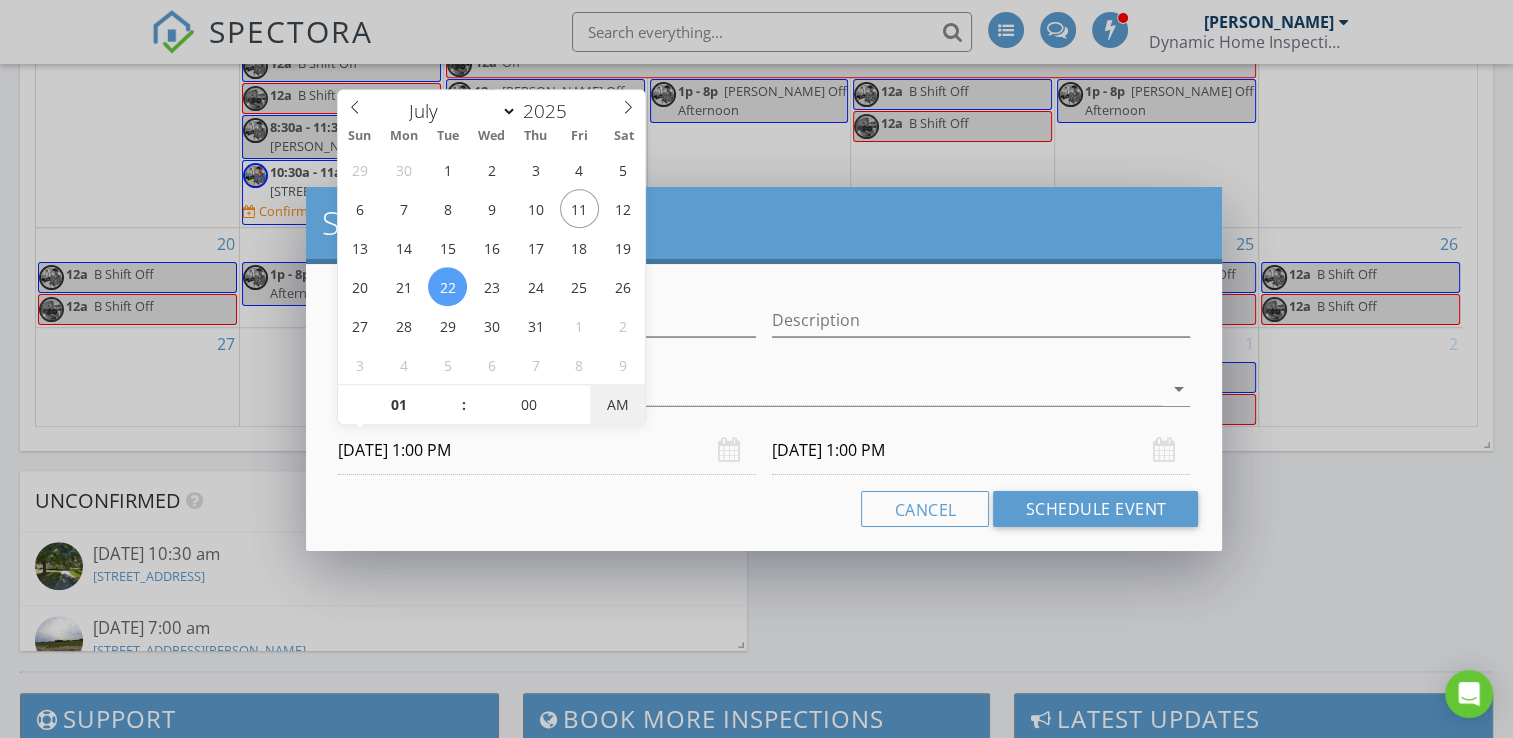 click on "AM" at bounding box center (617, 405) 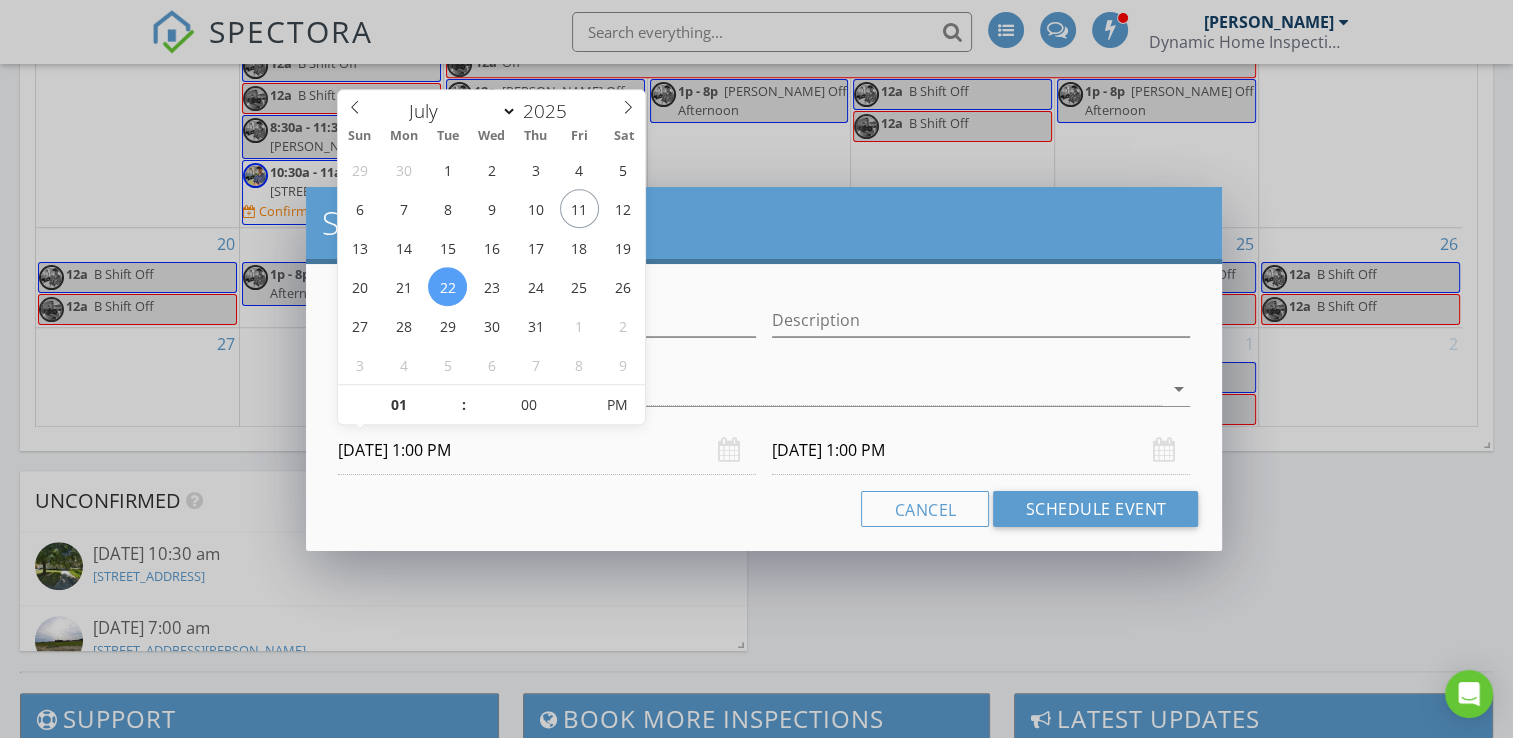 click on "[DATE] 1:00 PM" at bounding box center (981, 450) 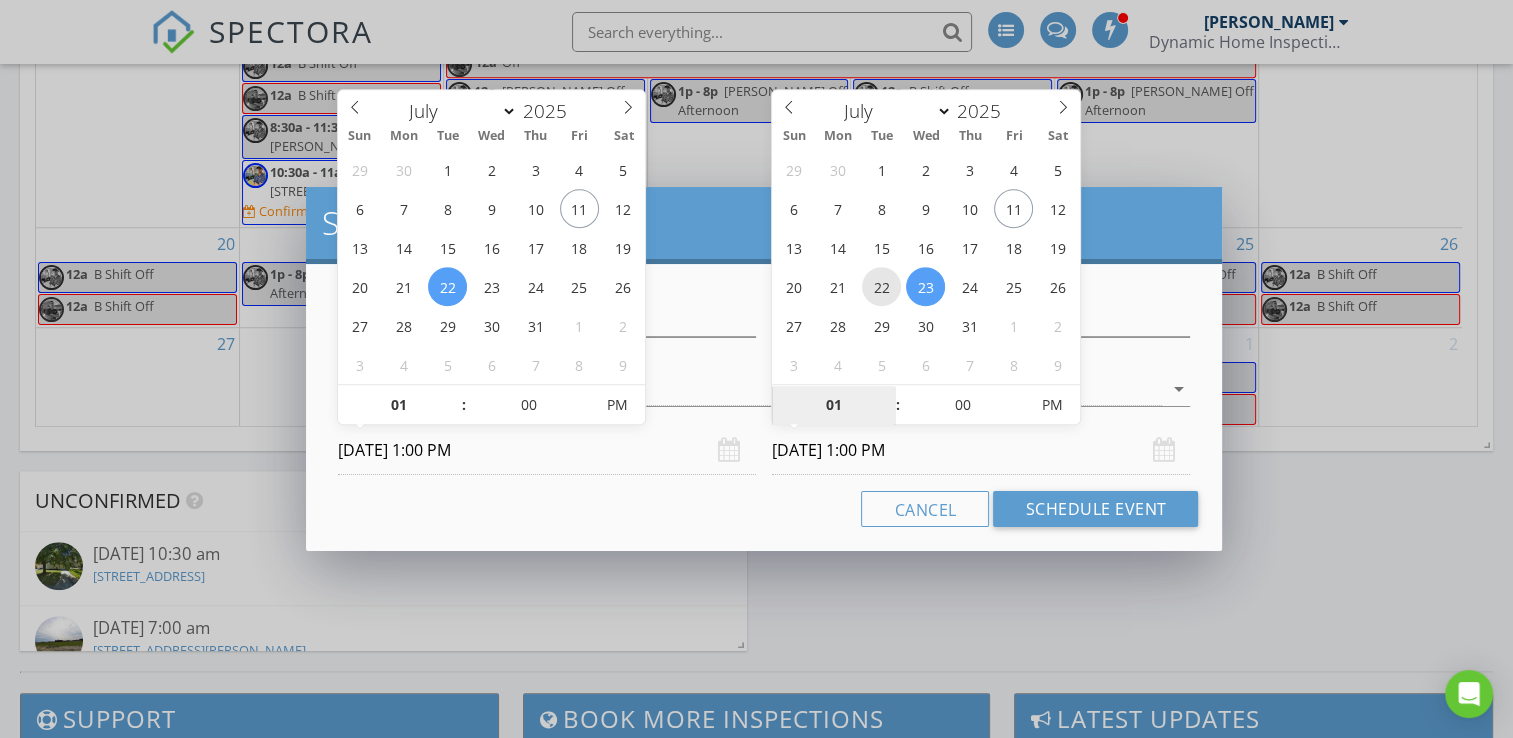 type on "[DATE] 1:00 PM" 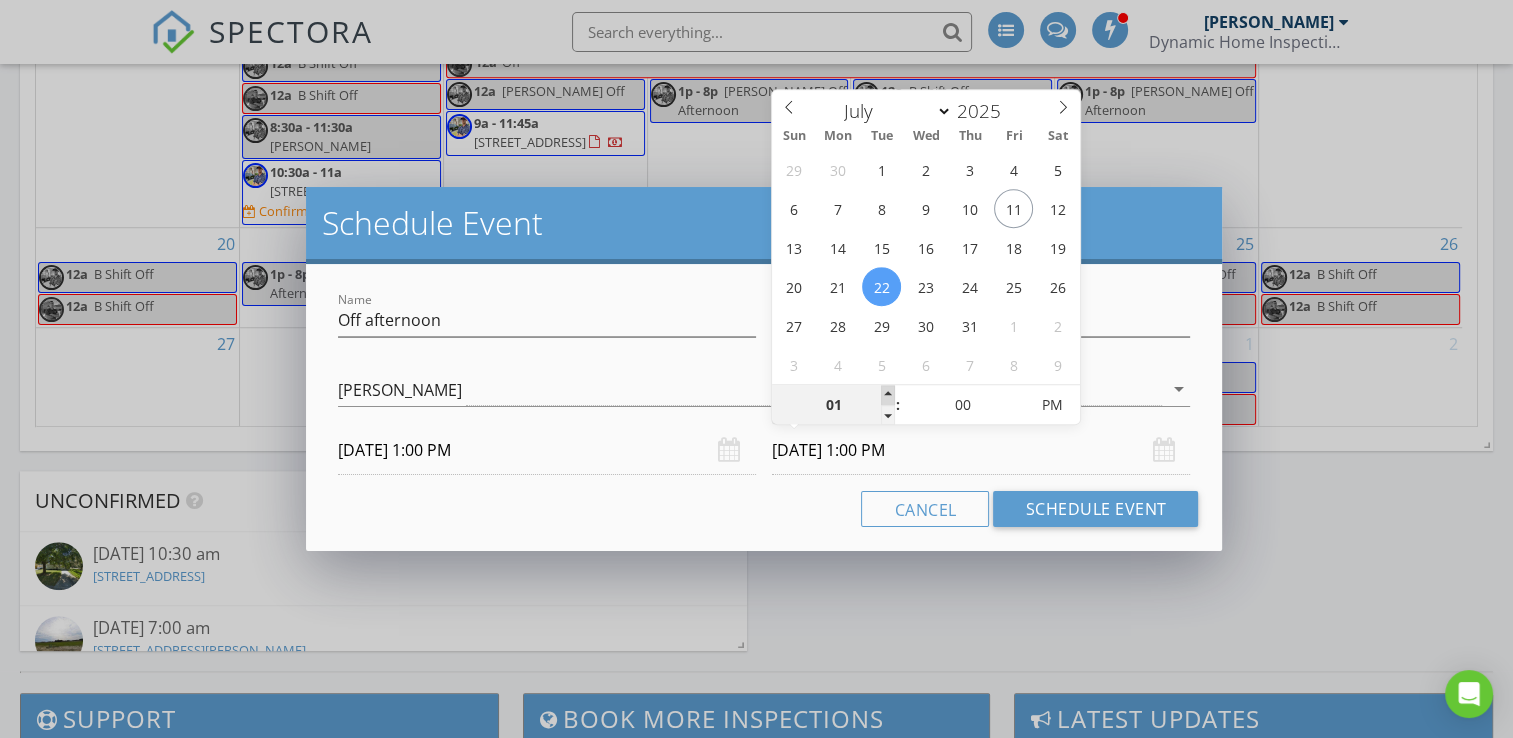type on "02" 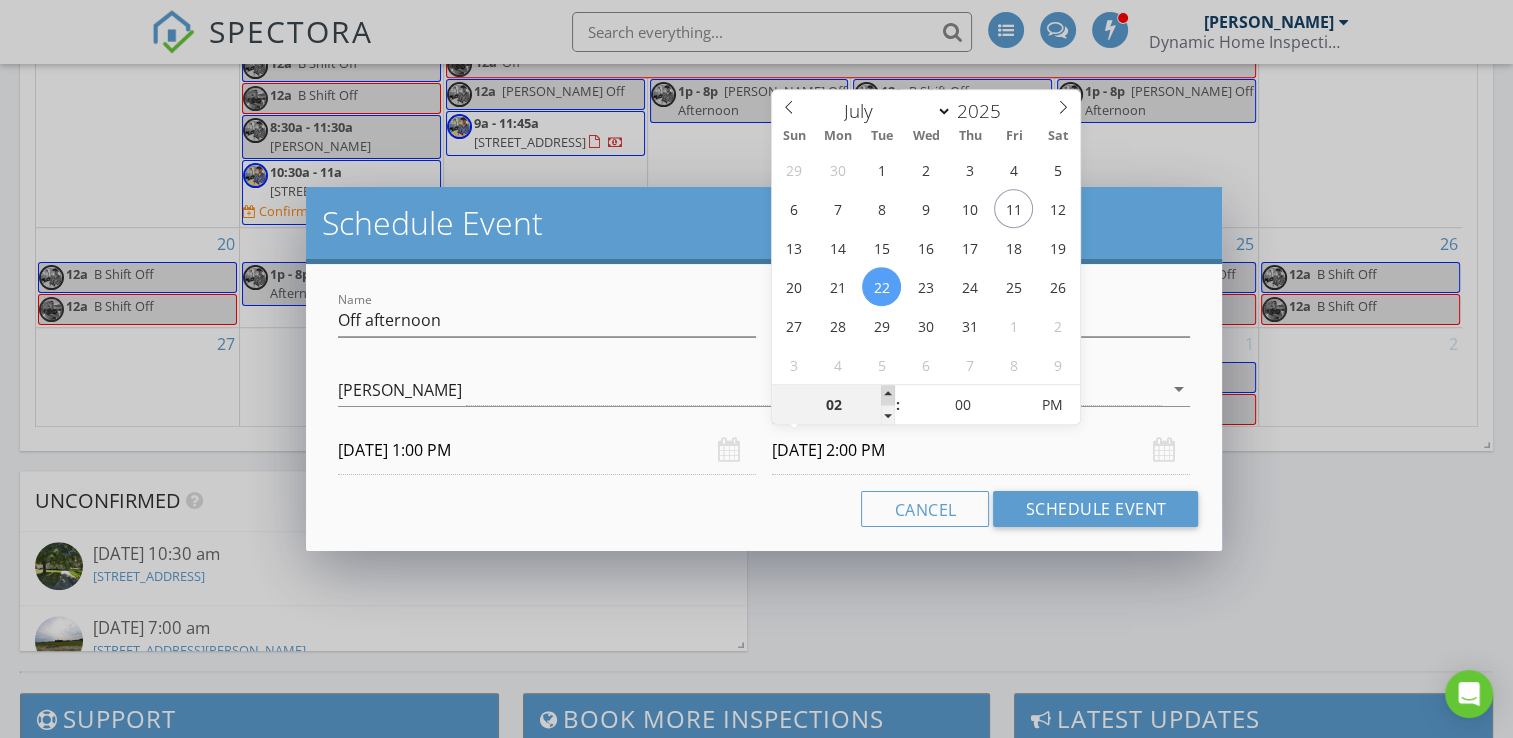 click at bounding box center [888, 395] 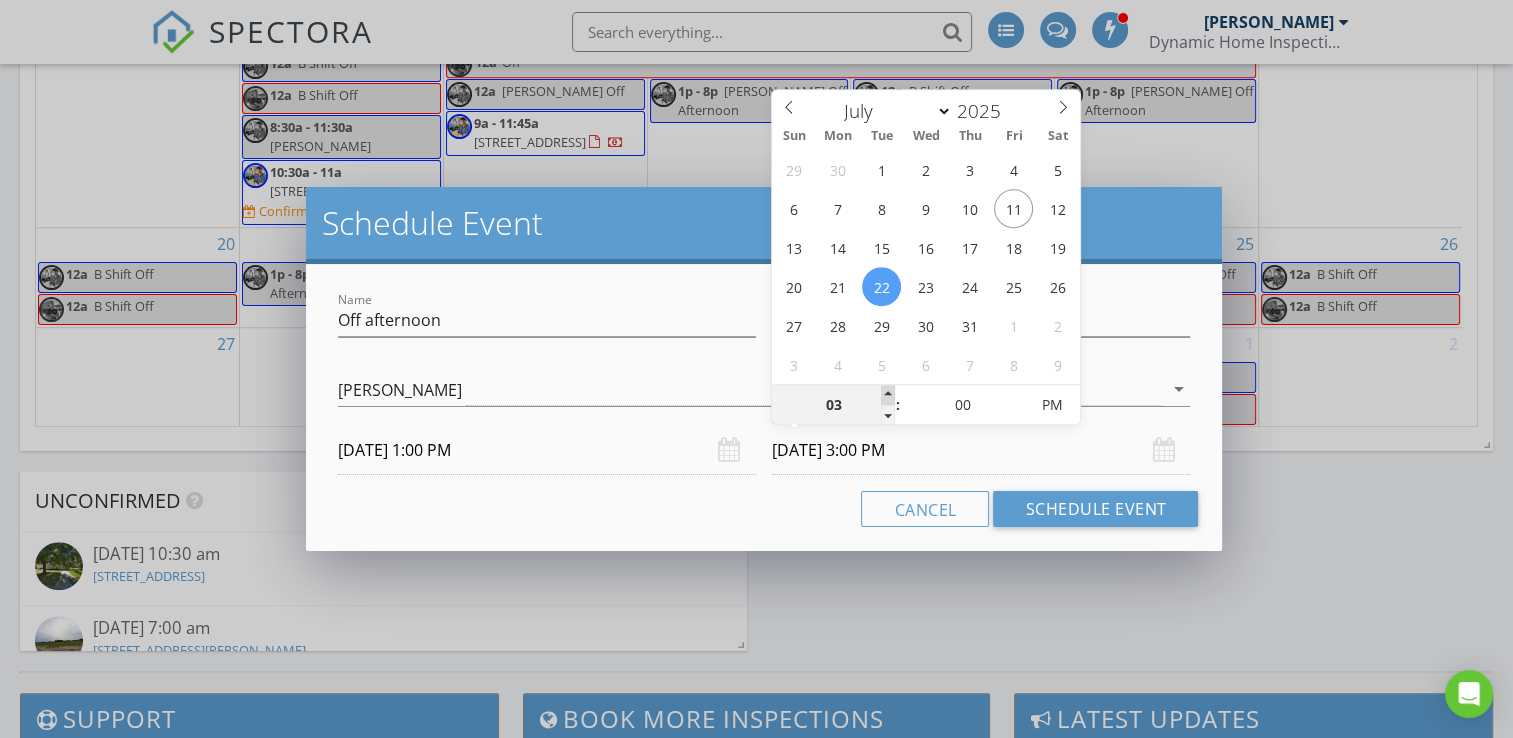 click at bounding box center [888, 395] 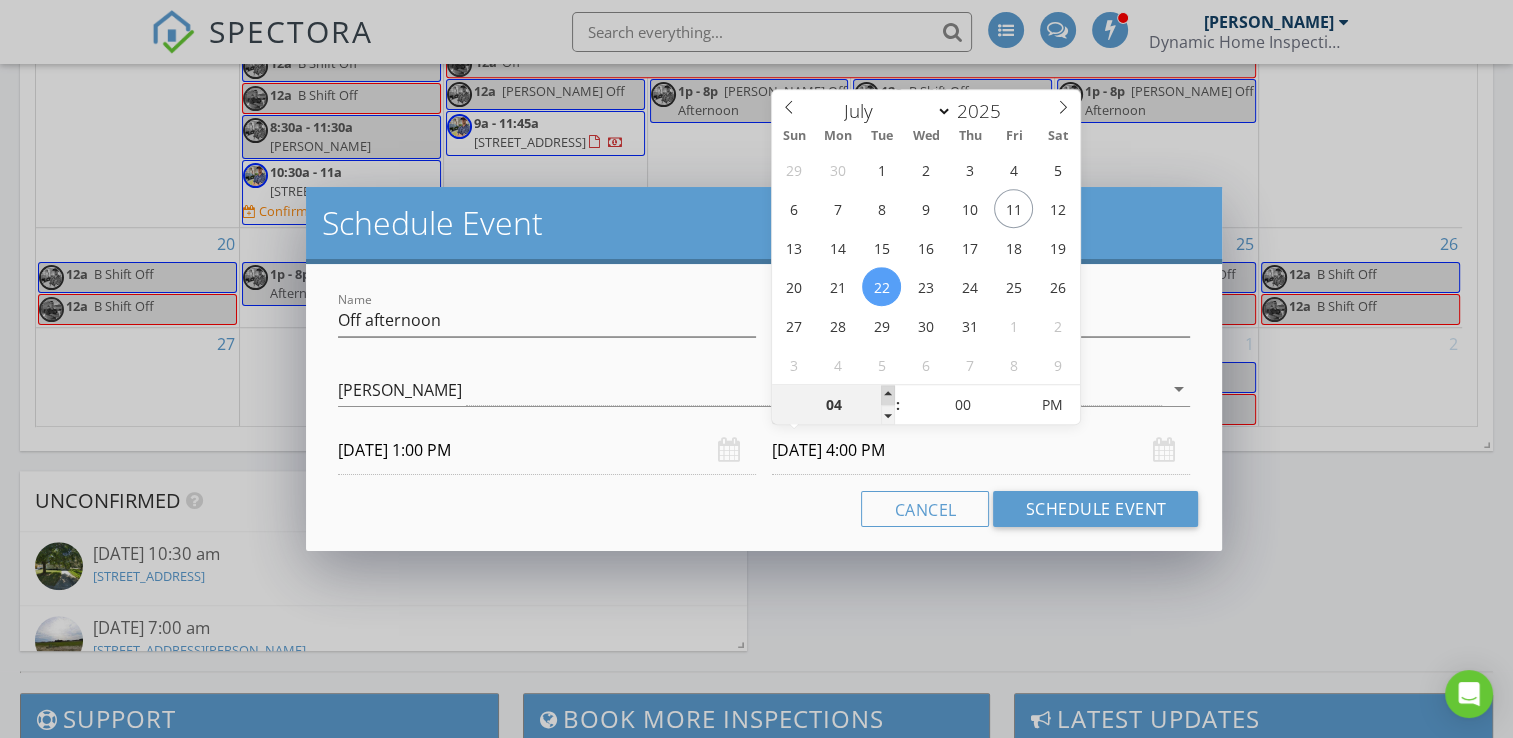 click at bounding box center (888, 395) 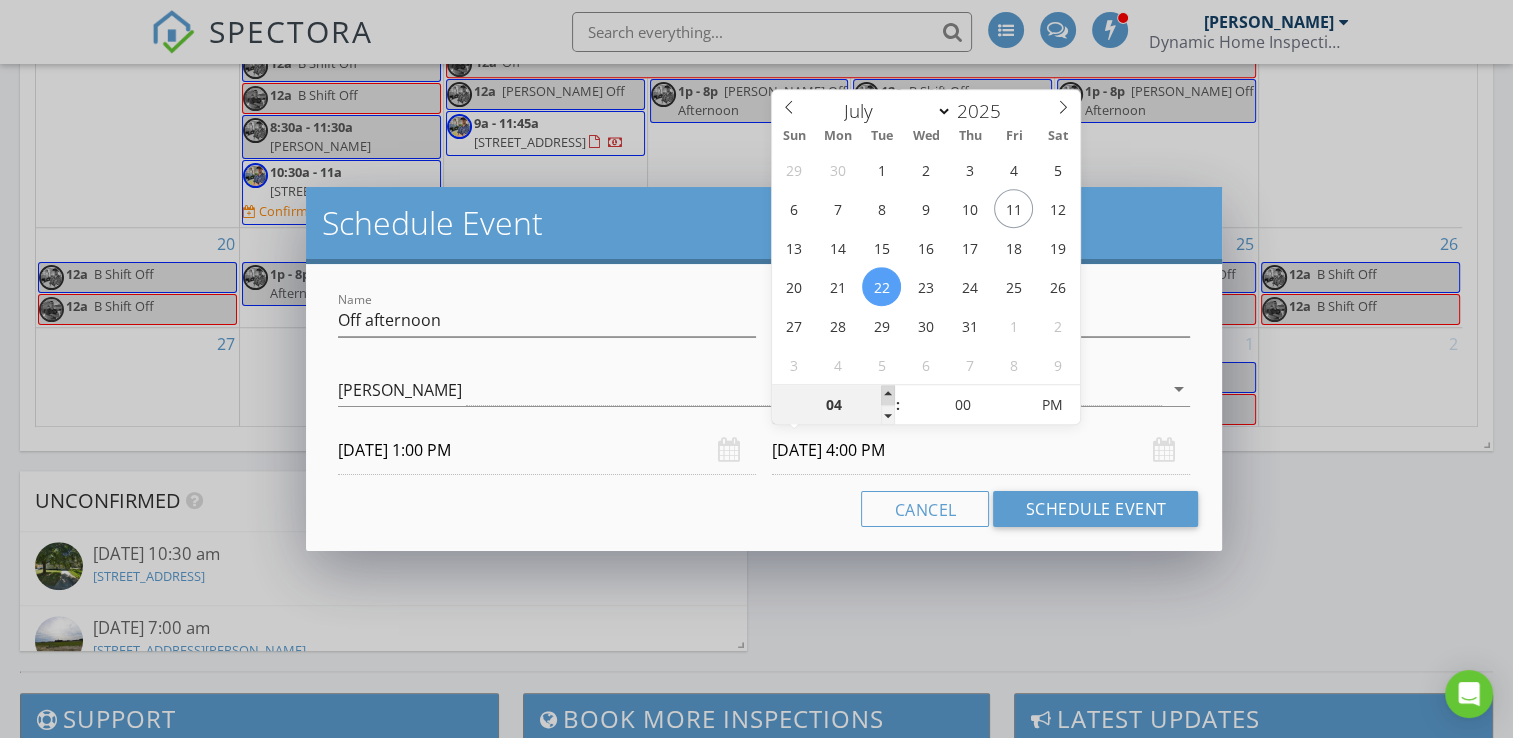 type on "05" 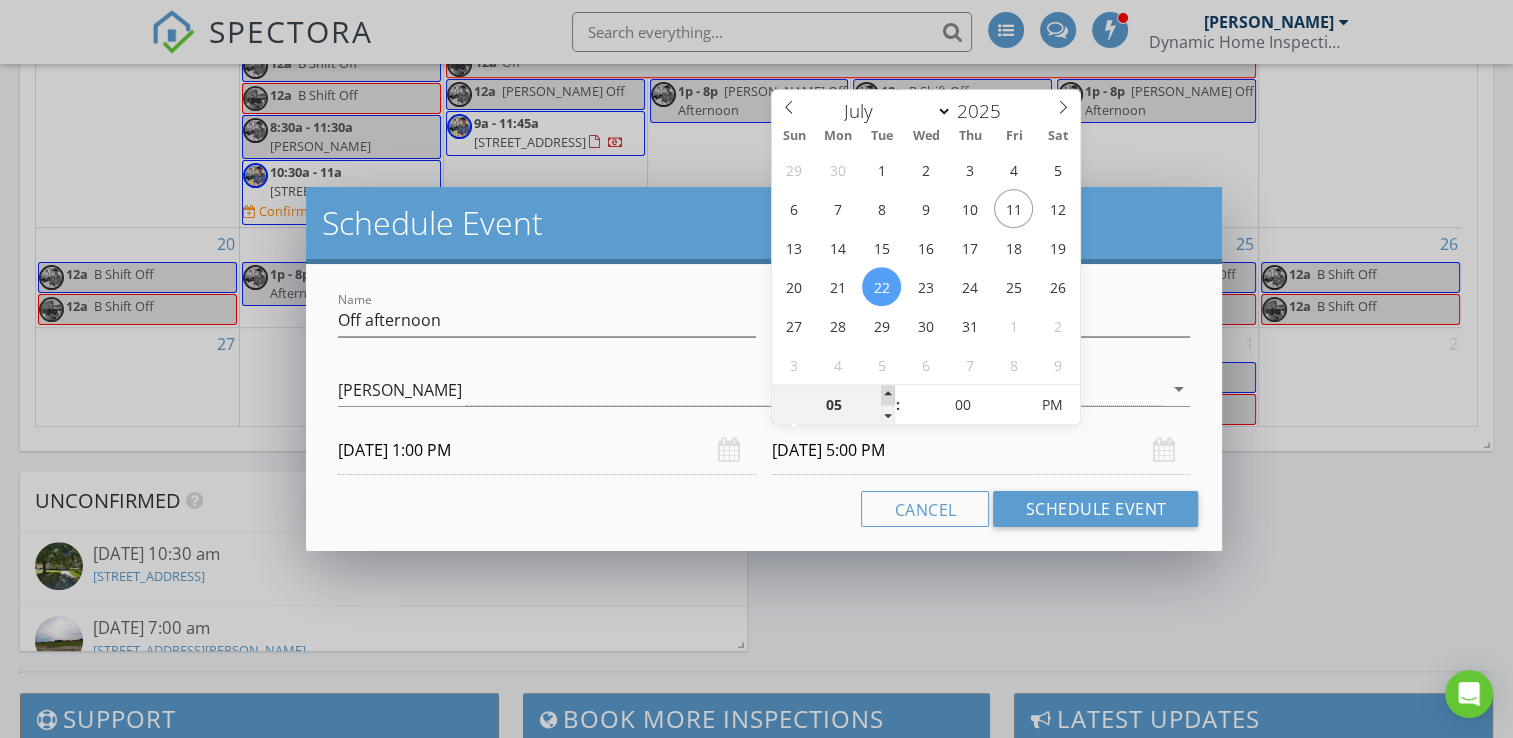 click at bounding box center (888, 395) 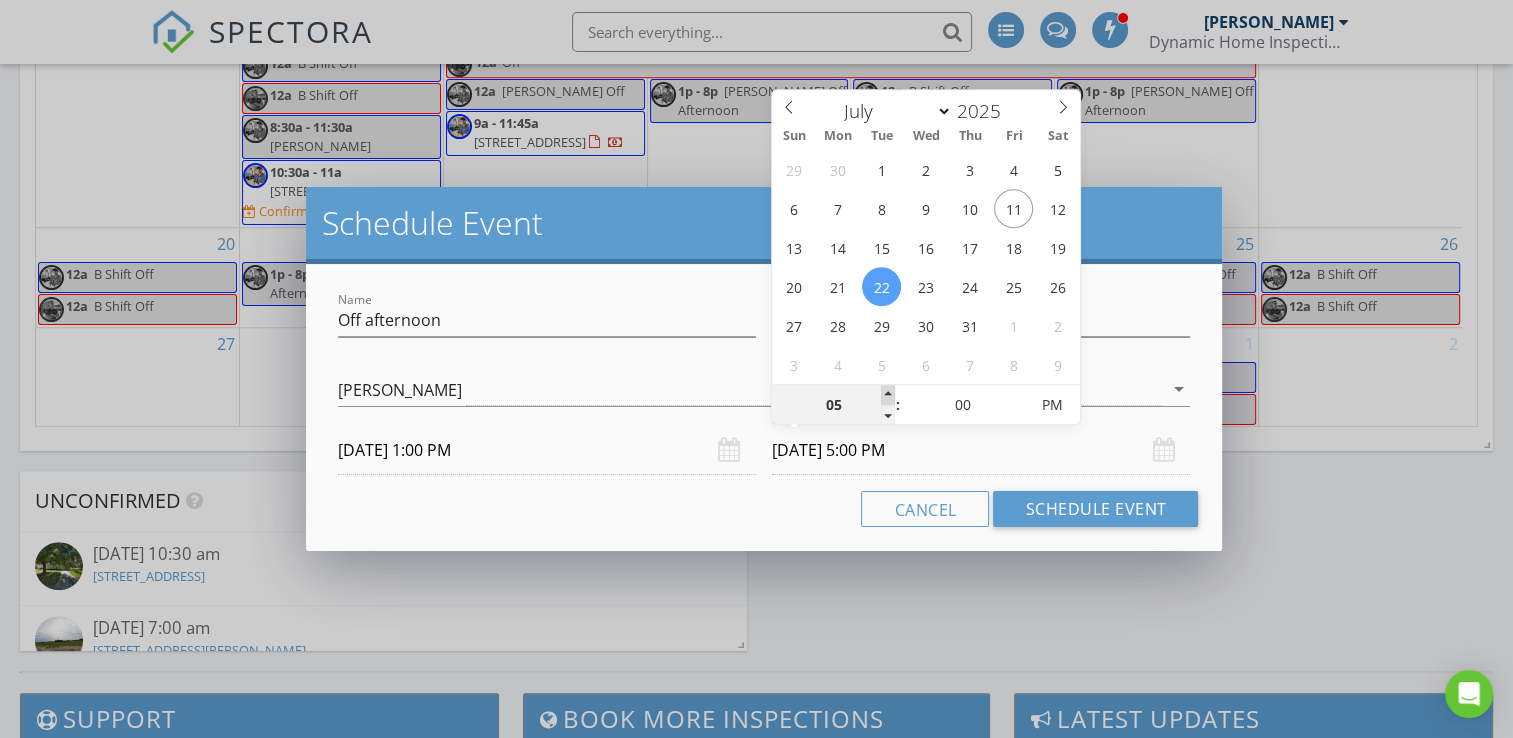 type on "06" 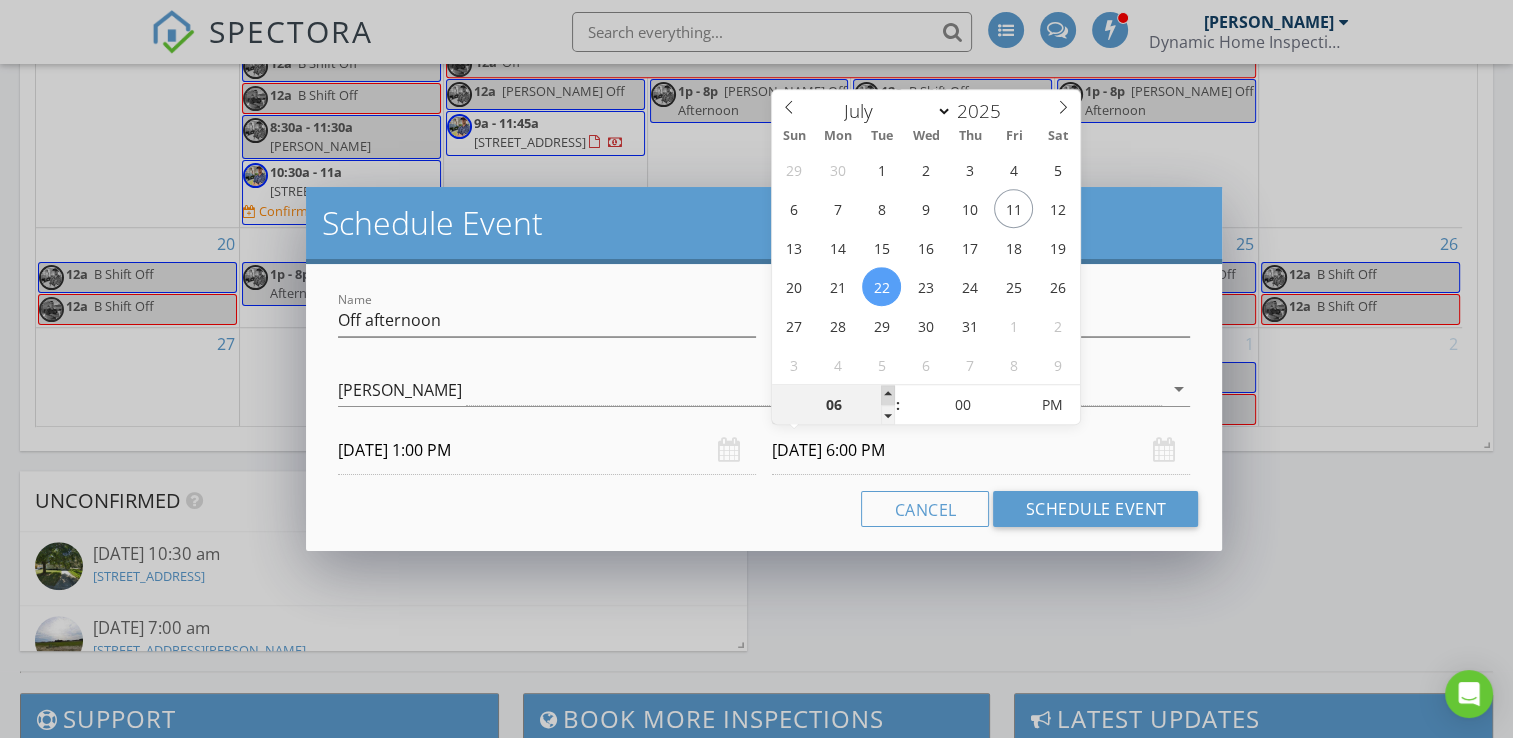 click at bounding box center (888, 395) 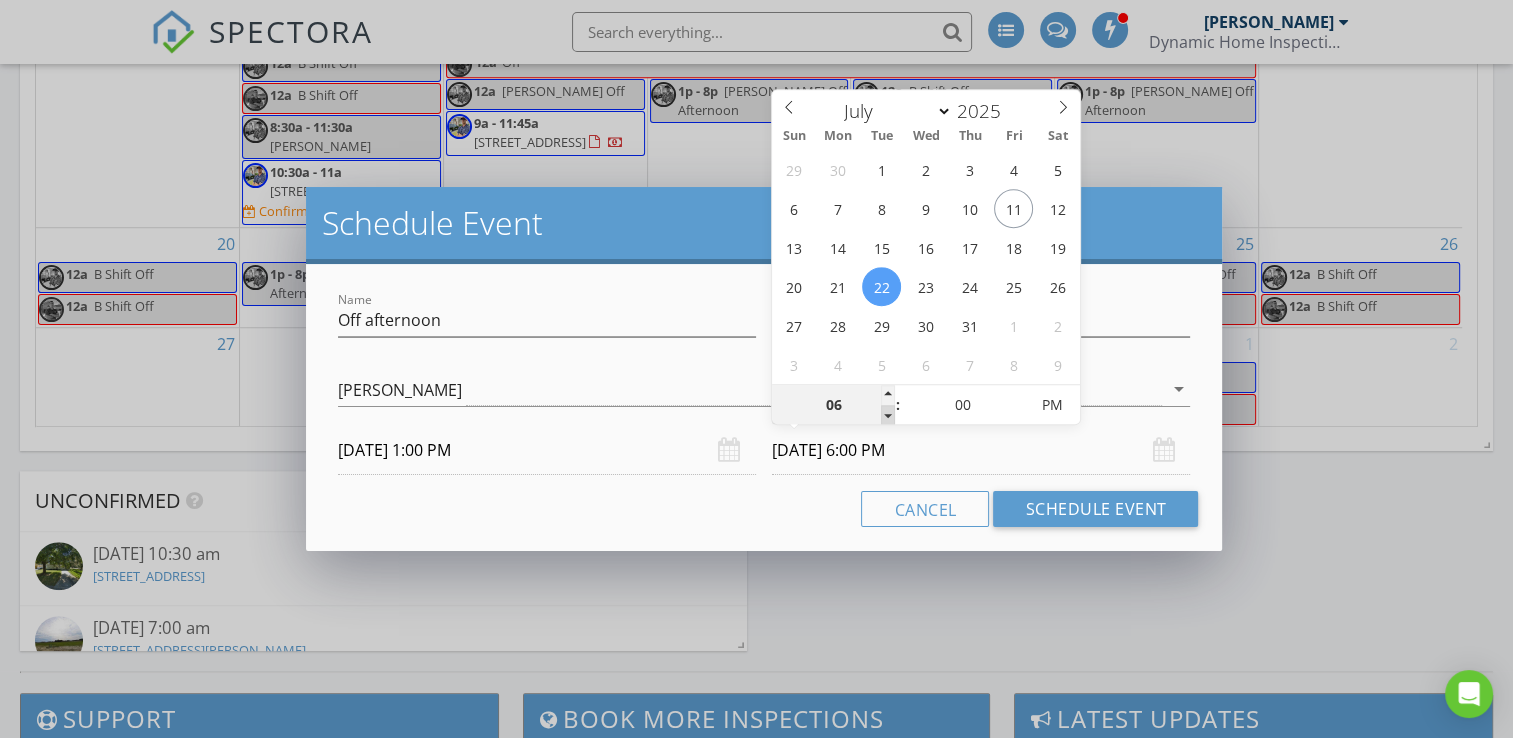 type on "05" 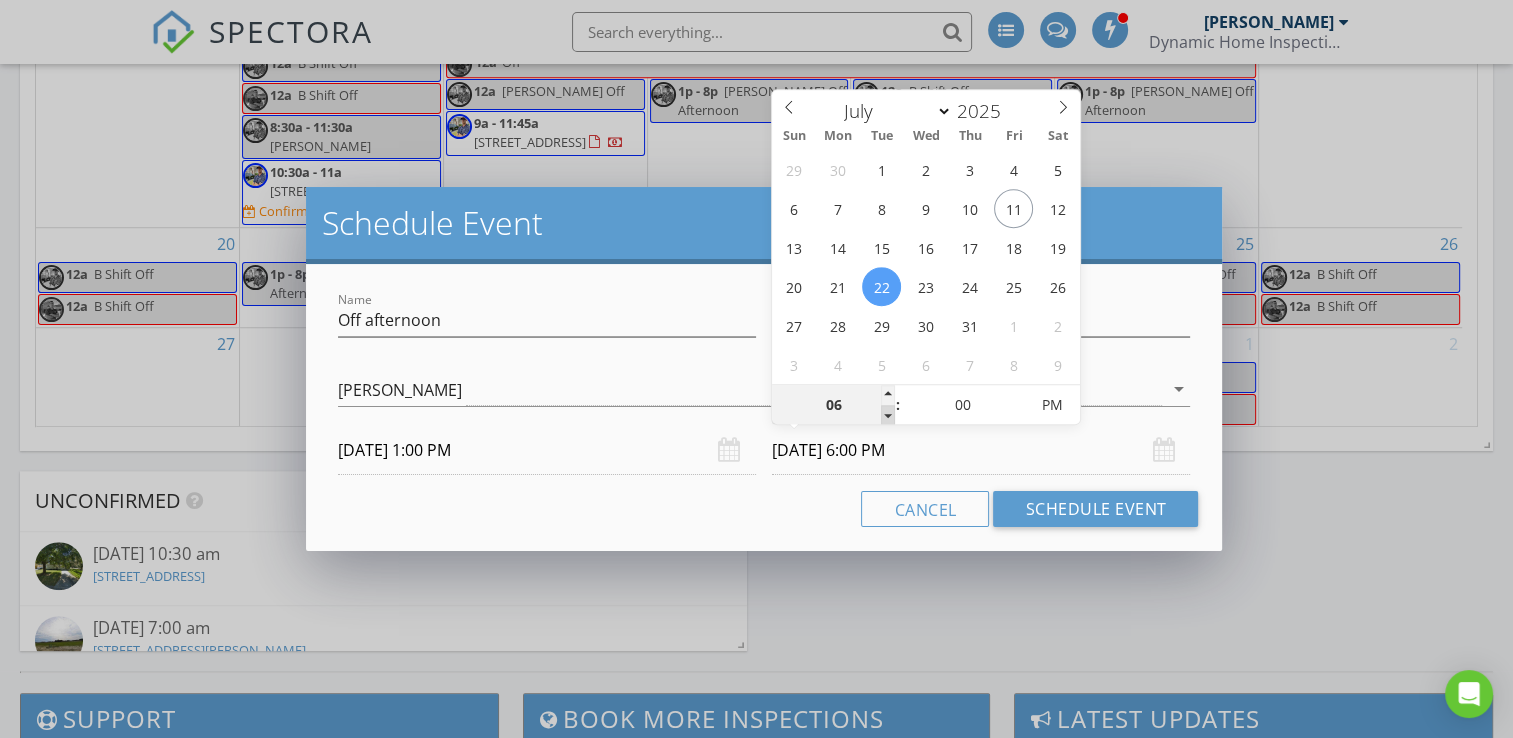 type on "[DATE] 5:00 PM" 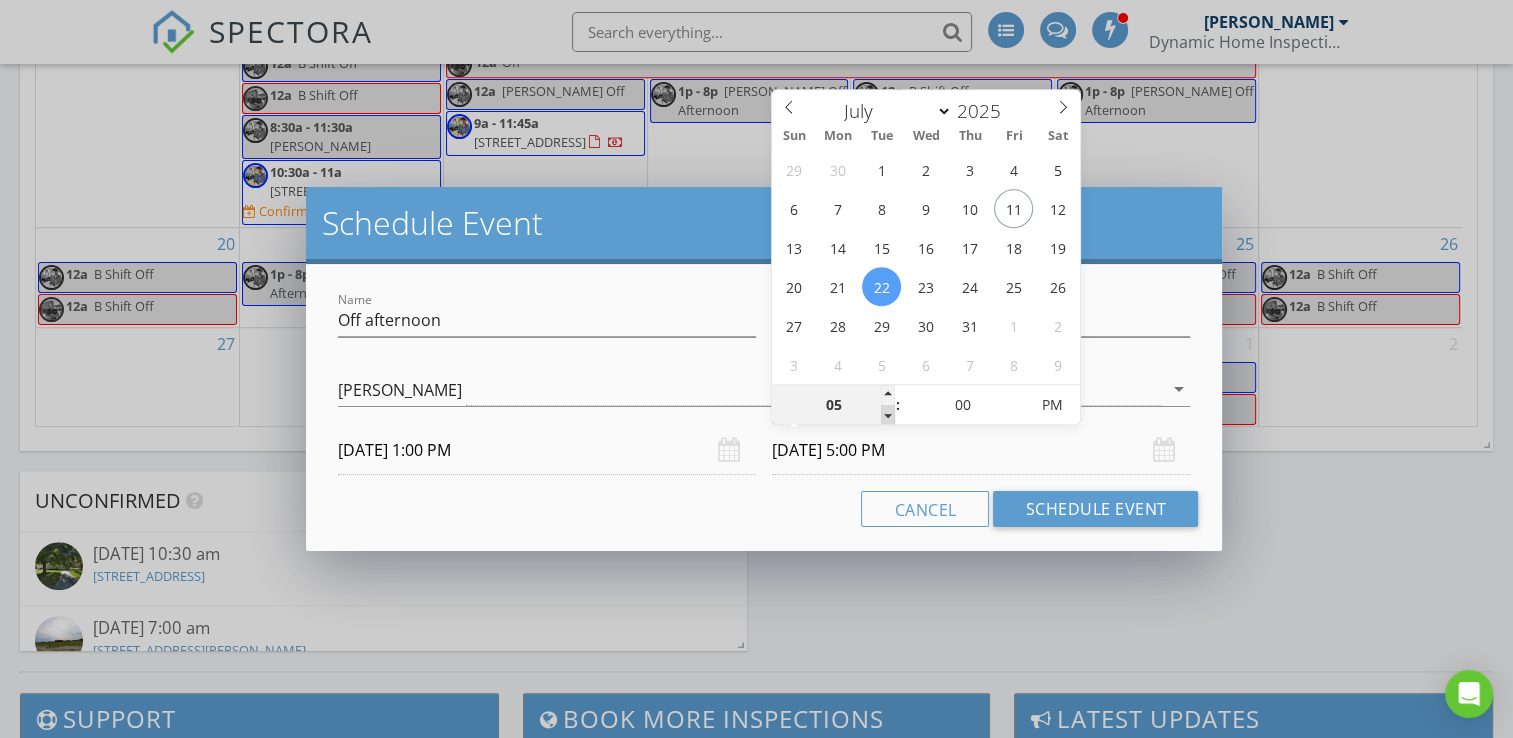 click at bounding box center [888, 415] 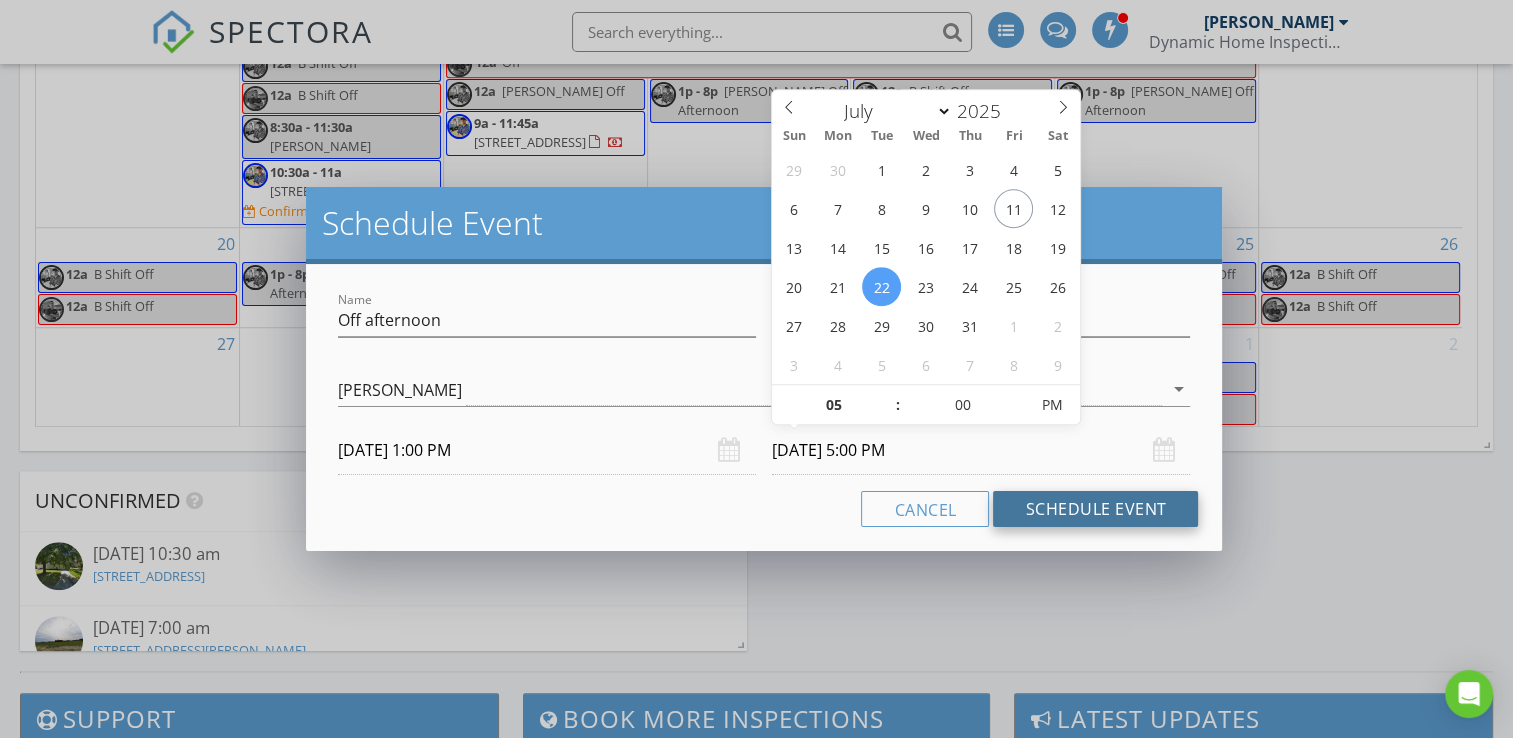 click on "Schedule Event" at bounding box center (1095, 509) 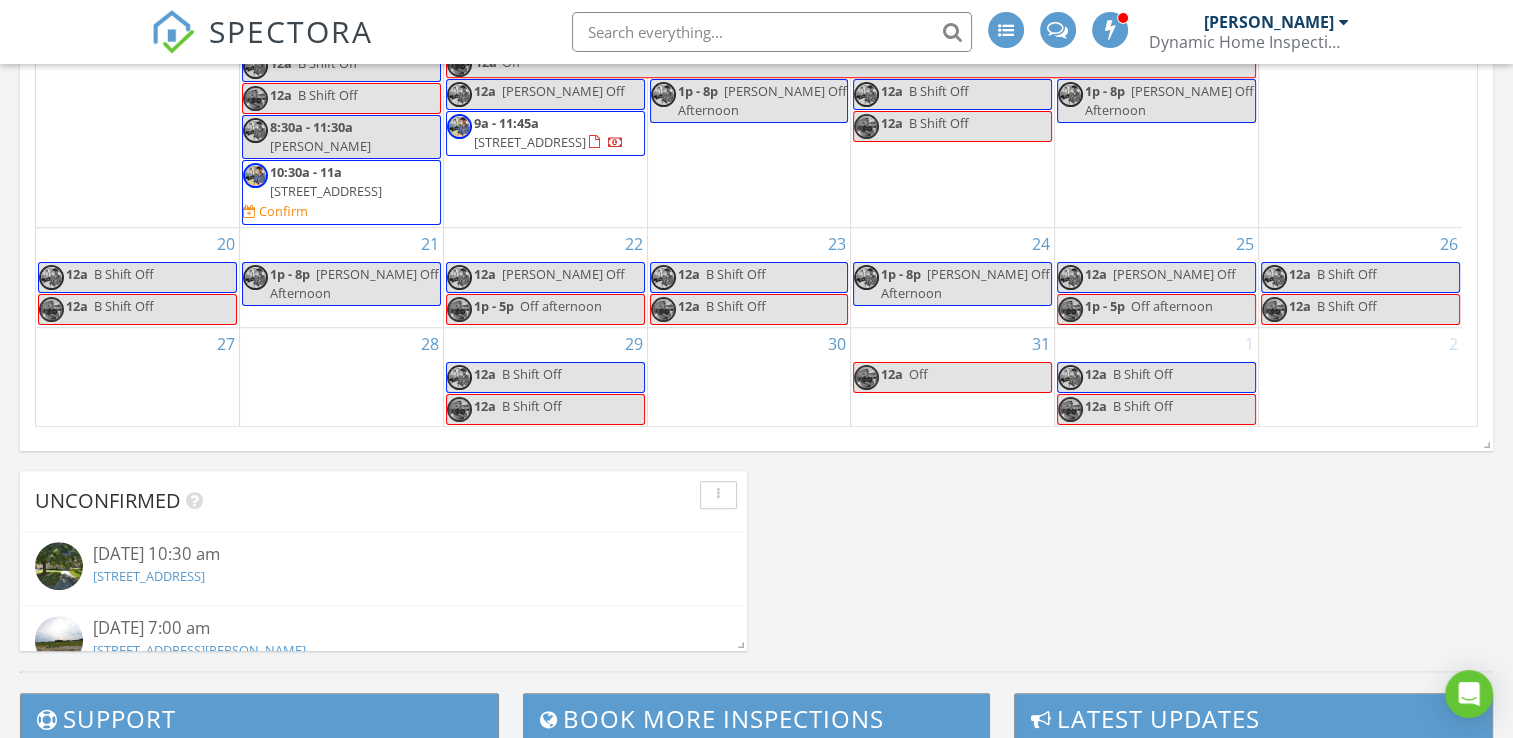 scroll, scrollTop: 1519, scrollLeft: 0, axis: vertical 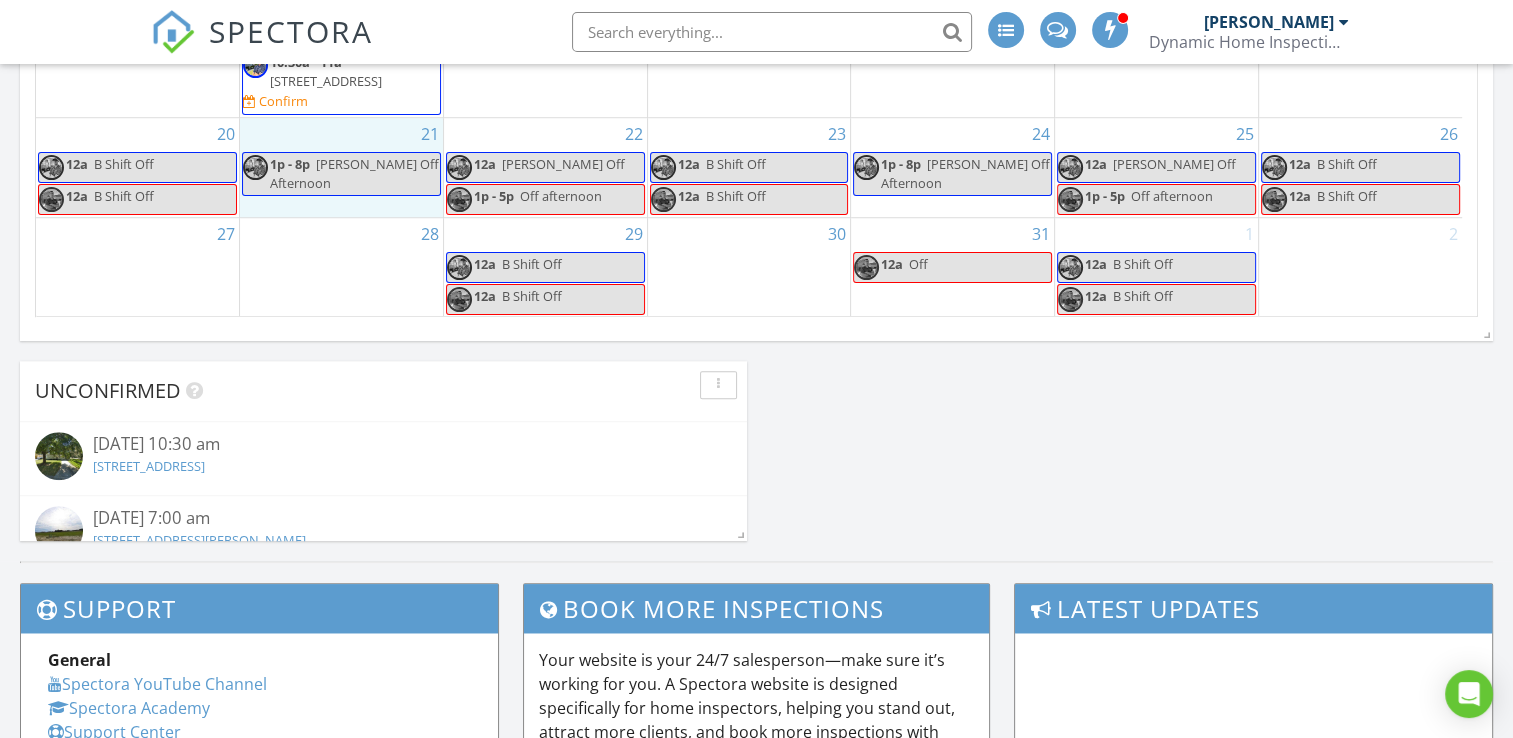 click on "21
1p - 8p
[PERSON_NAME] Off Afternoon" at bounding box center (341, 167) 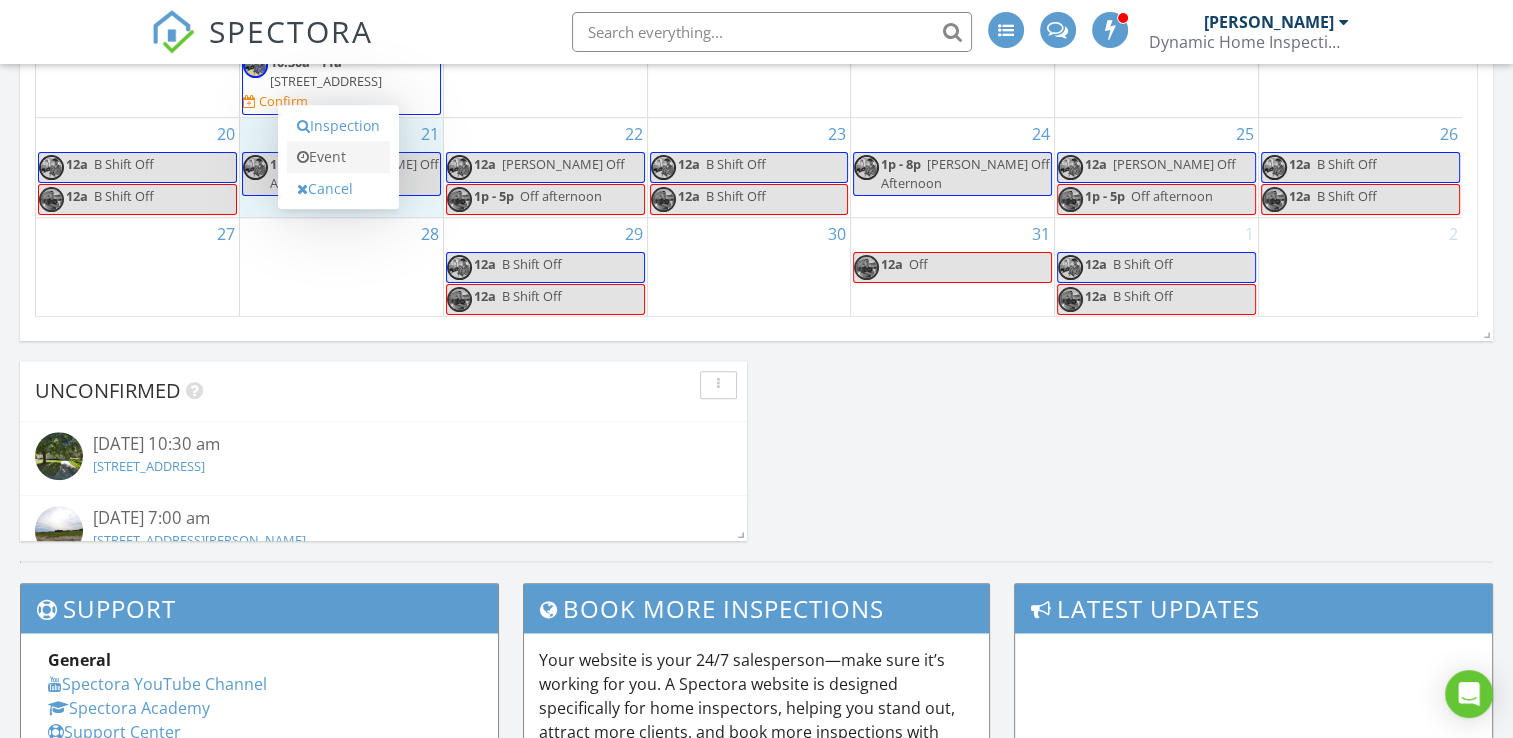 click on "Event" at bounding box center [338, 157] 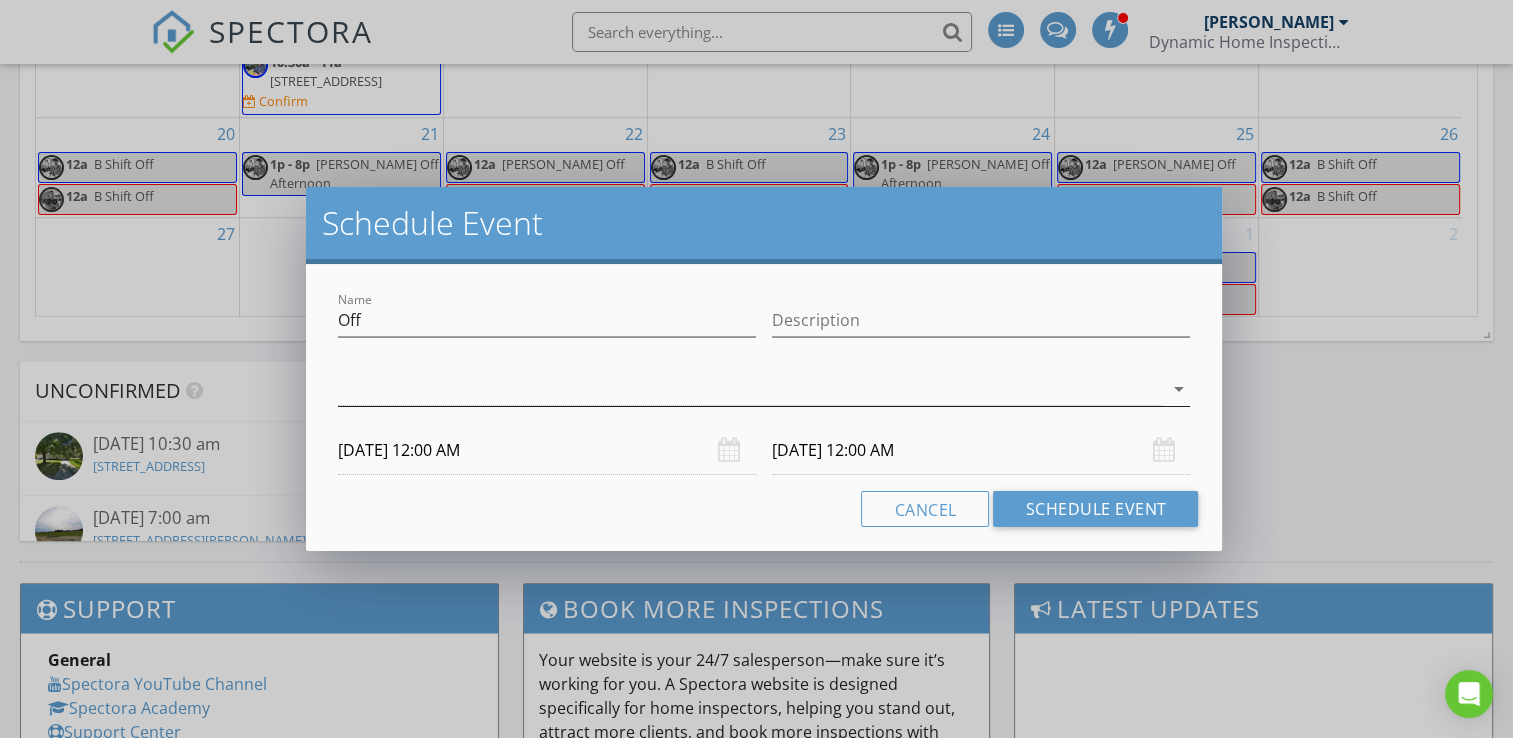 click at bounding box center (750, 389) 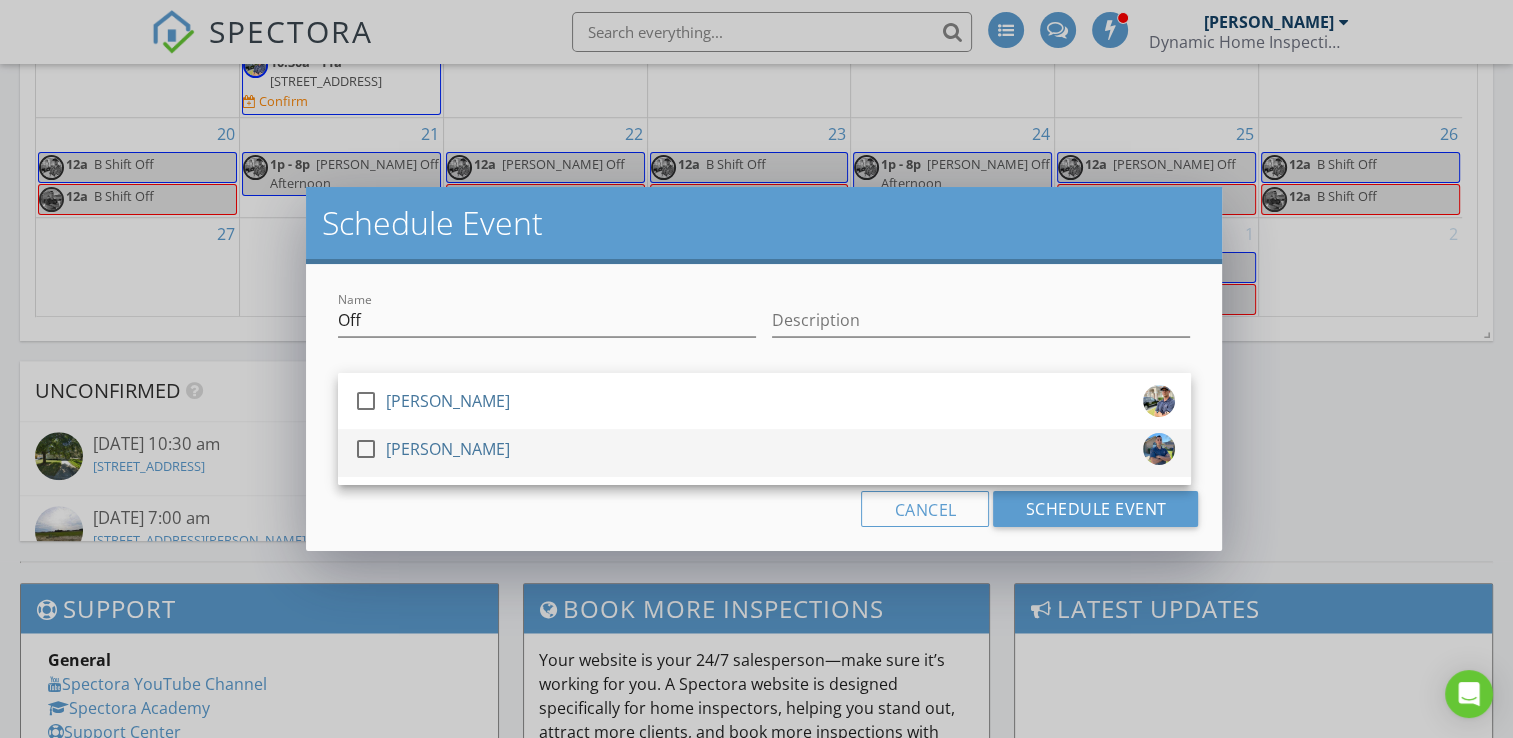 click on "[PERSON_NAME]" at bounding box center (448, 449) 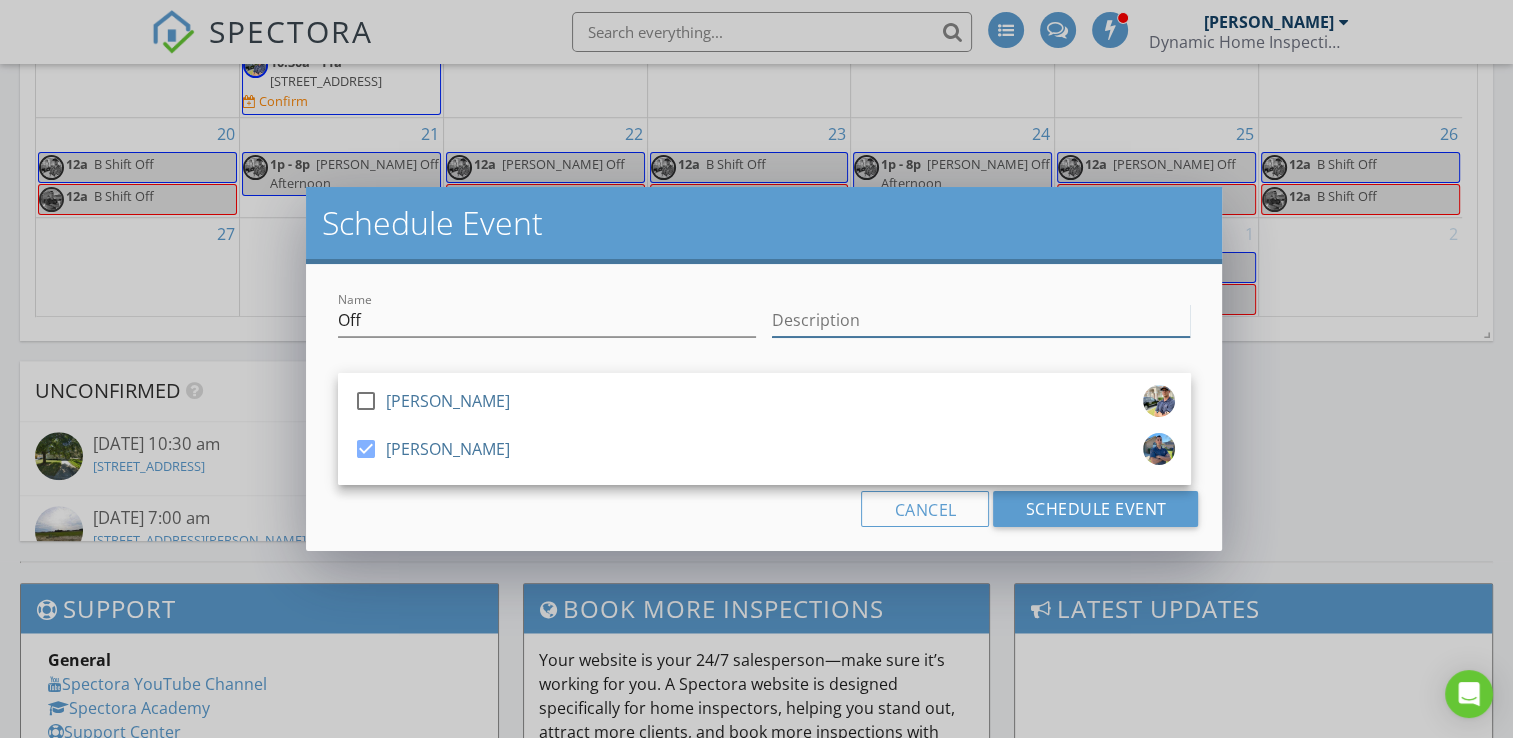 click on "Description" at bounding box center [981, 320] 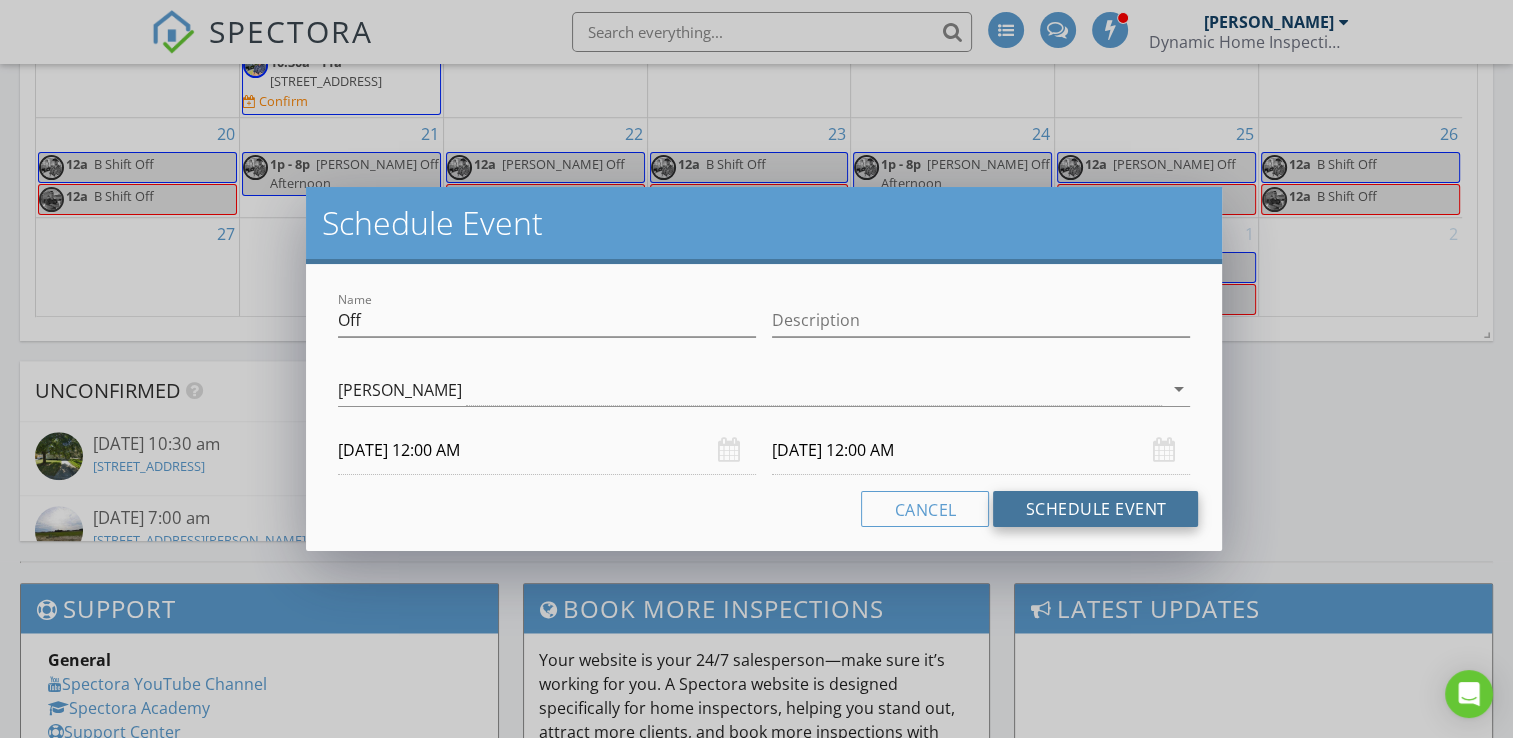 click on "Schedule Event" at bounding box center (1095, 509) 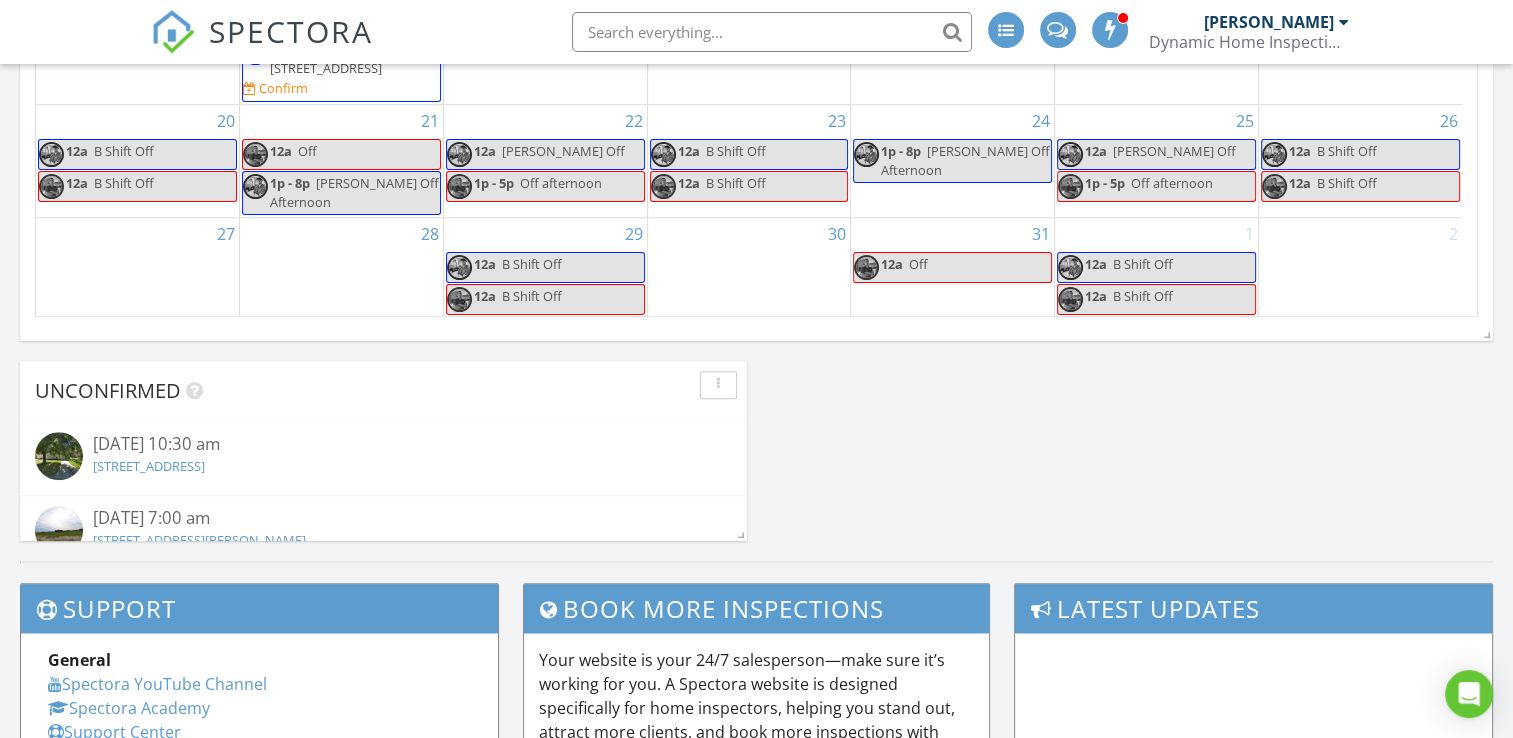 scroll, scrollTop: 1628, scrollLeft: 0, axis: vertical 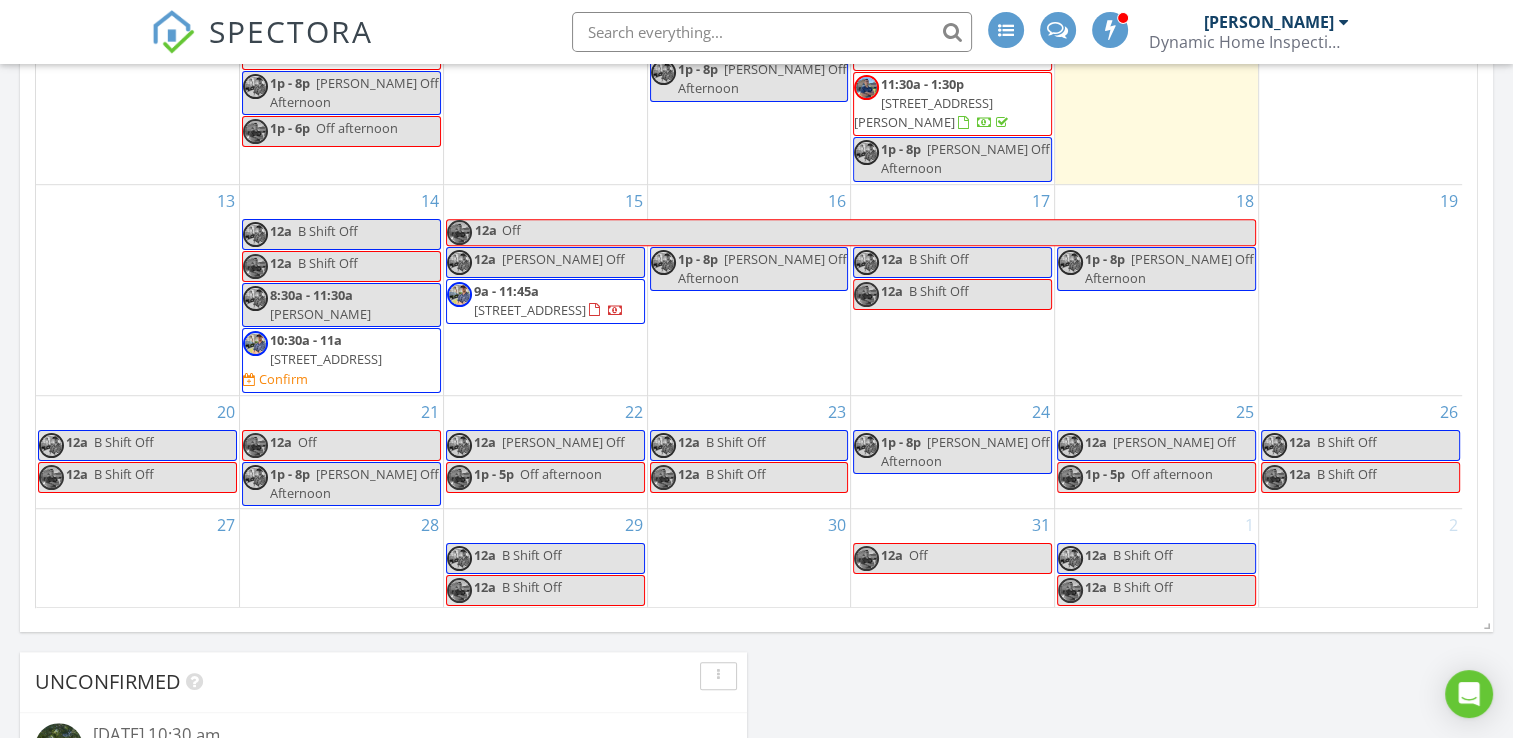 click on "24
1p - 8p
[PERSON_NAME] Off Afternoon" at bounding box center (952, 452) 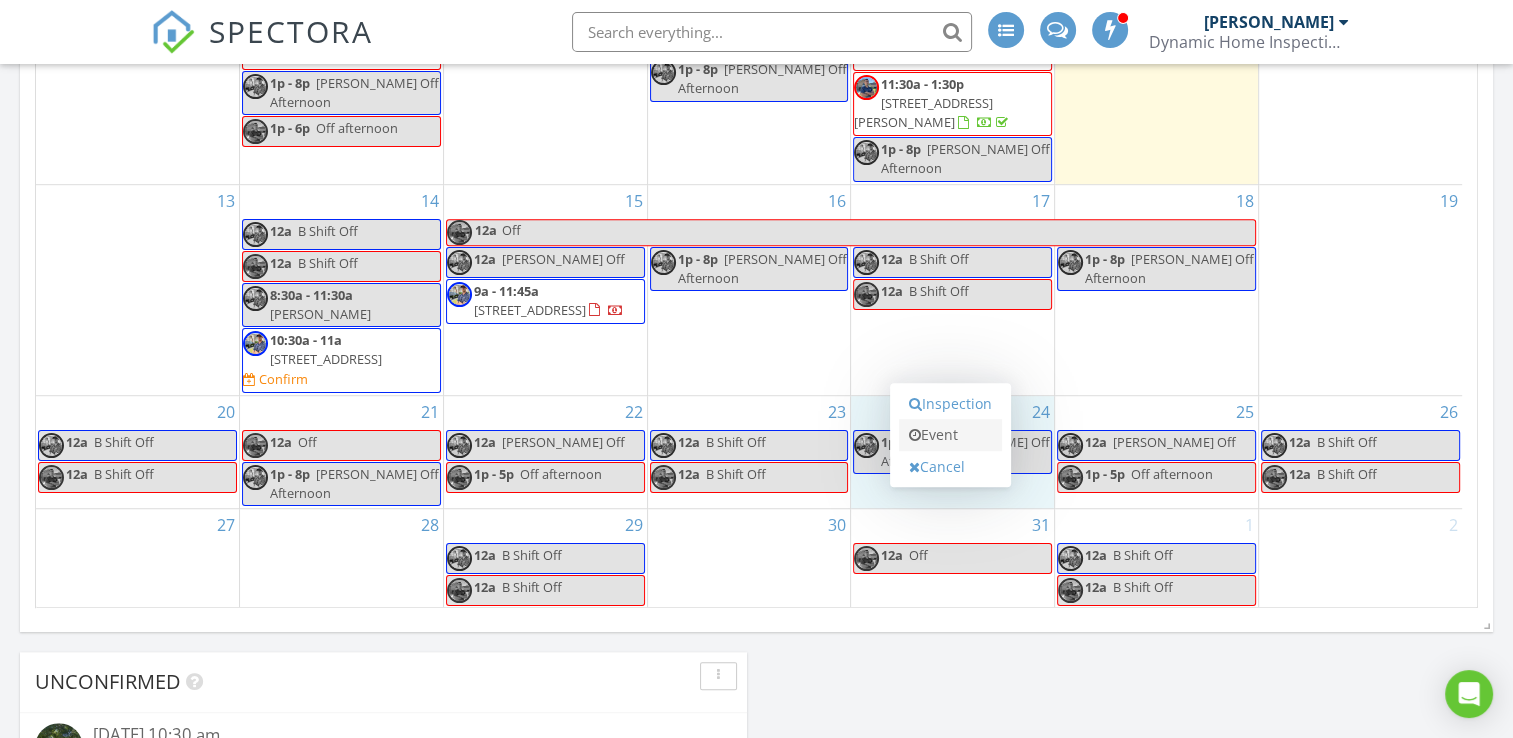 click on "Event" at bounding box center [950, 435] 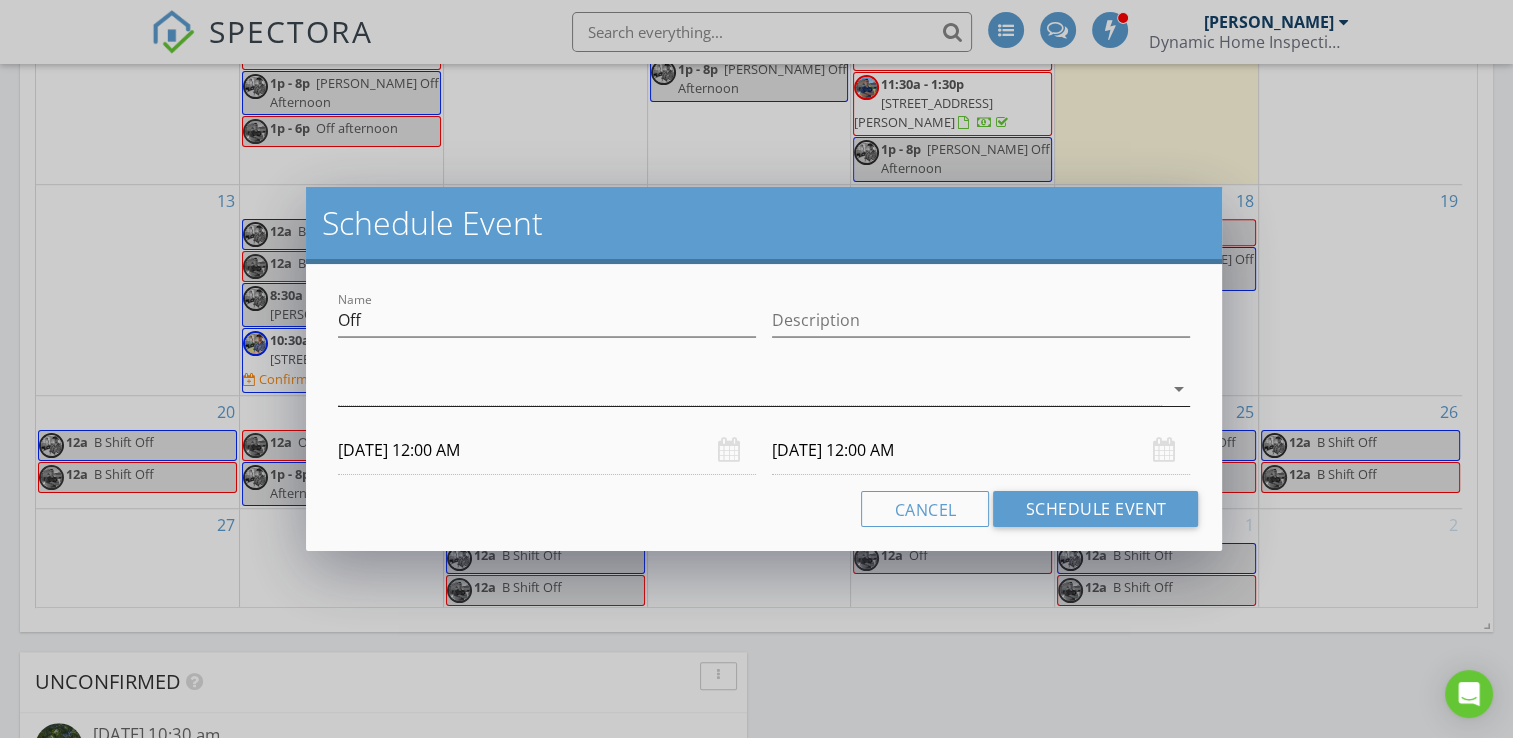 click at bounding box center [750, 389] 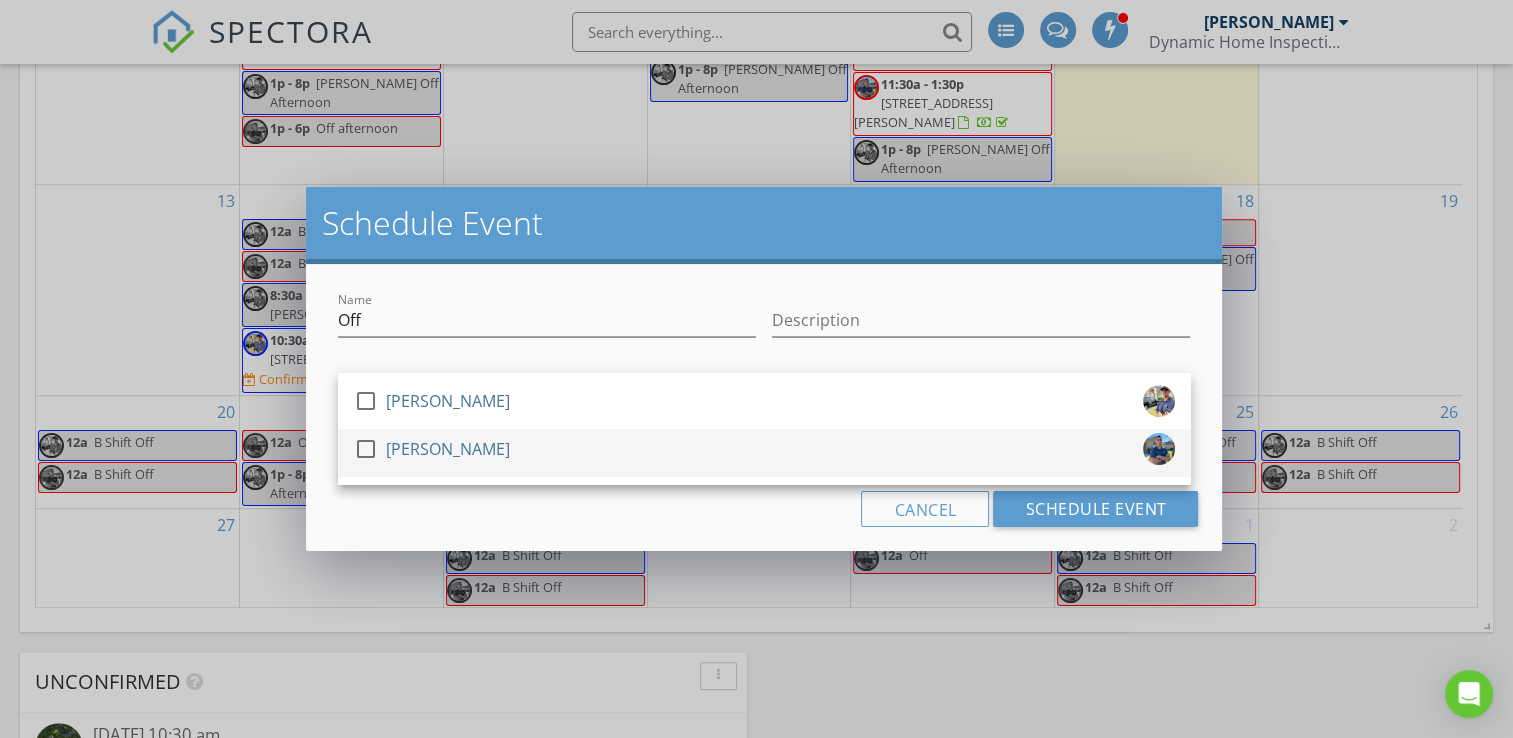click on "[PERSON_NAME]" at bounding box center (448, 449) 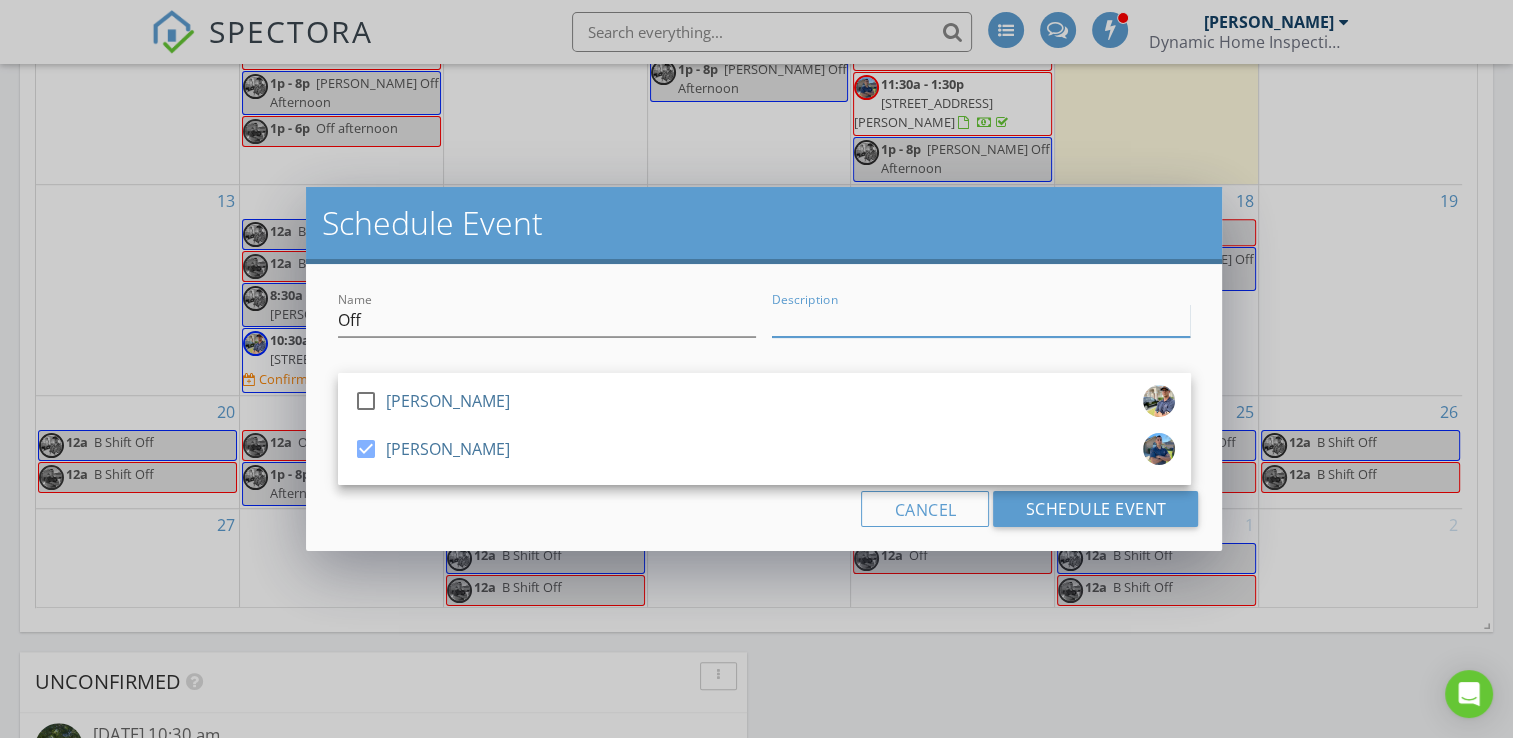 drag, startPoint x: 917, startPoint y: 314, endPoint x: 923, endPoint y: 329, distance: 16.155495 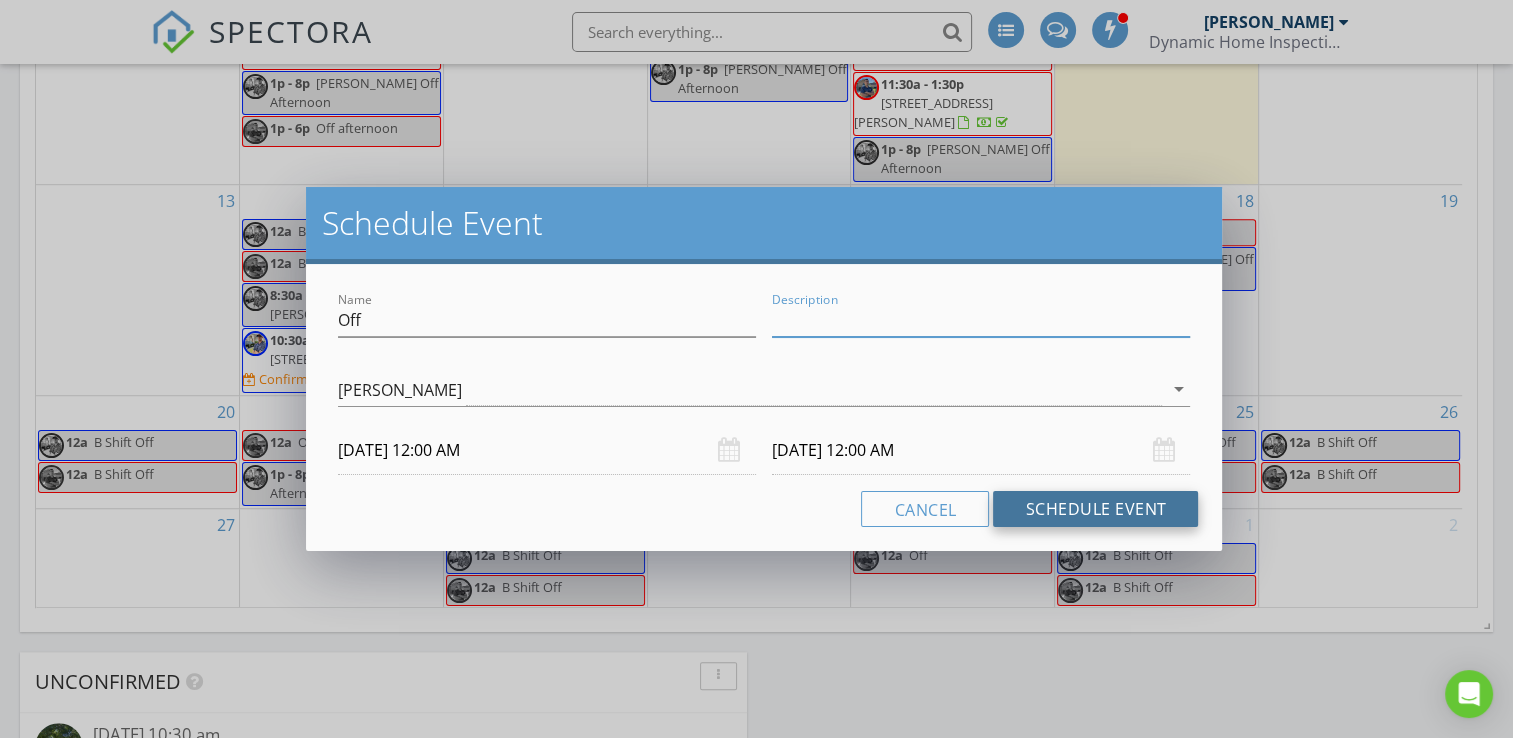 click on "Schedule Event" at bounding box center [1095, 509] 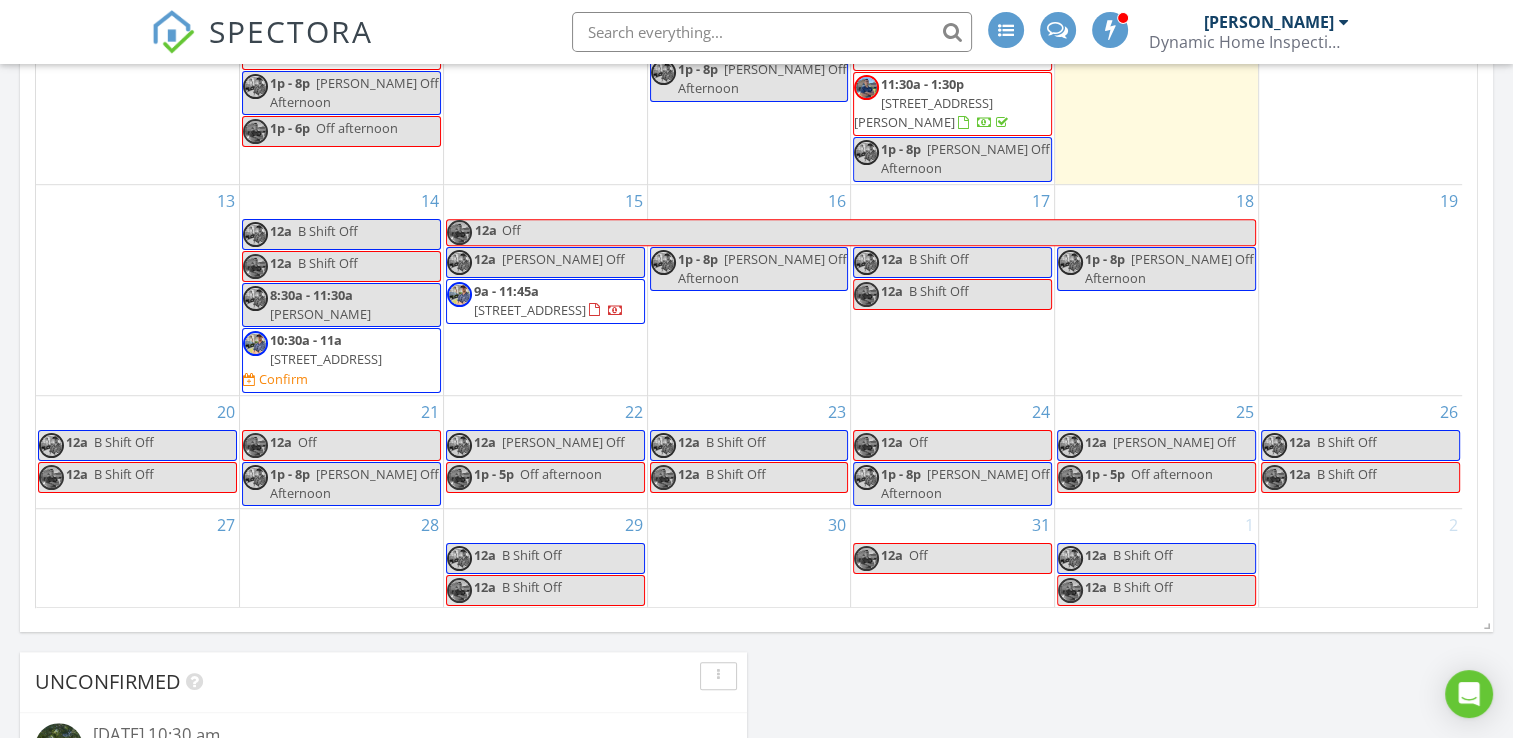 scroll, scrollTop: 0, scrollLeft: 0, axis: both 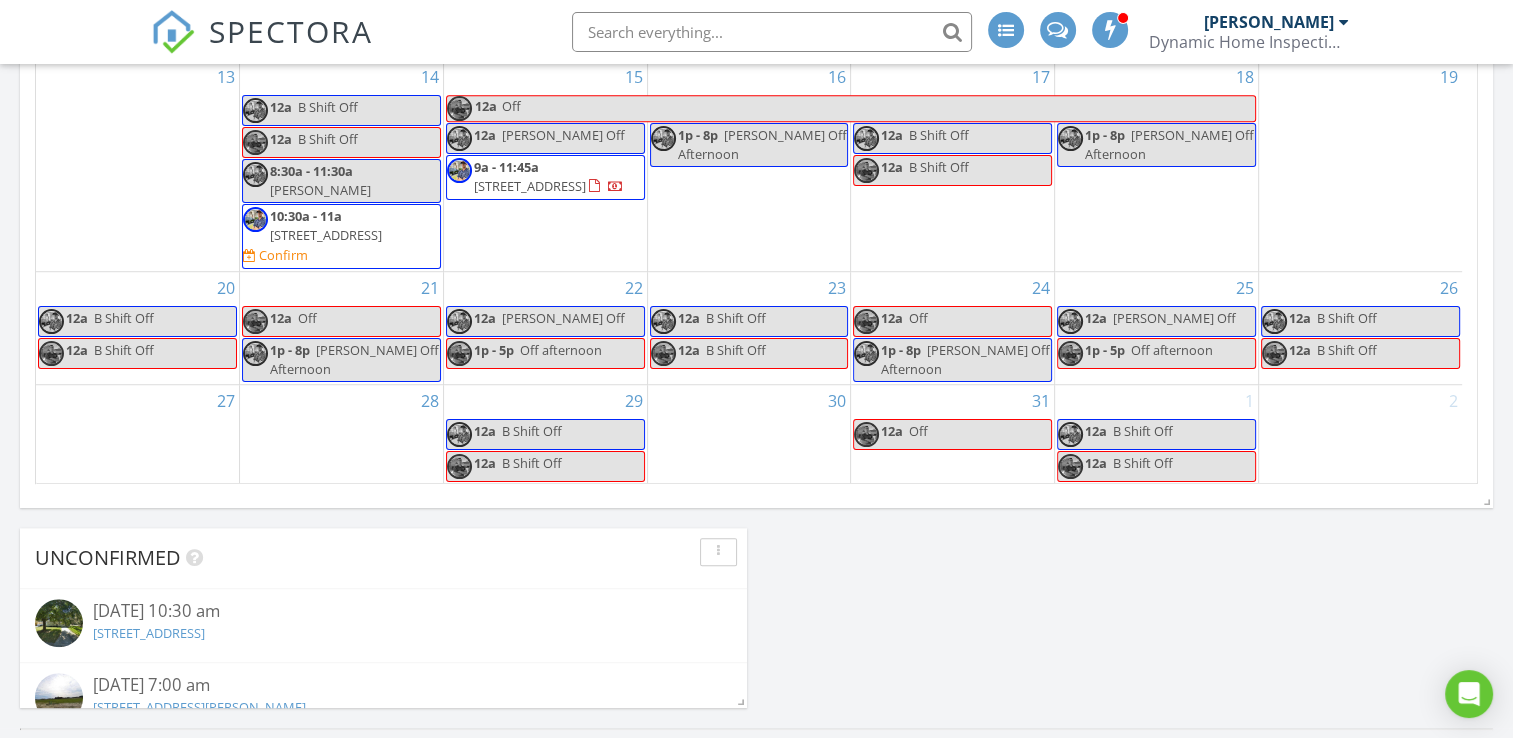 click on "28" at bounding box center (341, 434) 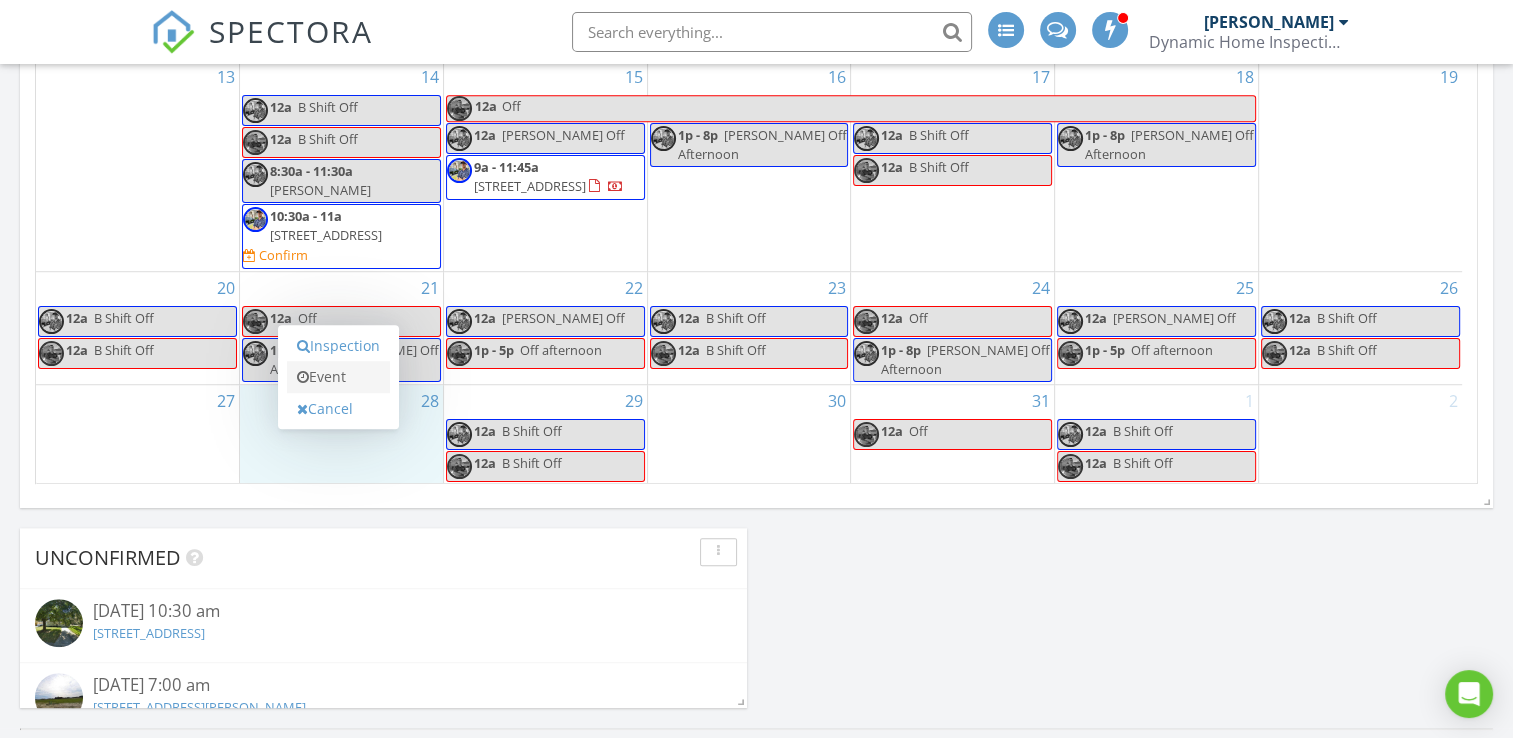 click on "Event" at bounding box center [338, 377] 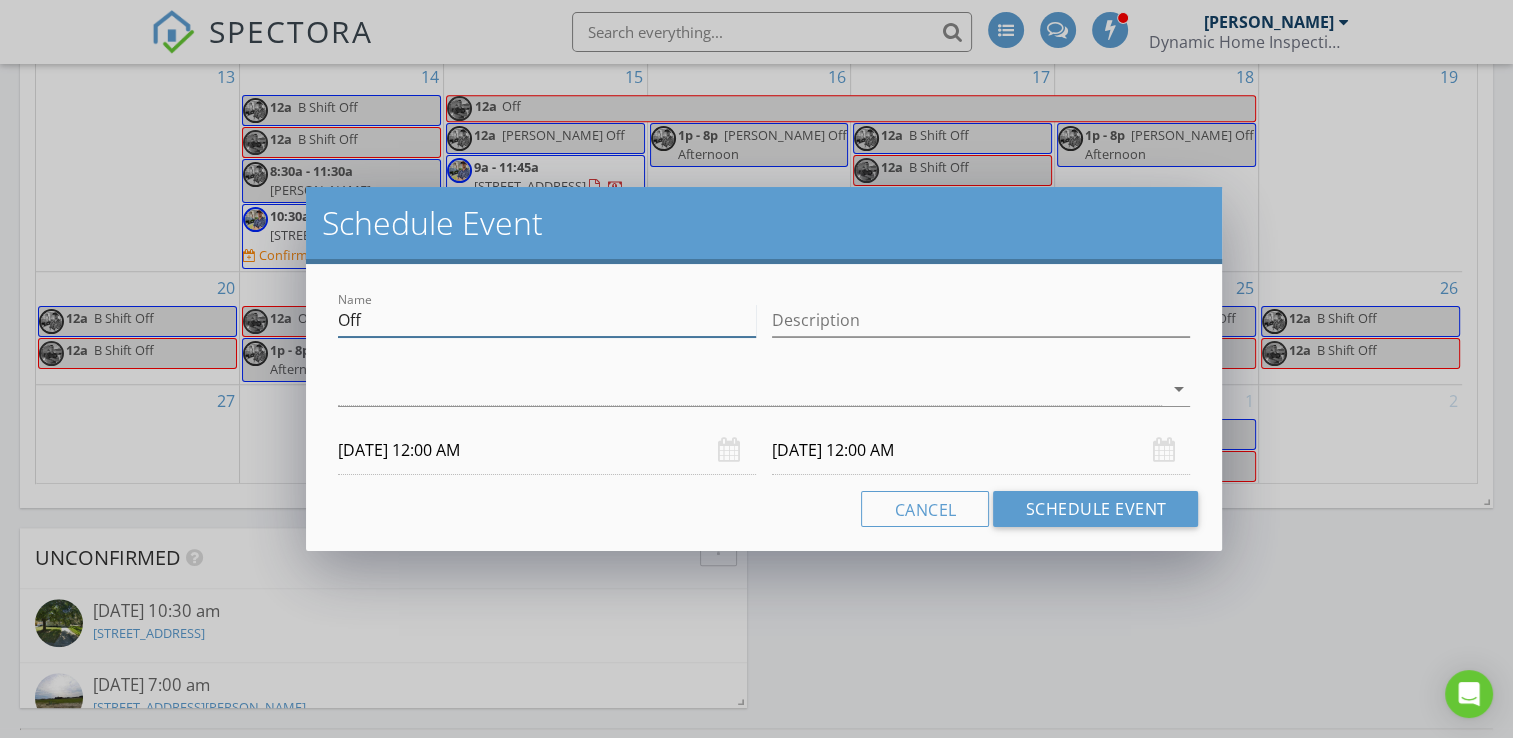click on "Off" at bounding box center [547, 320] 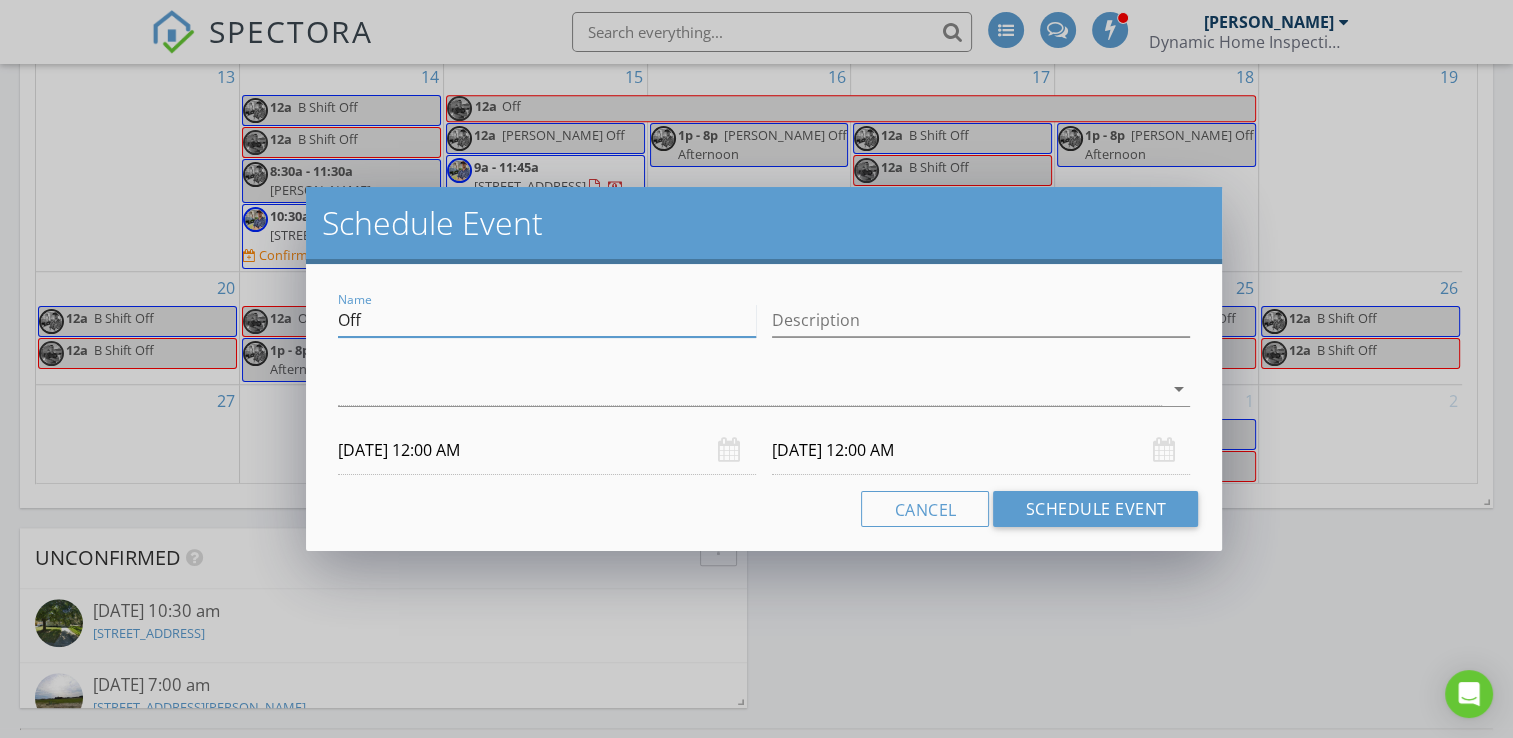 type on "Off afternoon" 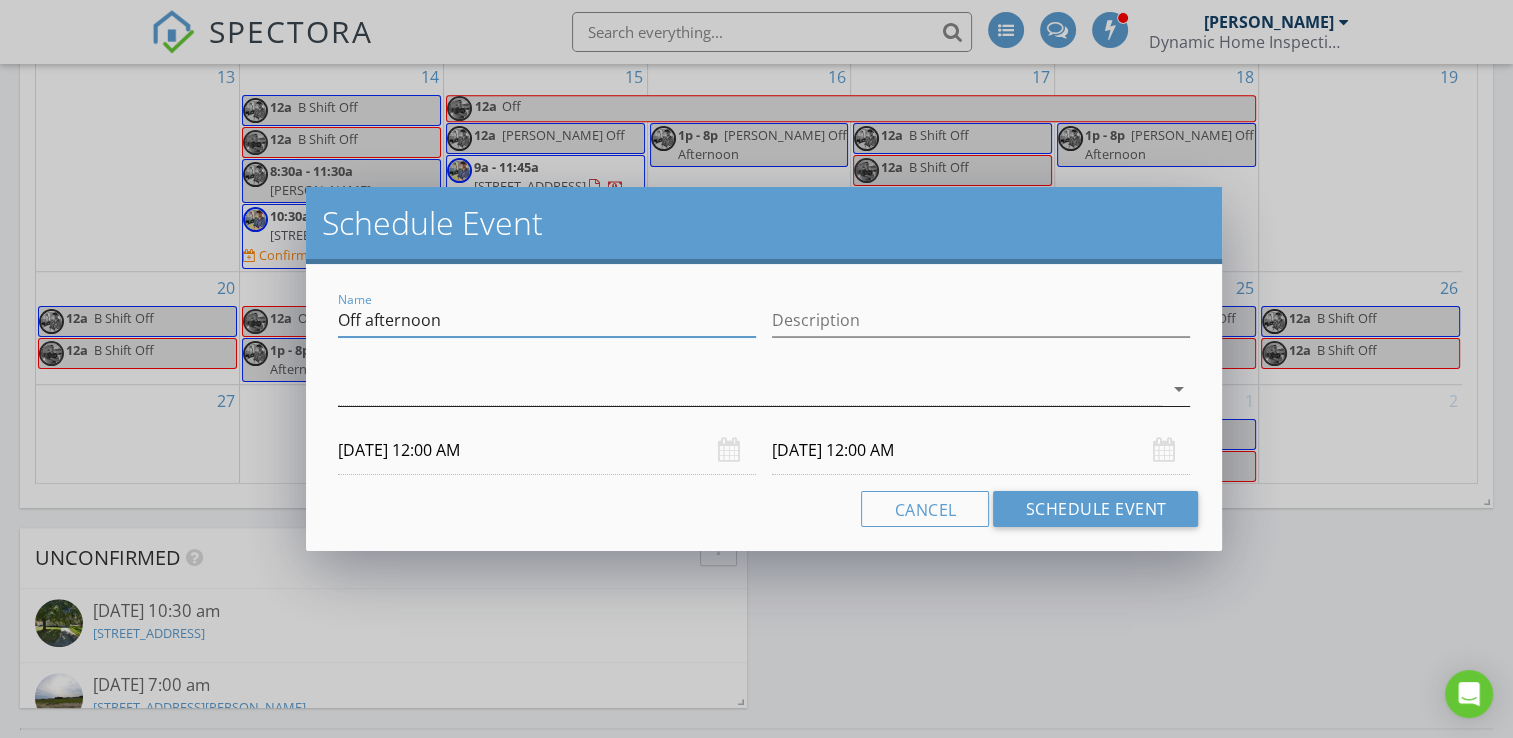 click at bounding box center [750, 389] 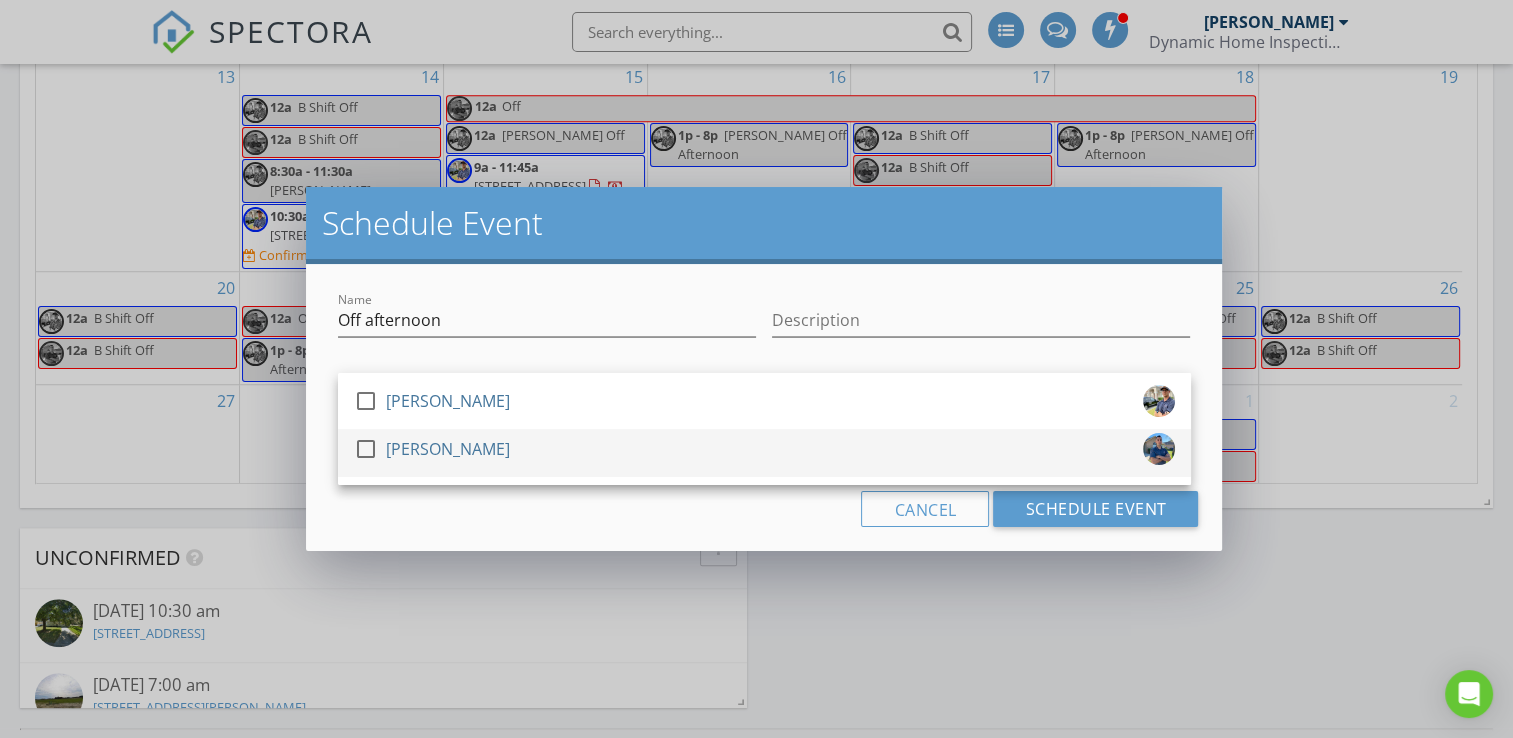 click on "[PERSON_NAME]" at bounding box center [448, 449] 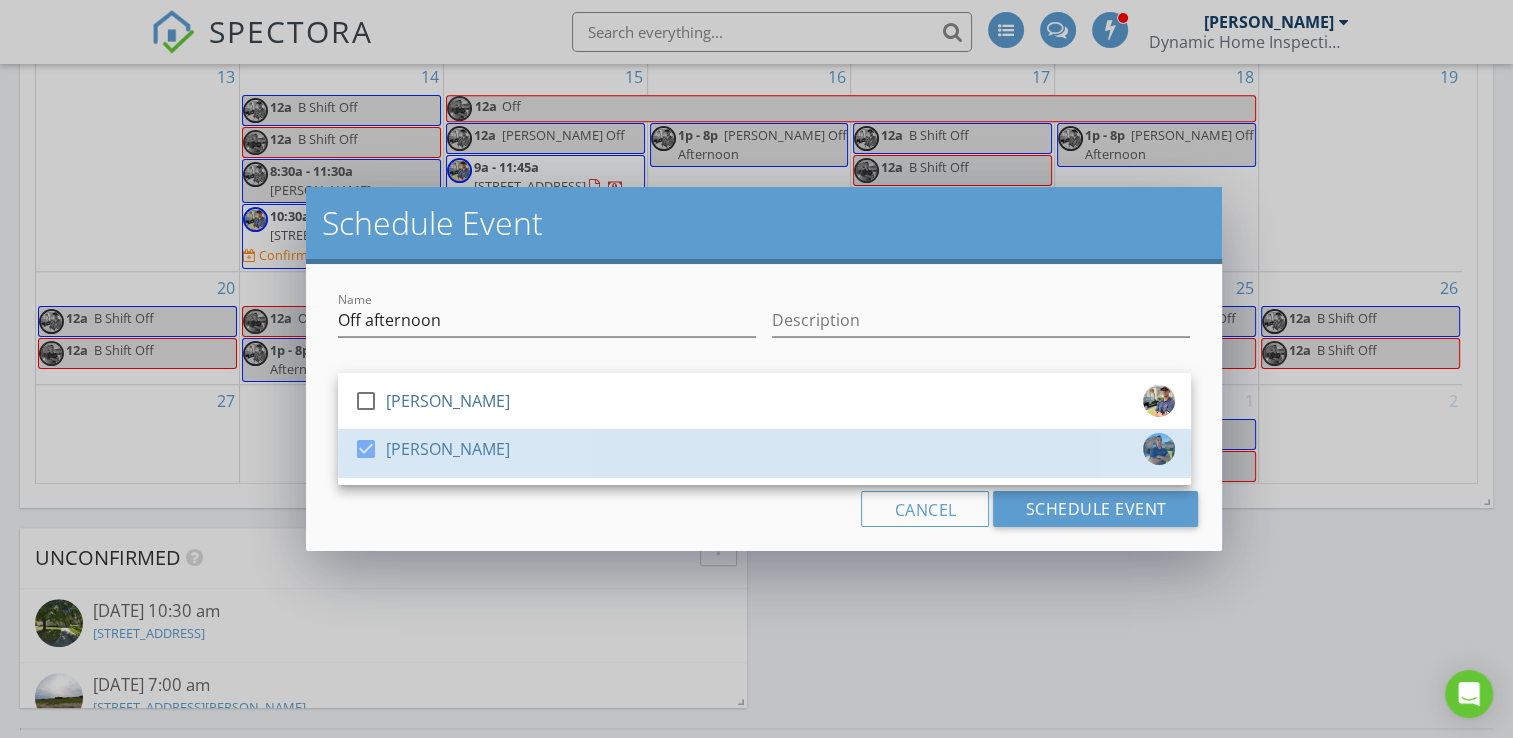 click on "check_box_outline_blank   [PERSON_NAME]   check_box   [PERSON_NAME]" at bounding box center [764, 429] 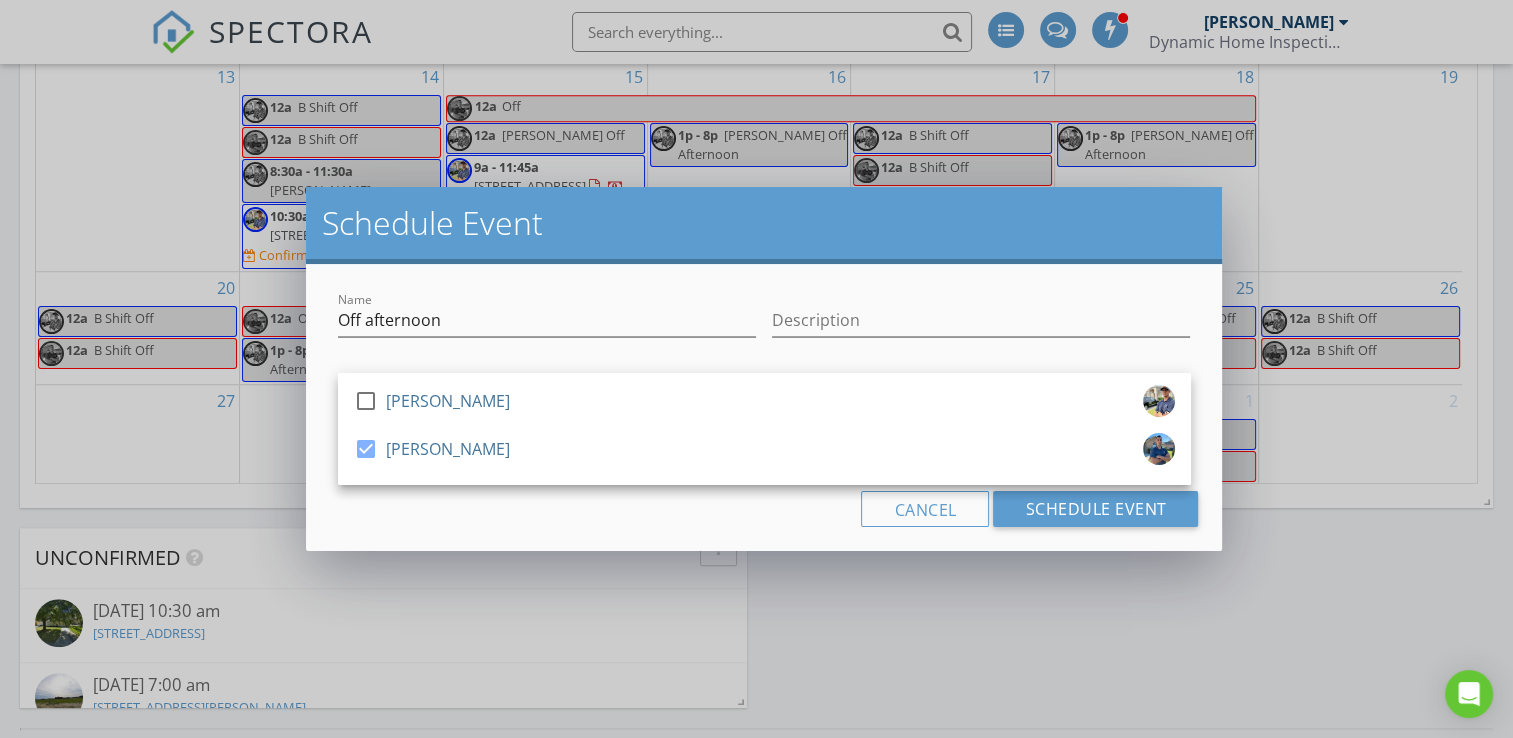 click on "Cancel   Schedule Event" at bounding box center (764, 509) 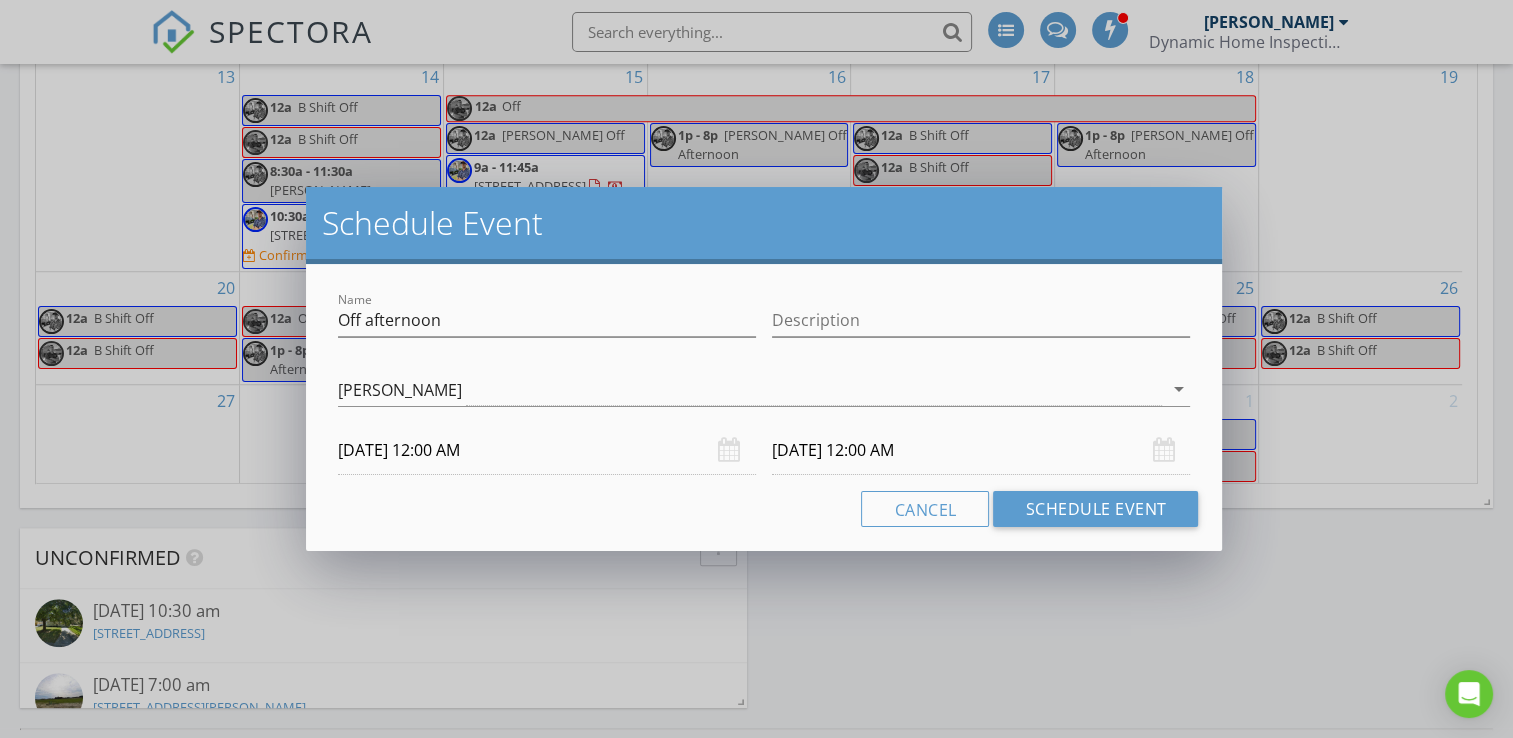 click on "[DATE] 12:00 AM" at bounding box center [547, 450] 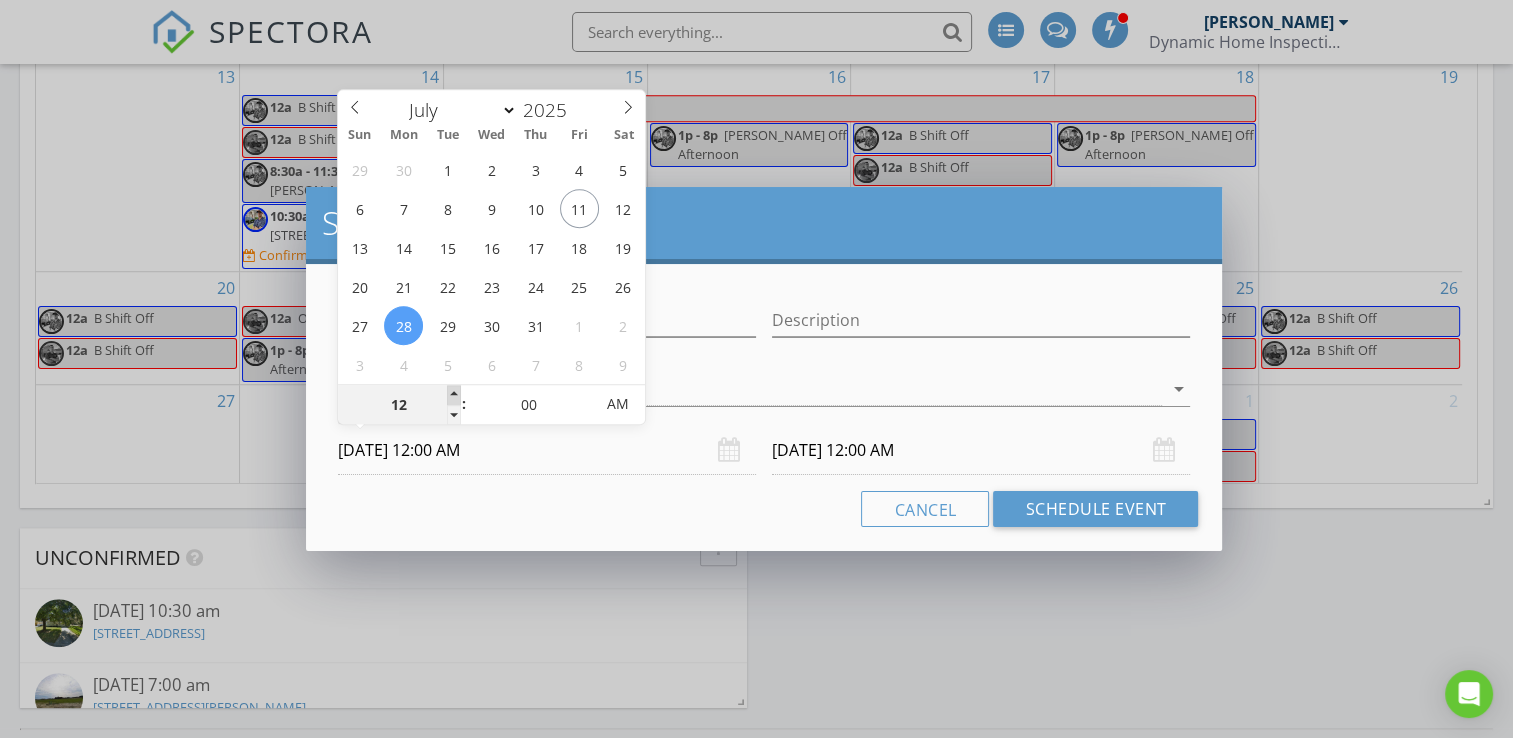 type on "01" 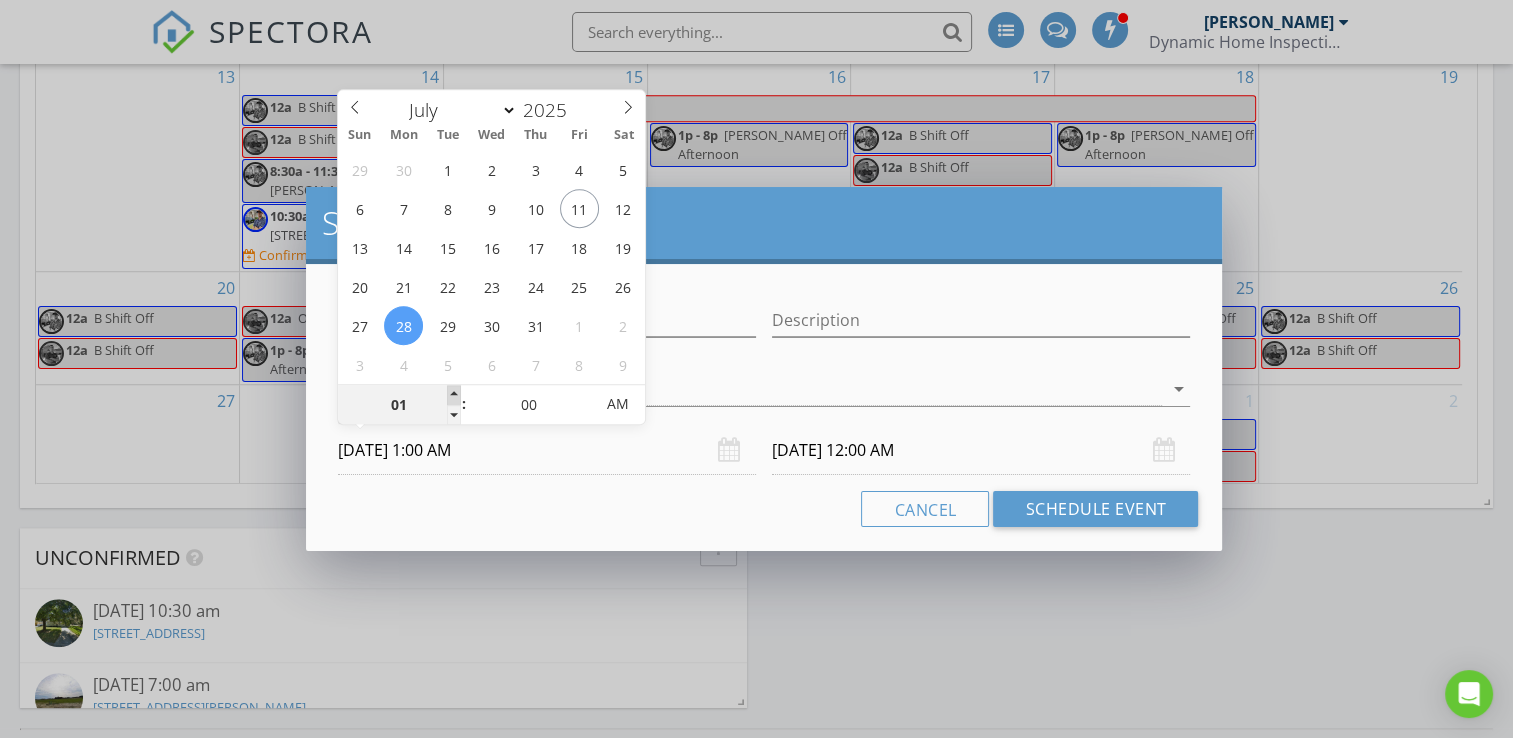 click at bounding box center [454, 395] 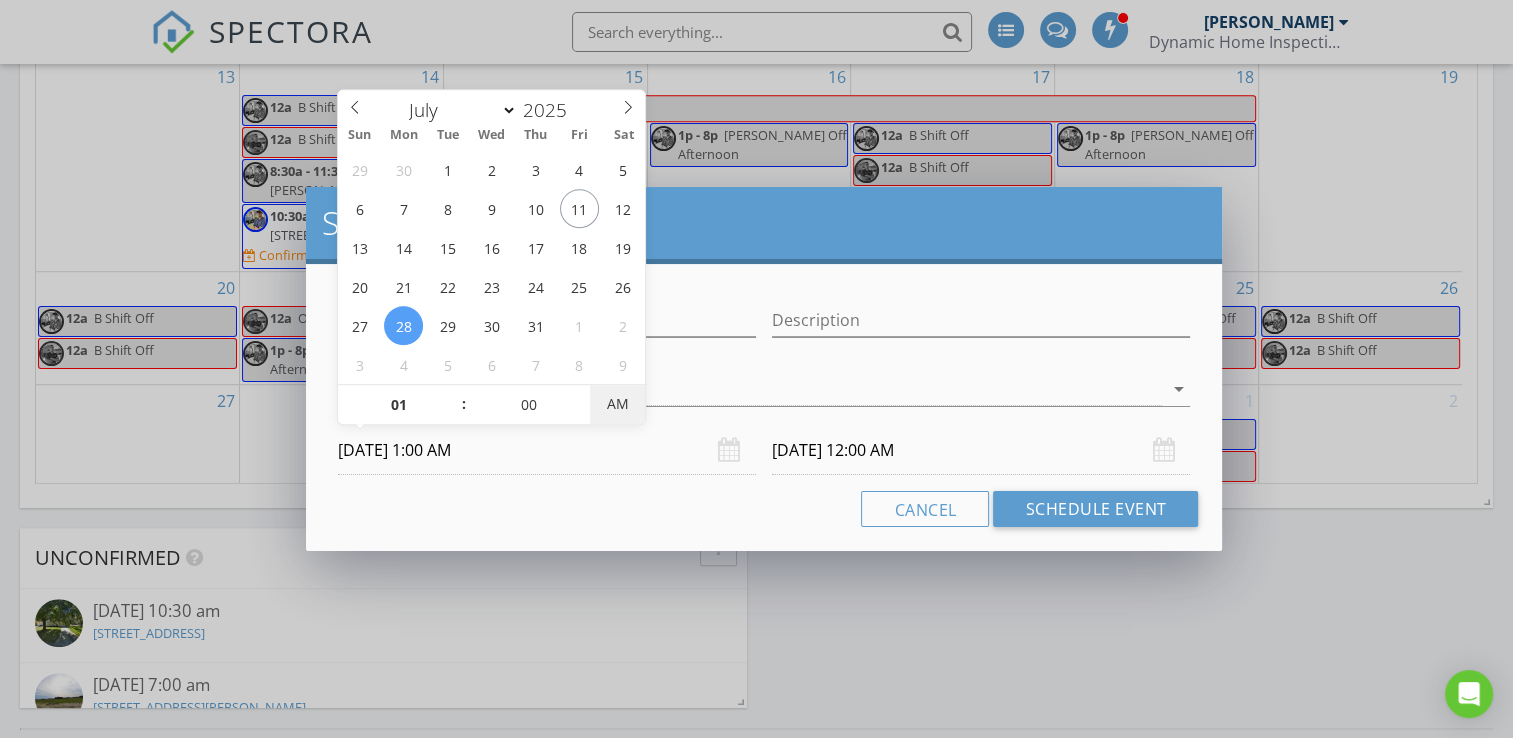type on "01" 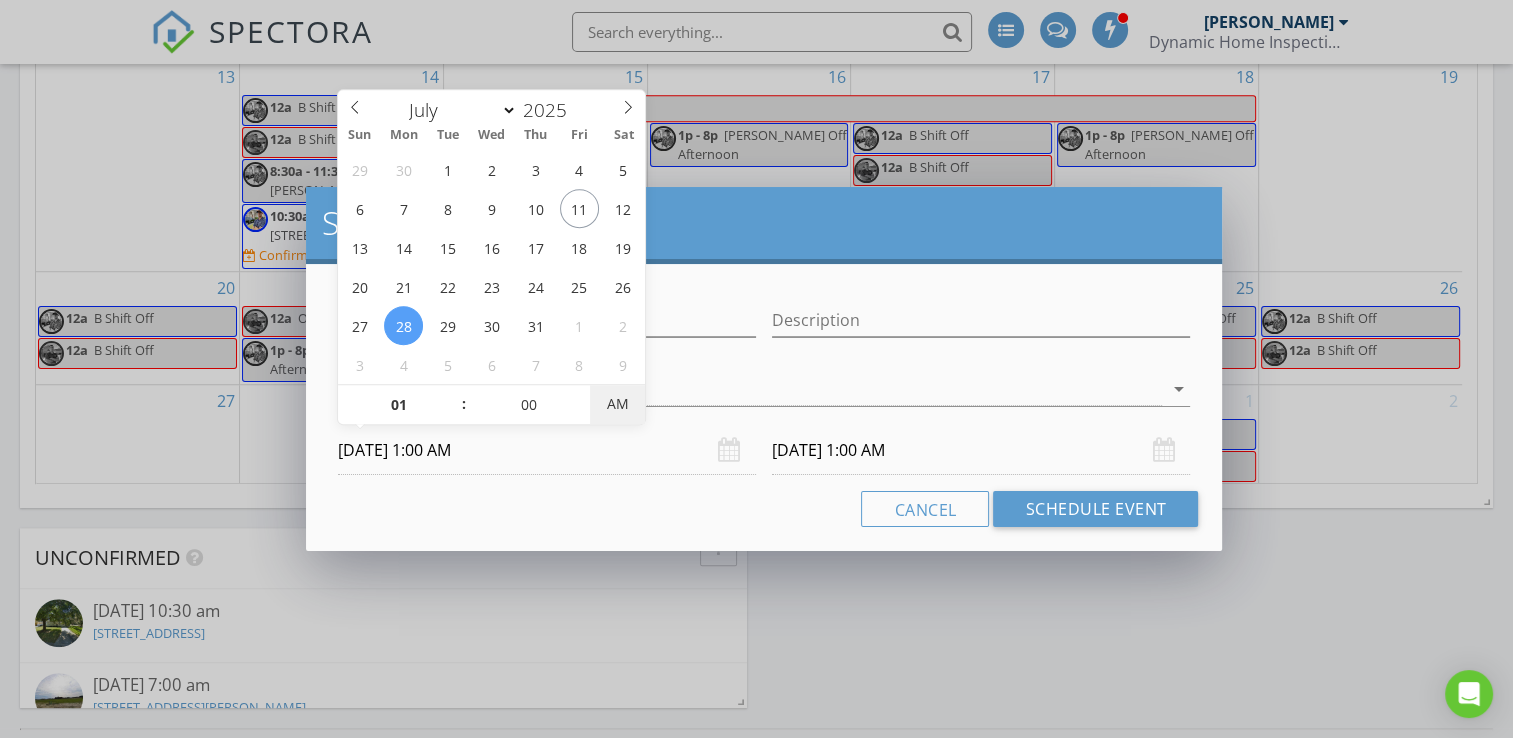 type on "[DATE] 1:00 PM" 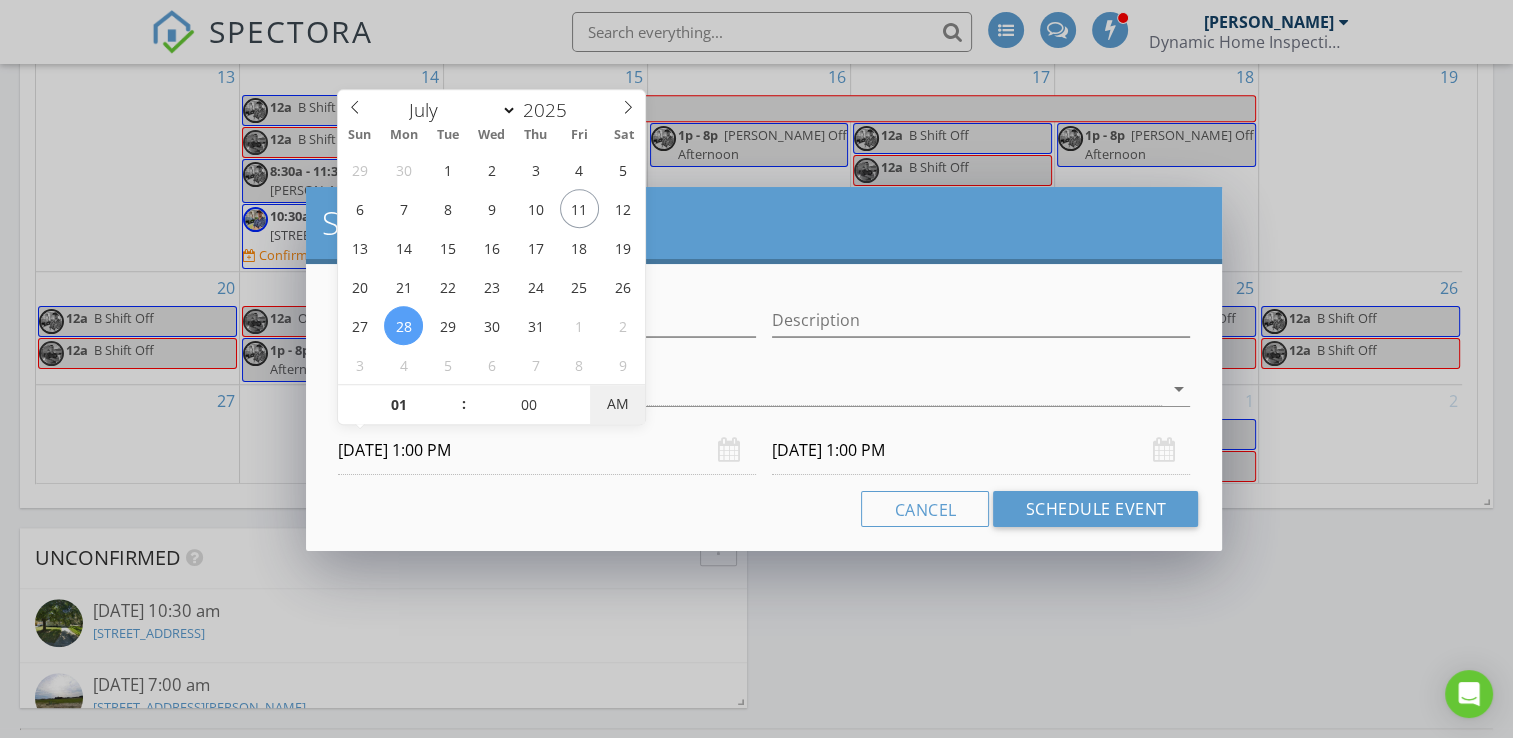 click on "AM" at bounding box center (617, 404) 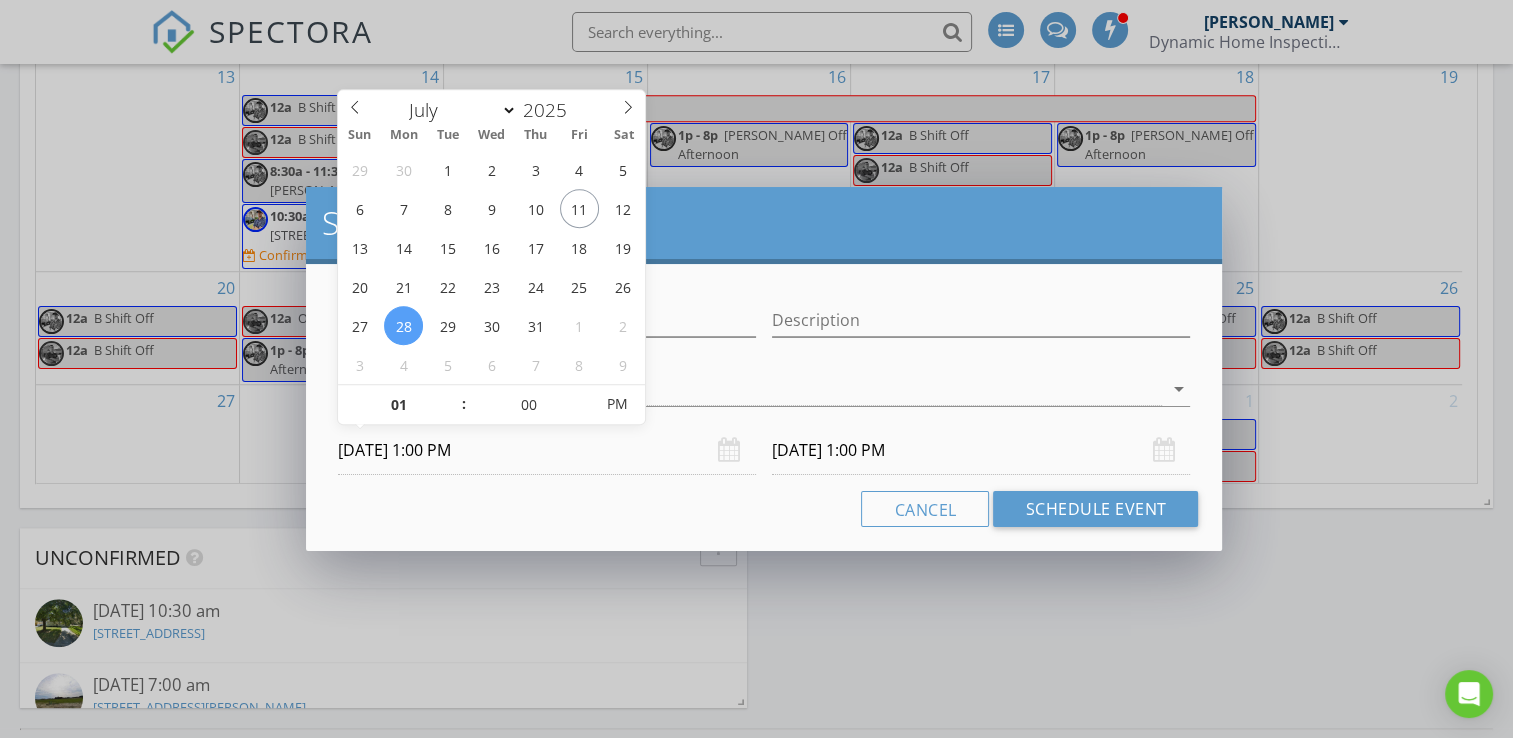 click on "[DATE] 1:00 PM" at bounding box center (981, 450) 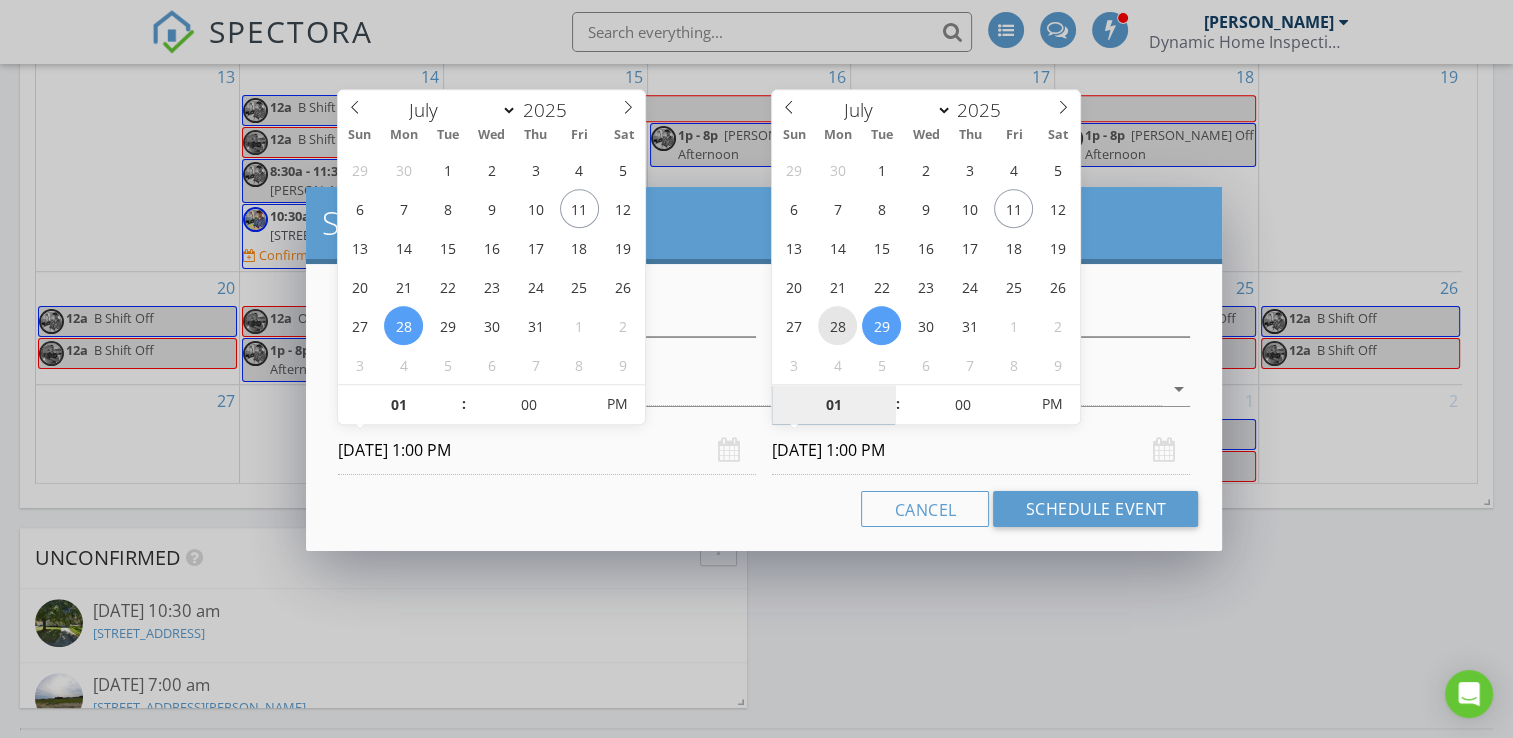 type on "[DATE] 1:00 PM" 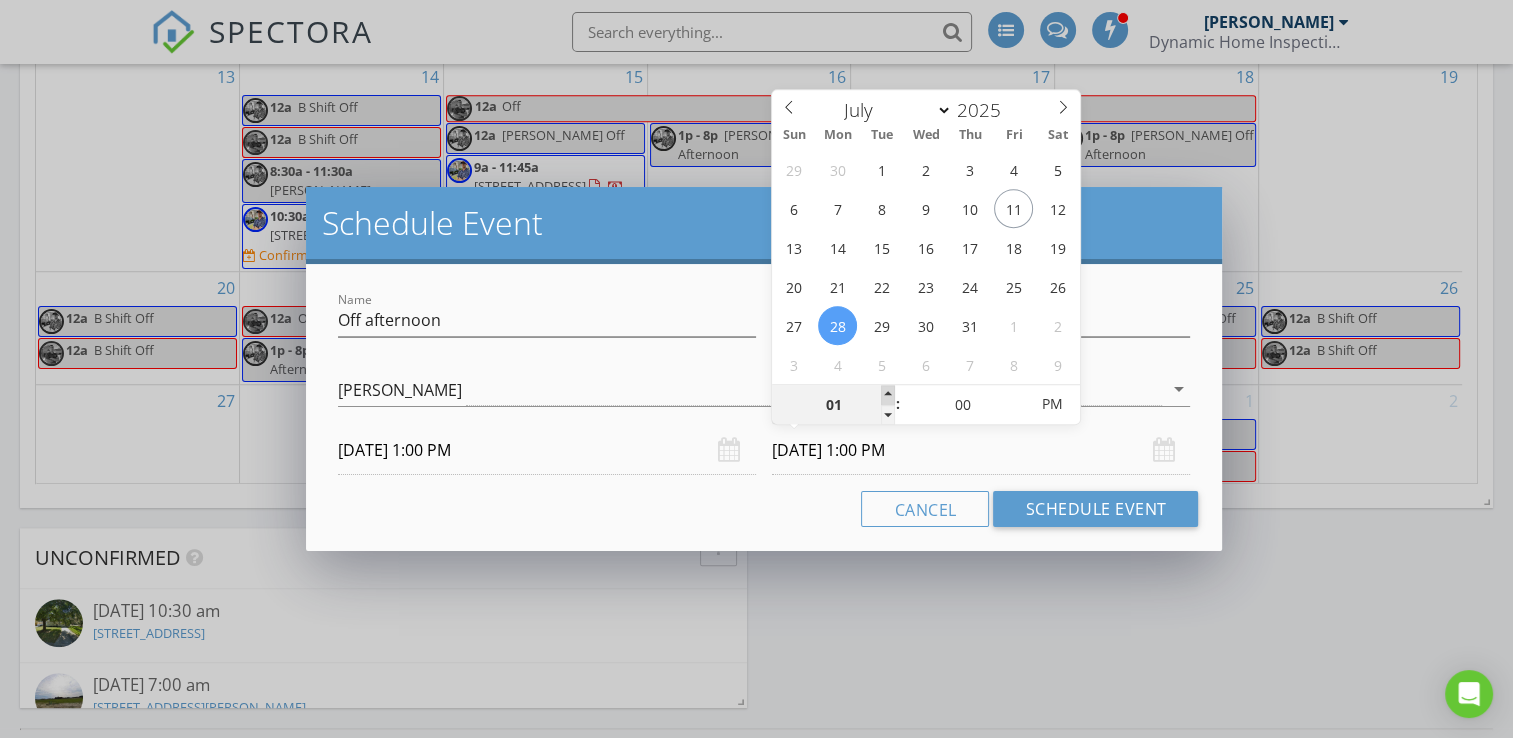 type on "02" 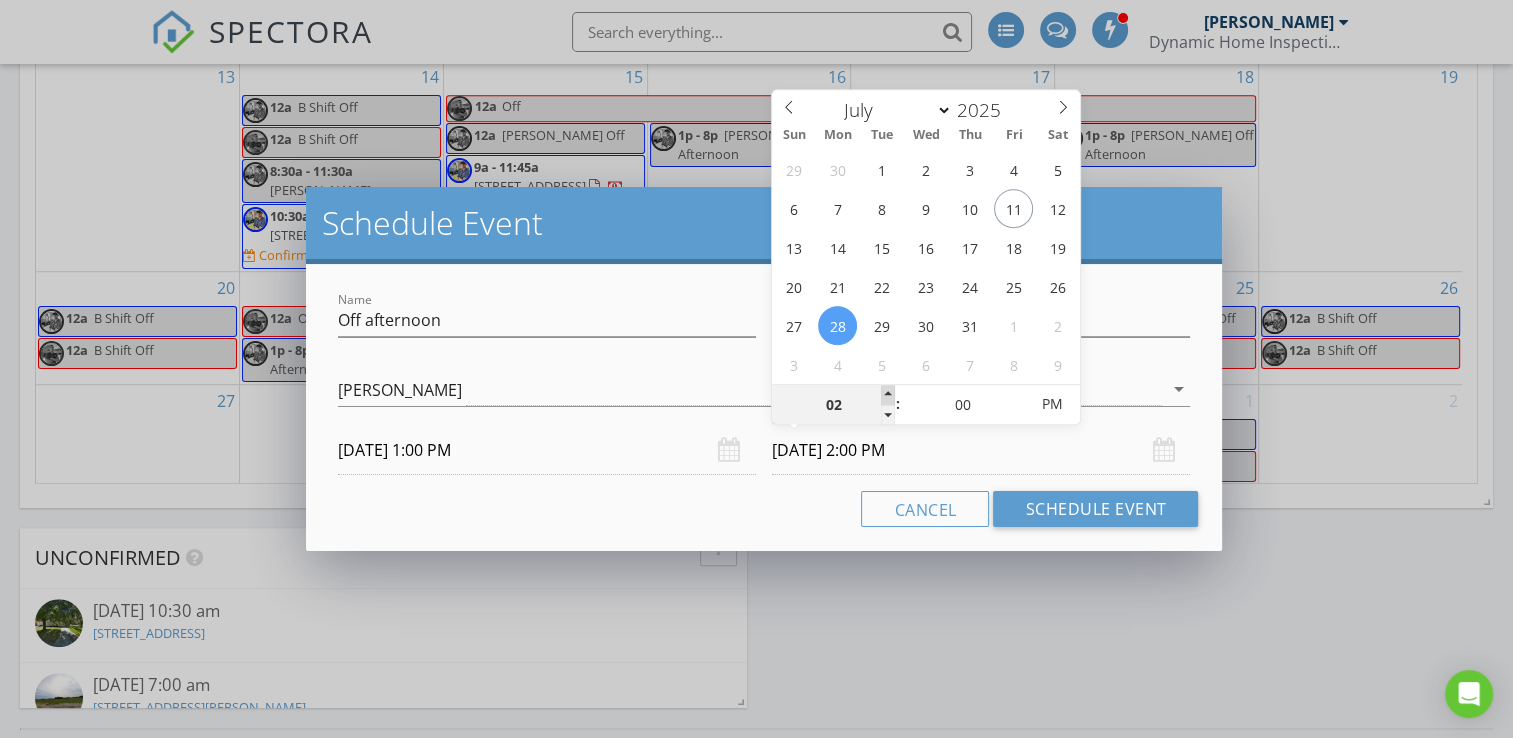 click at bounding box center (888, 395) 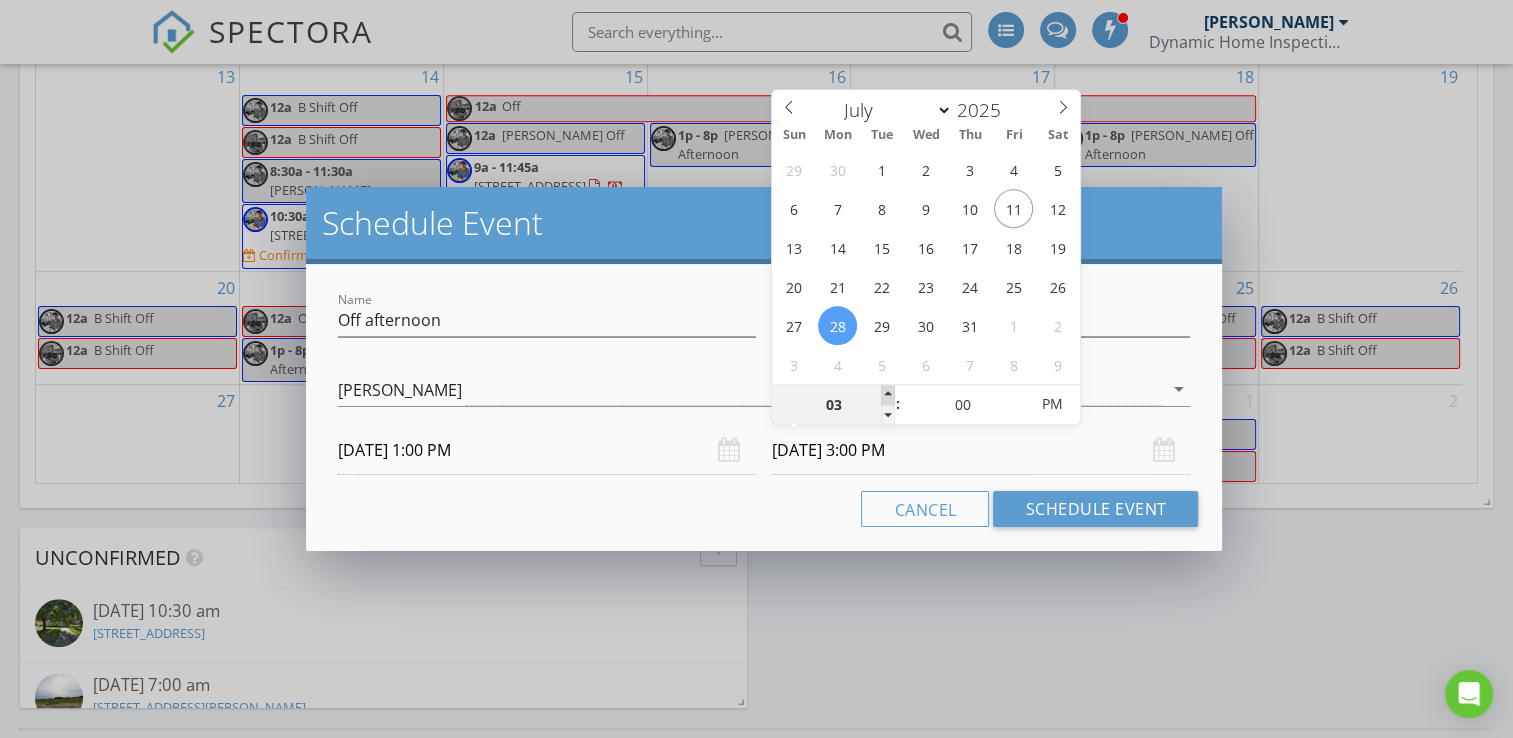 type on "04" 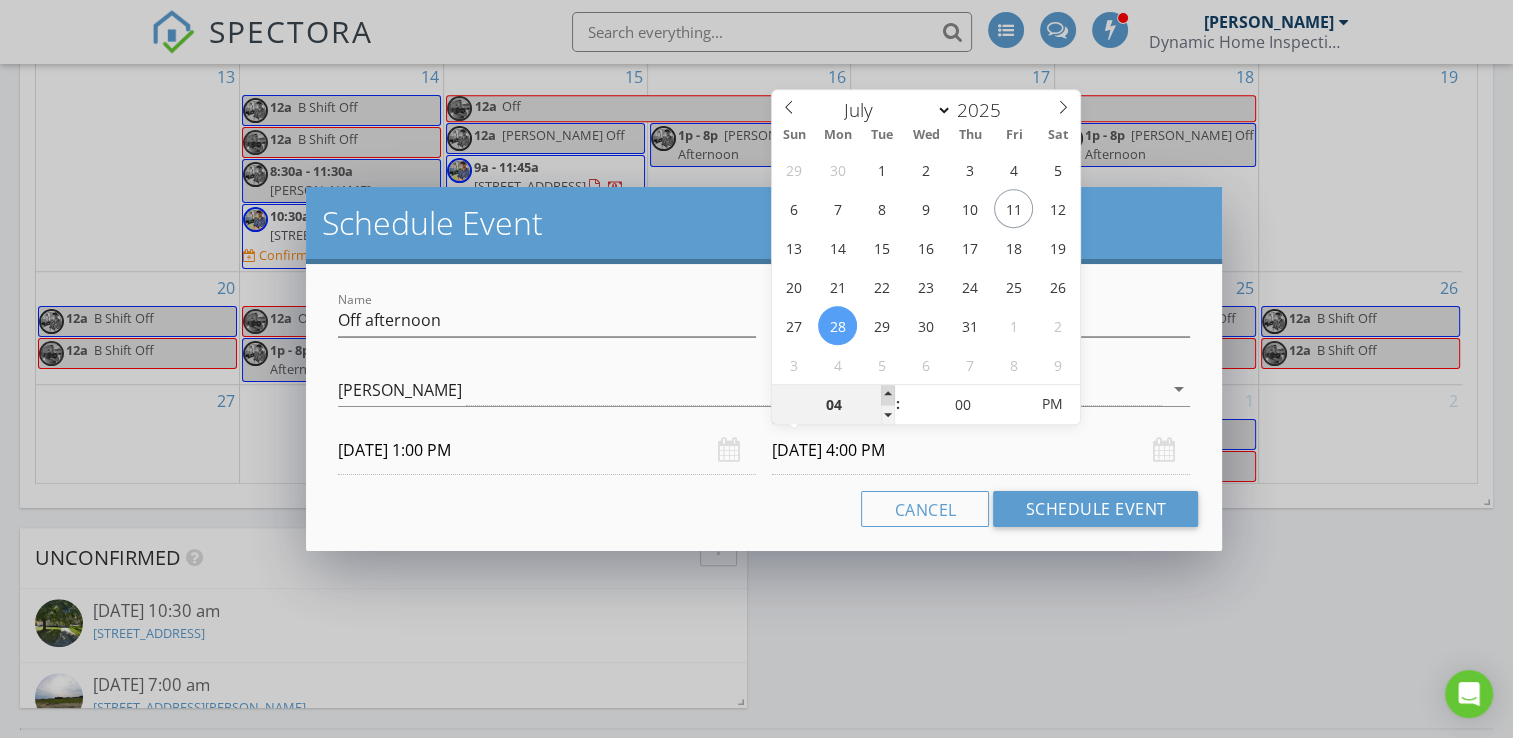 click at bounding box center [888, 395] 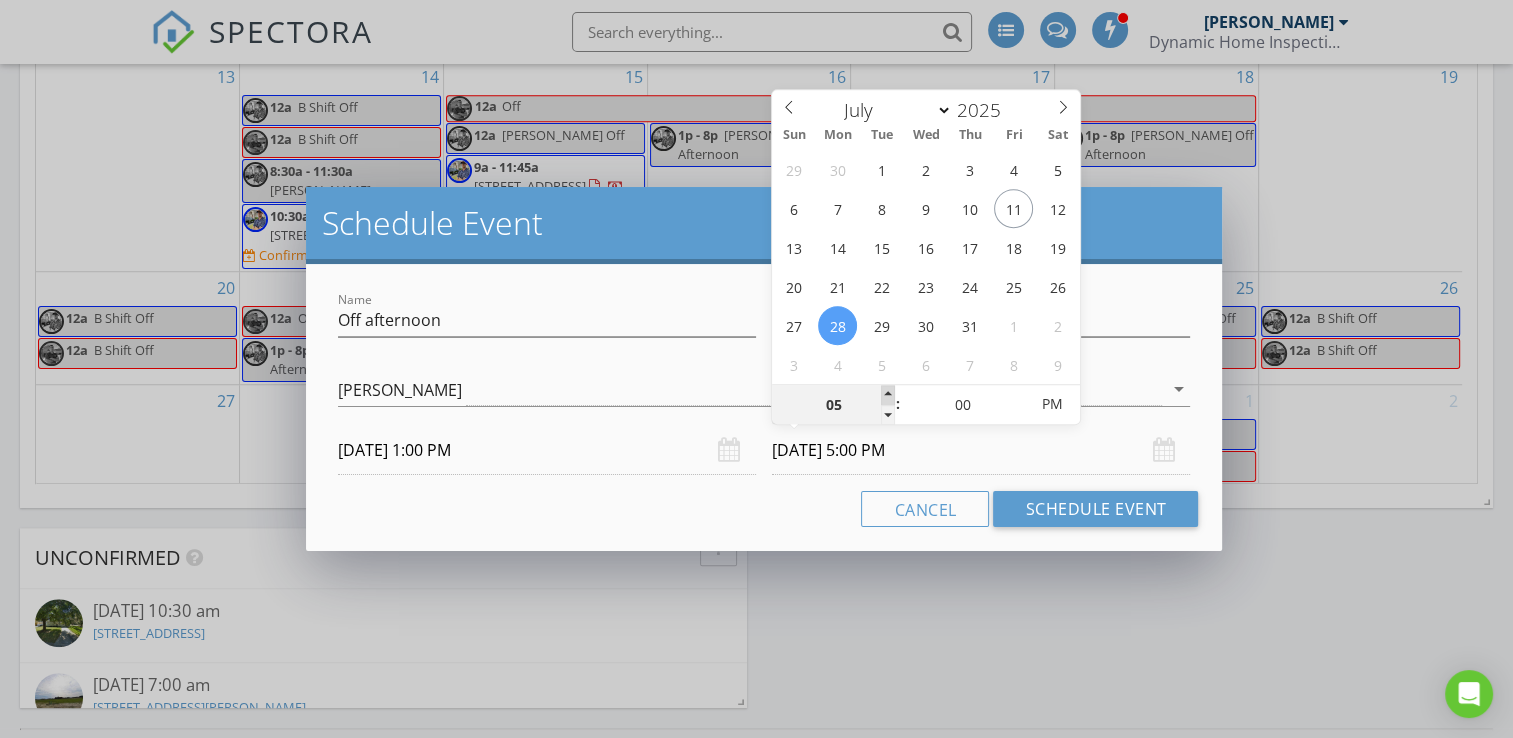 click at bounding box center (888, 395) 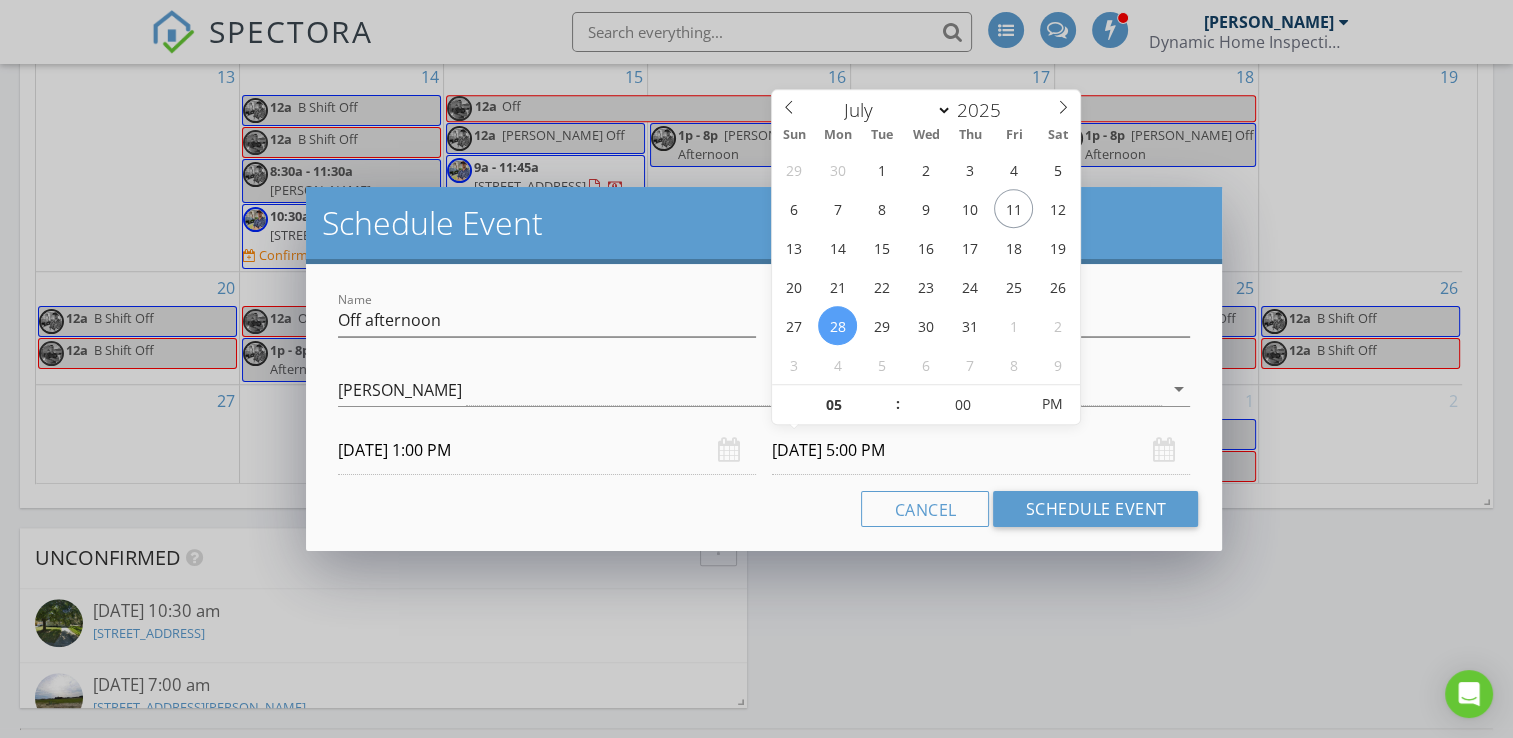 click on "Name Off afternoon   Description     check_box_outline_blank   [PERSON_NAME]   check_box   [PERSON_NAME]   [PERSON_NAME] arrow_drop_down   [DATE] 1:00 PM   [DATE] 5:00 PM         Cancel   Schedule Event" at bounding box center [764, 407] 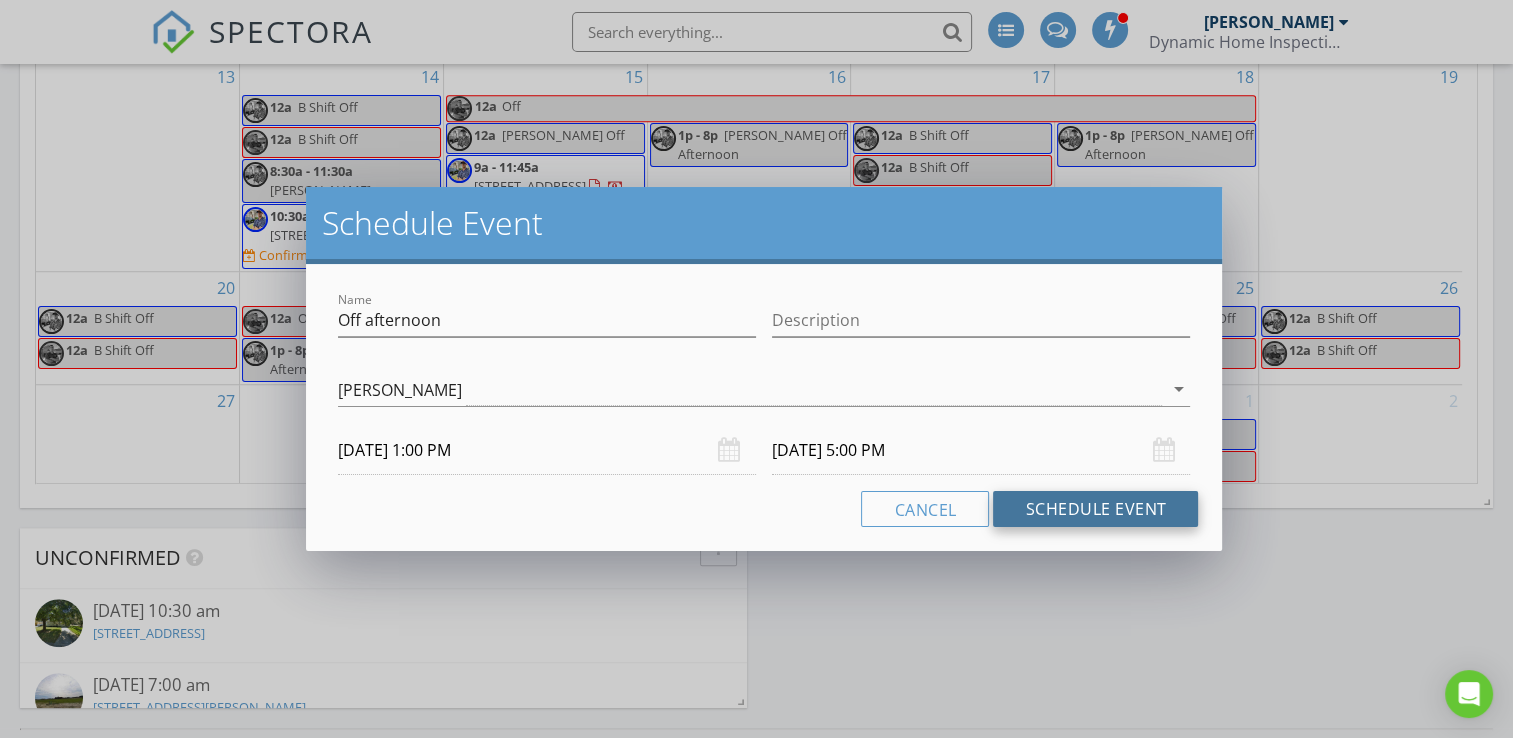 click on "Schedule Event" at bounding box center [1095, 509] 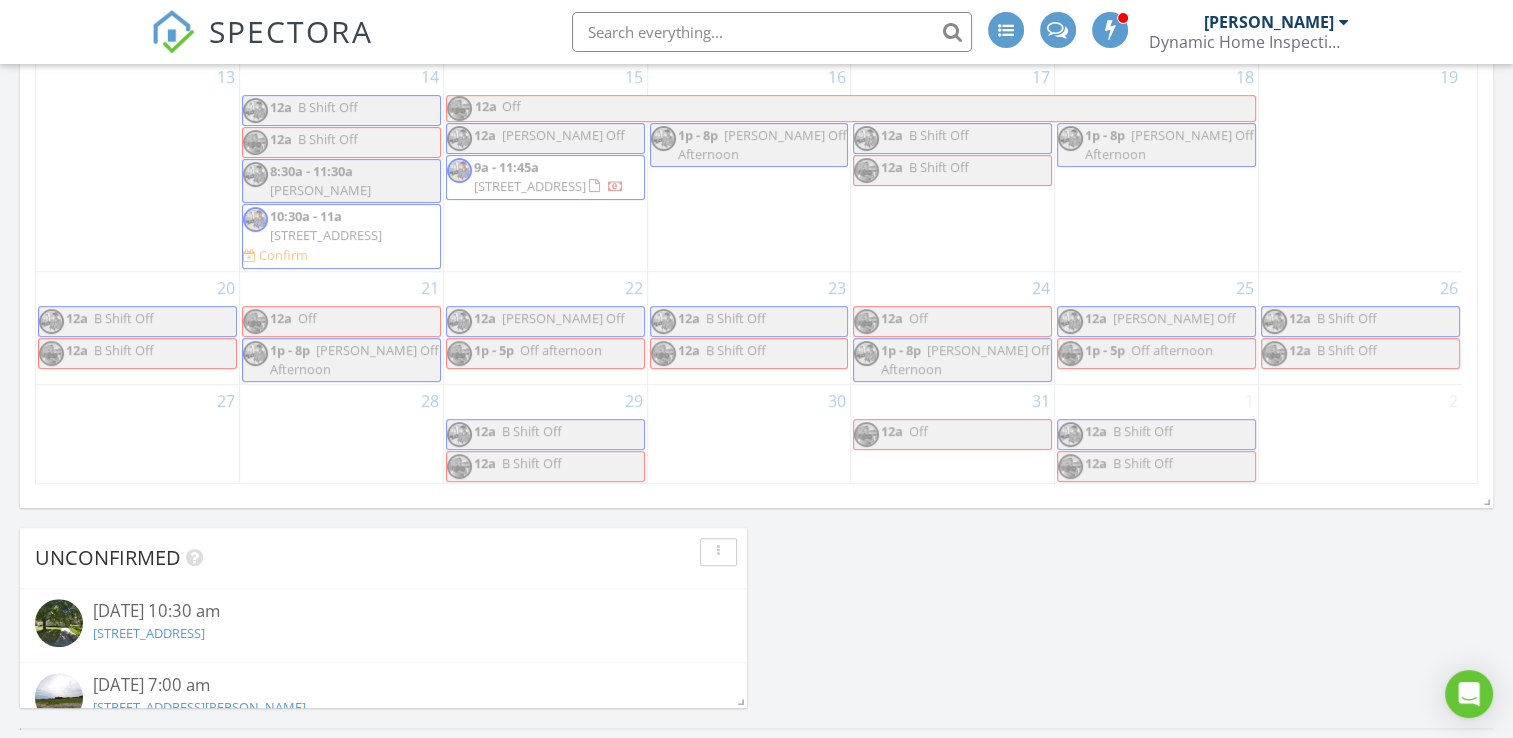 scroll, scrollTop: 1475, scrollLeft: 0, axis: vertical 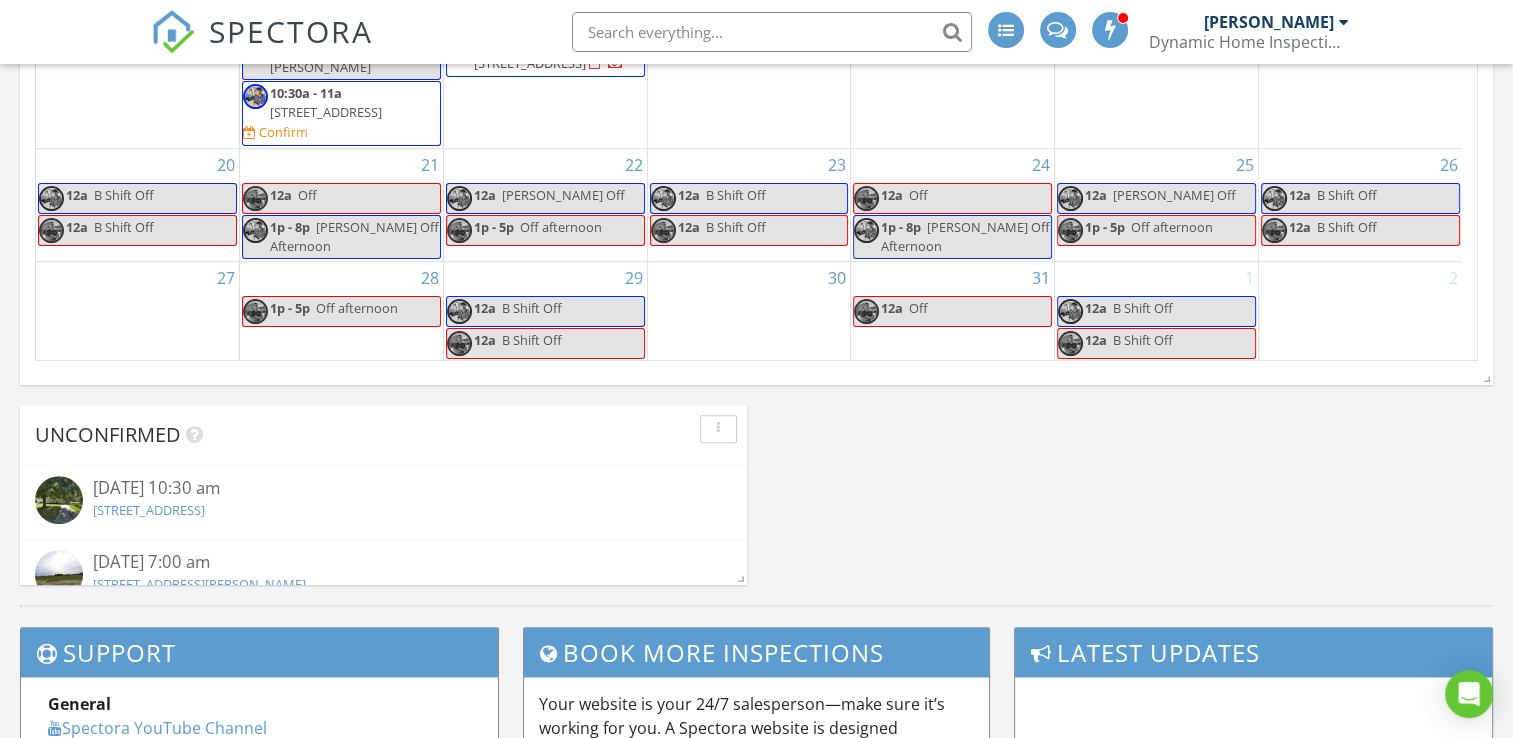 click on "30" at bounding box center [749, 311] 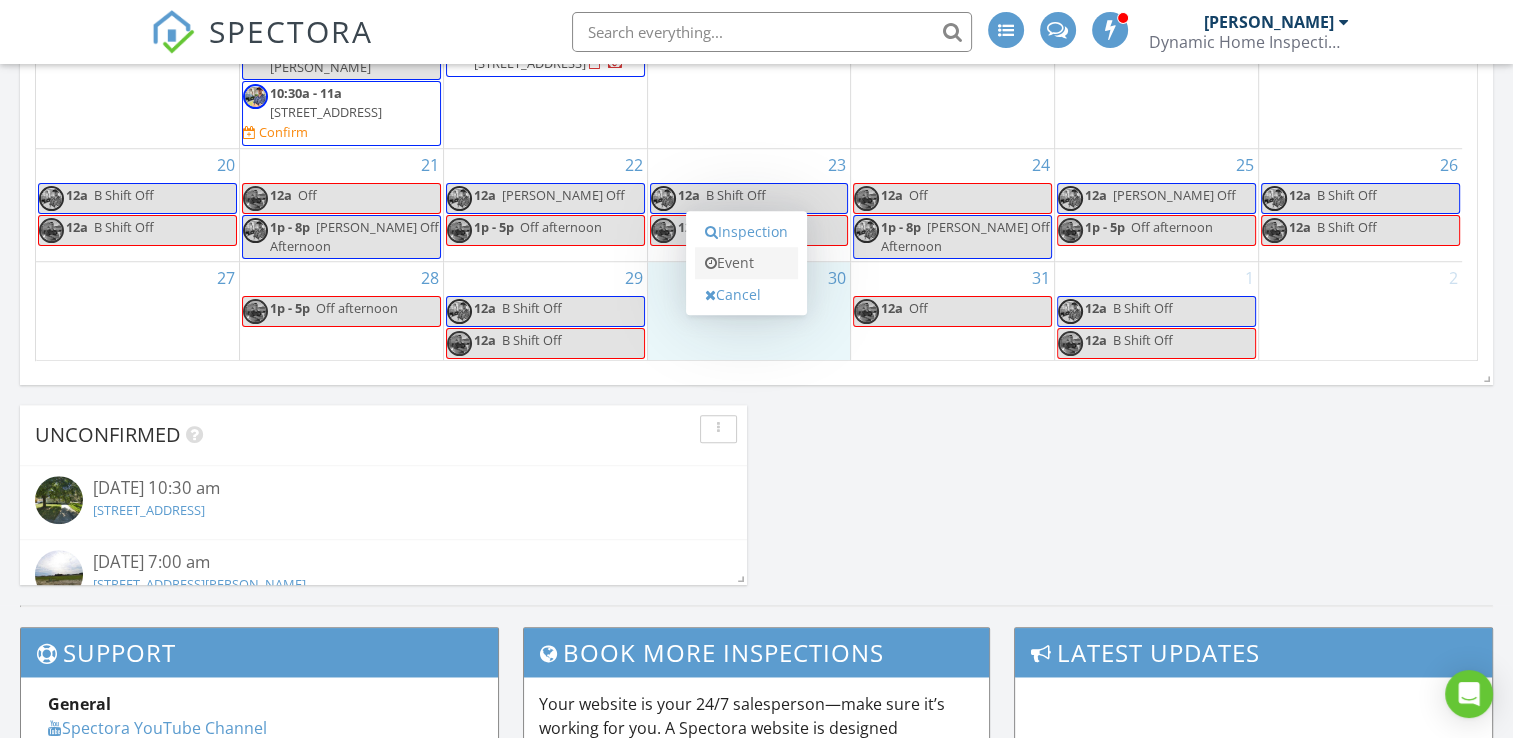 click on "Event" at bounding box center [746, 263] 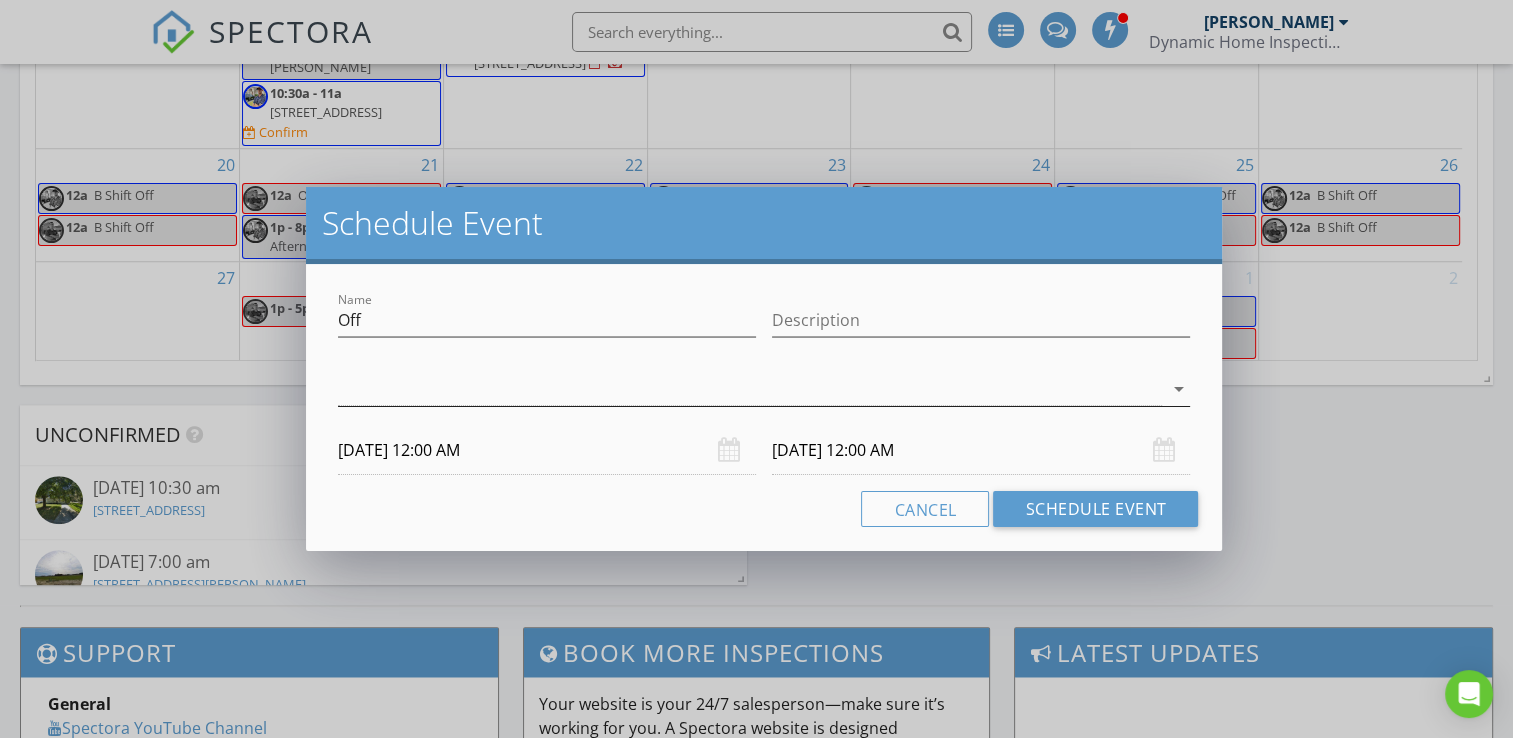 click at bounding box center [750, 389] 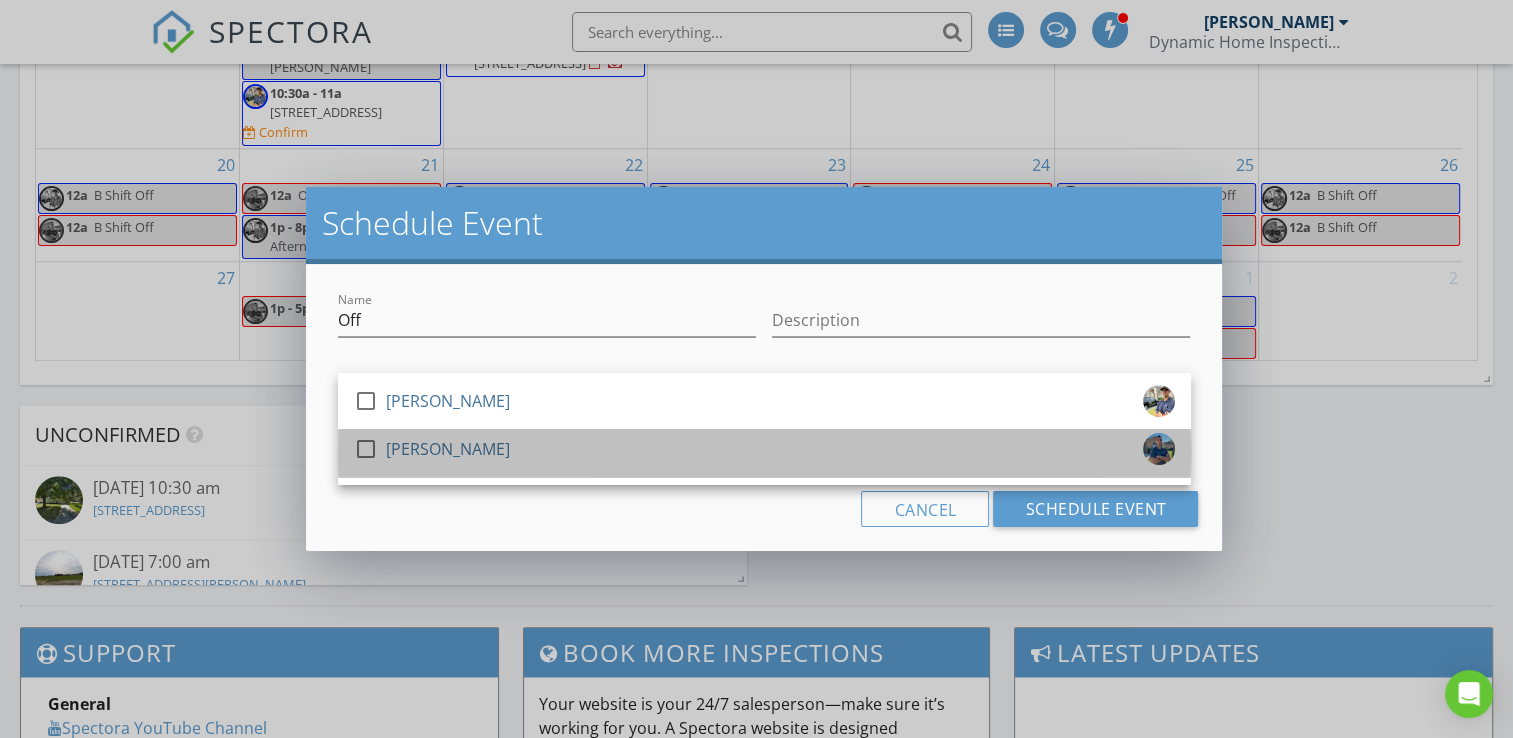 click on "[PERSON_NAME]" at bounding box center (448, 449) 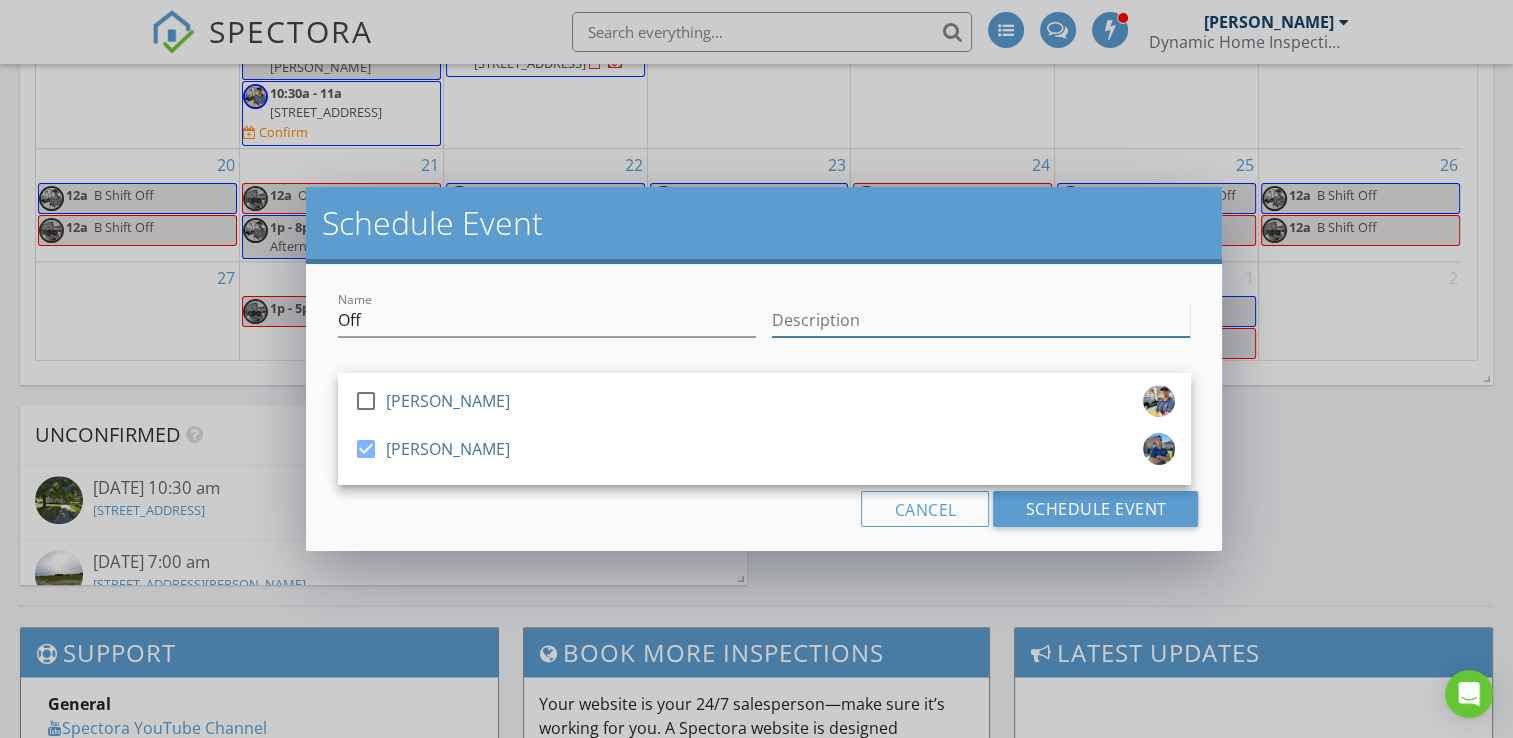 click on "Description" at bounding box center [981, 320] 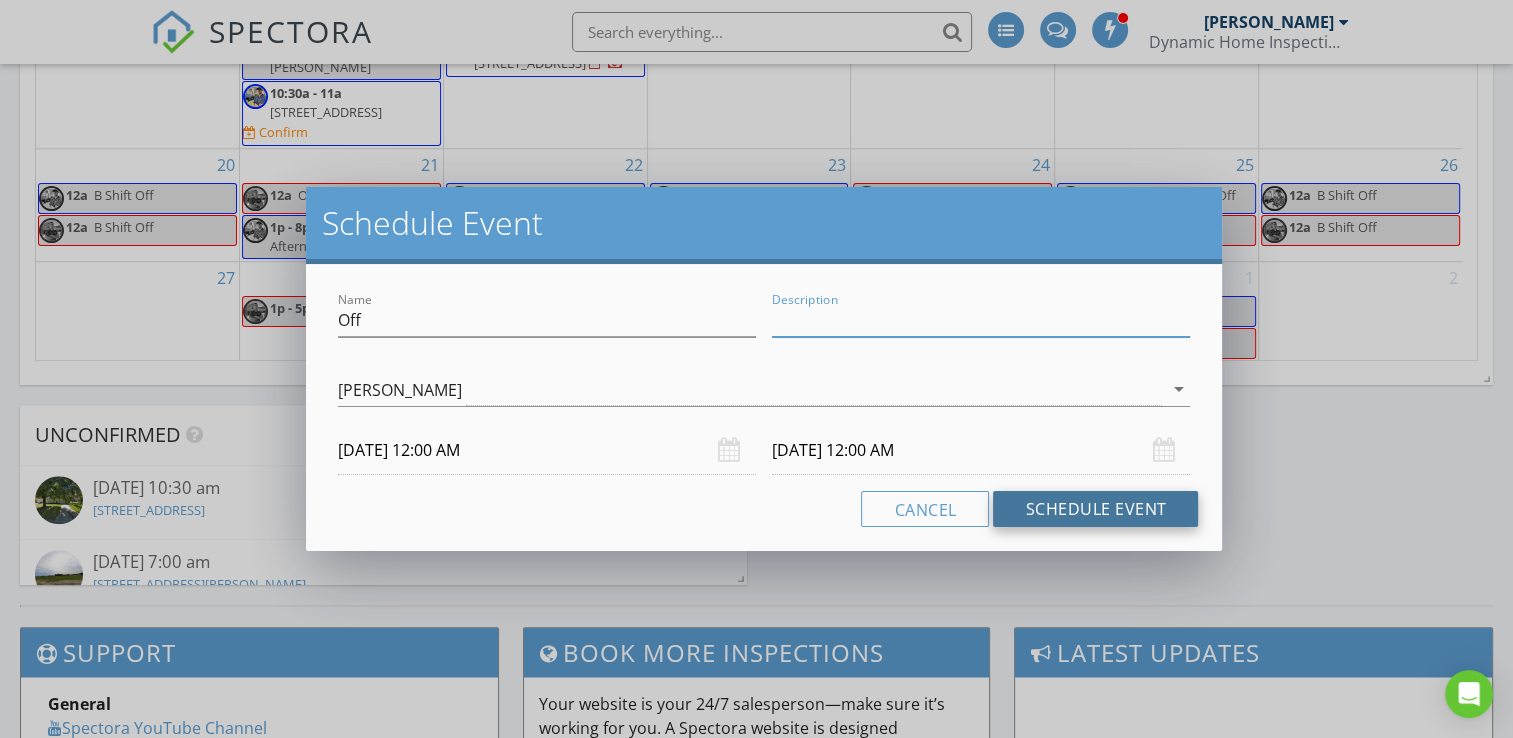 click on "Schedule Event" at bounding box center [1095, 509] 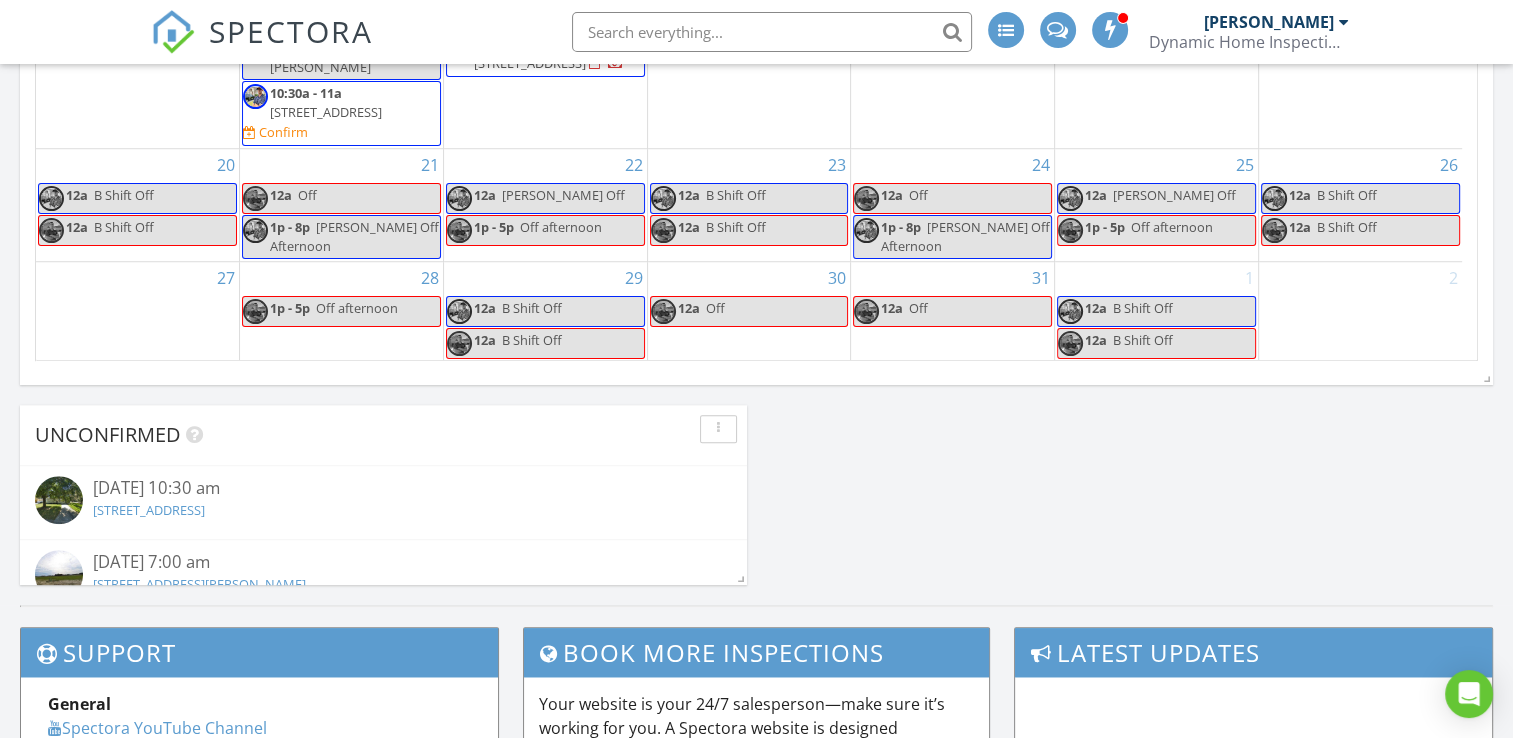 scroll, scrollTop: 1598, scrollLeft: 0, axis: vertical 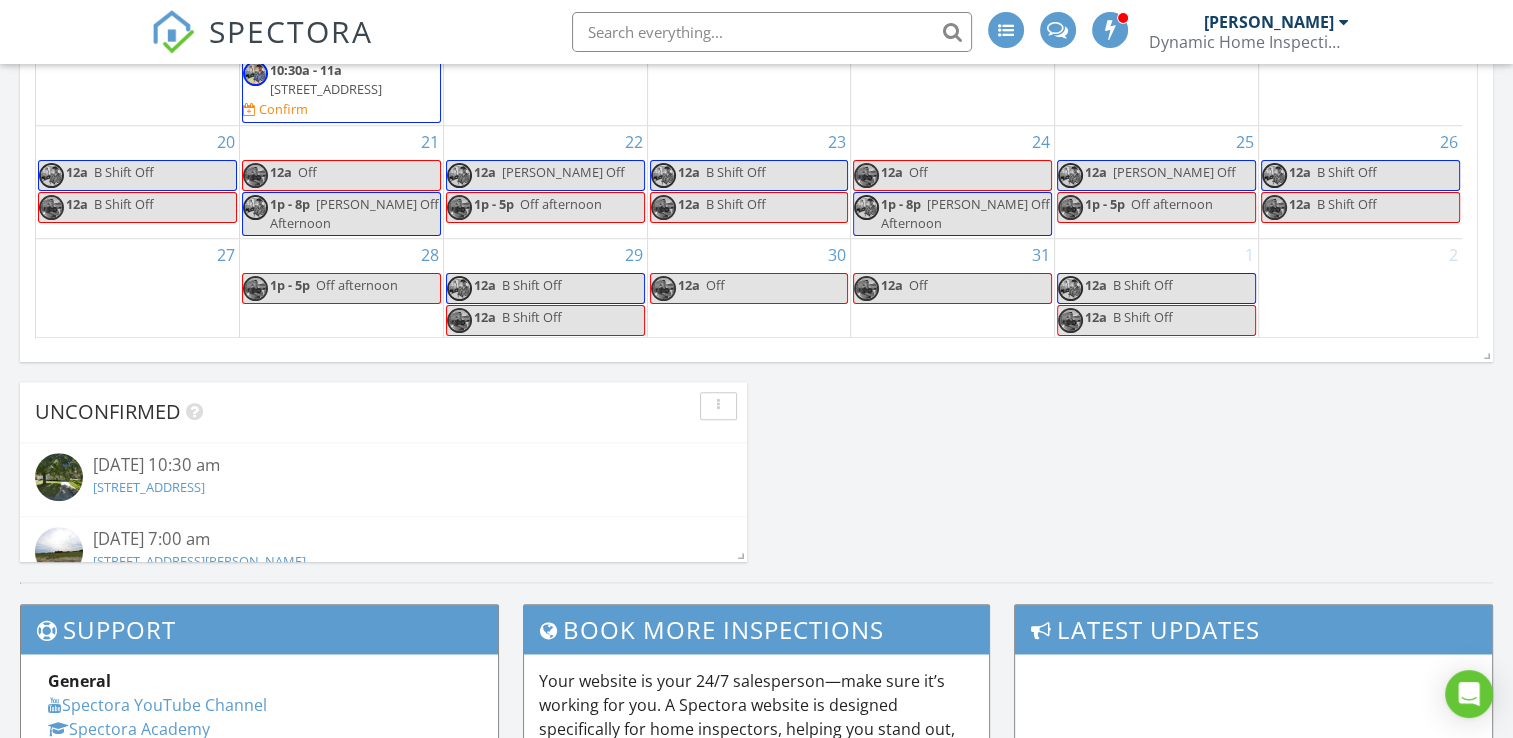 click on "12a
Off" at bounding box center (952, 288) 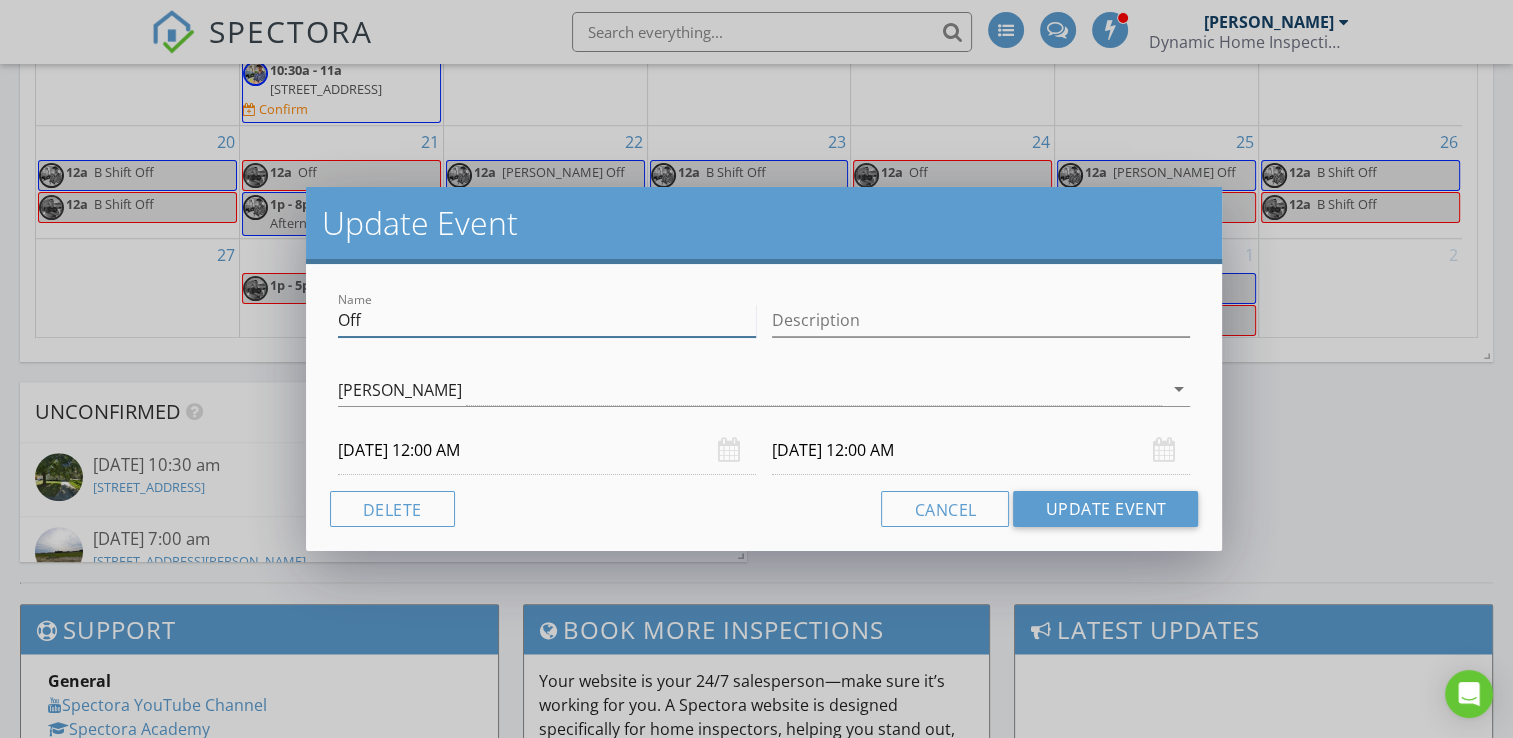 click on "Off" at bounding box center (547, 320) 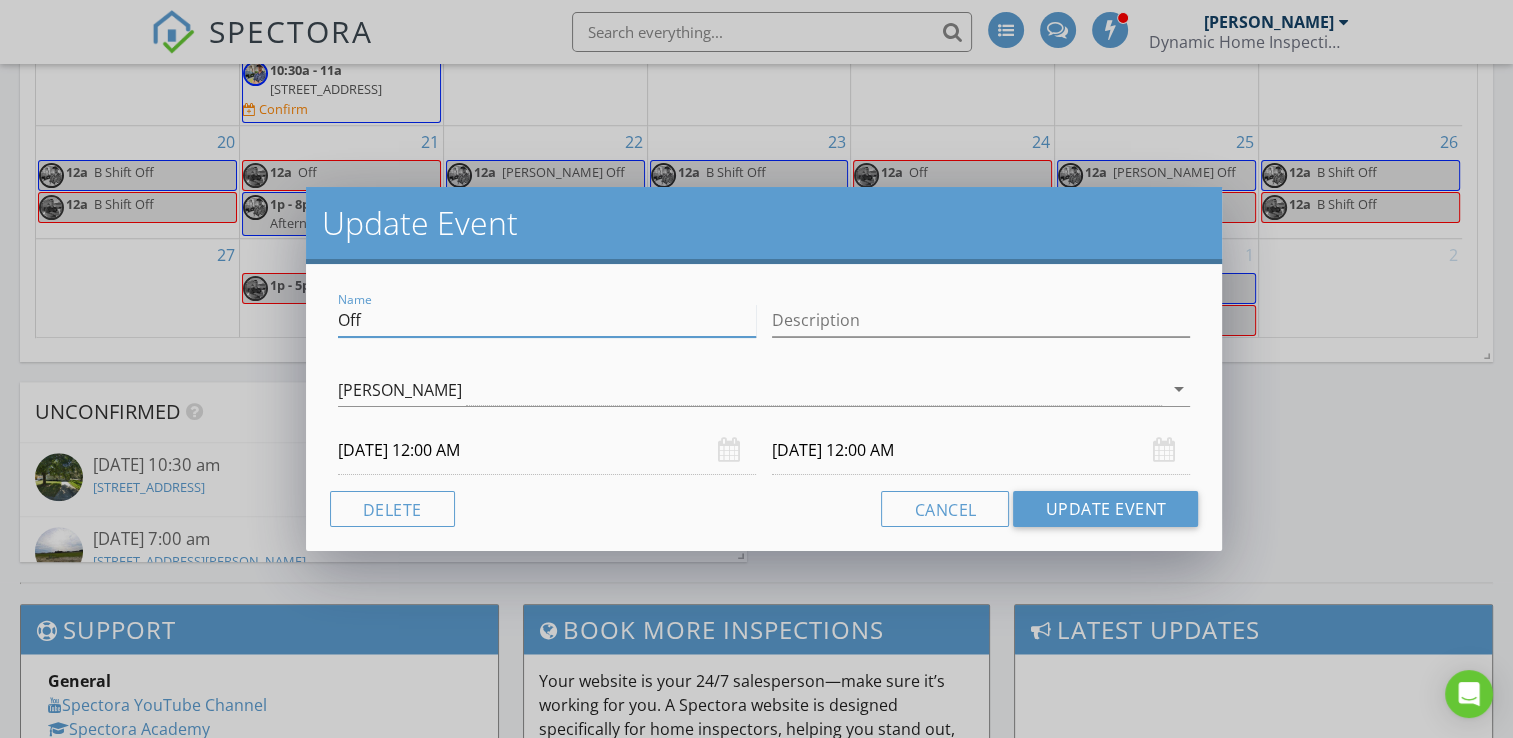 type on "Off afternoon" 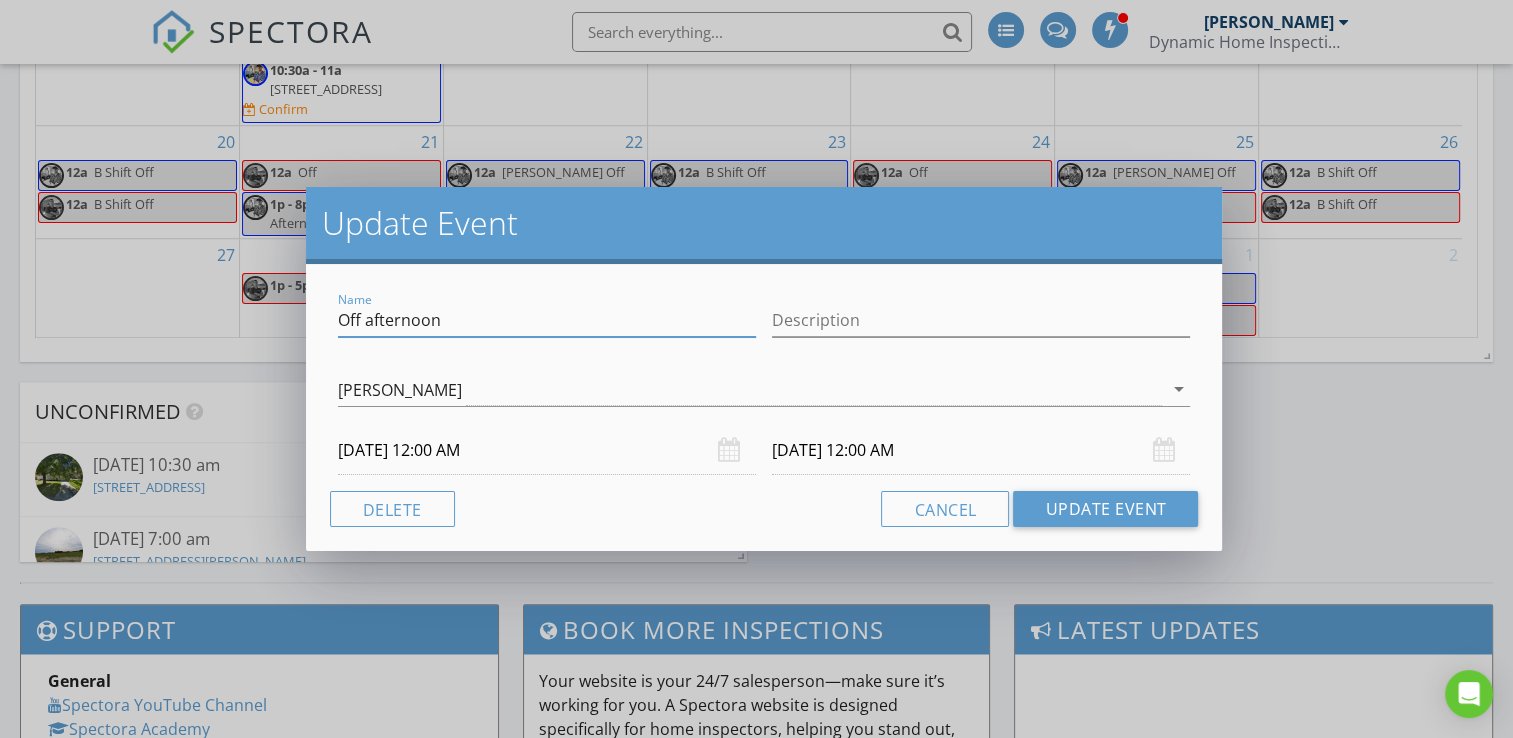 click on "[DATE] 12:00 AM" at bounding box center [547, 450] 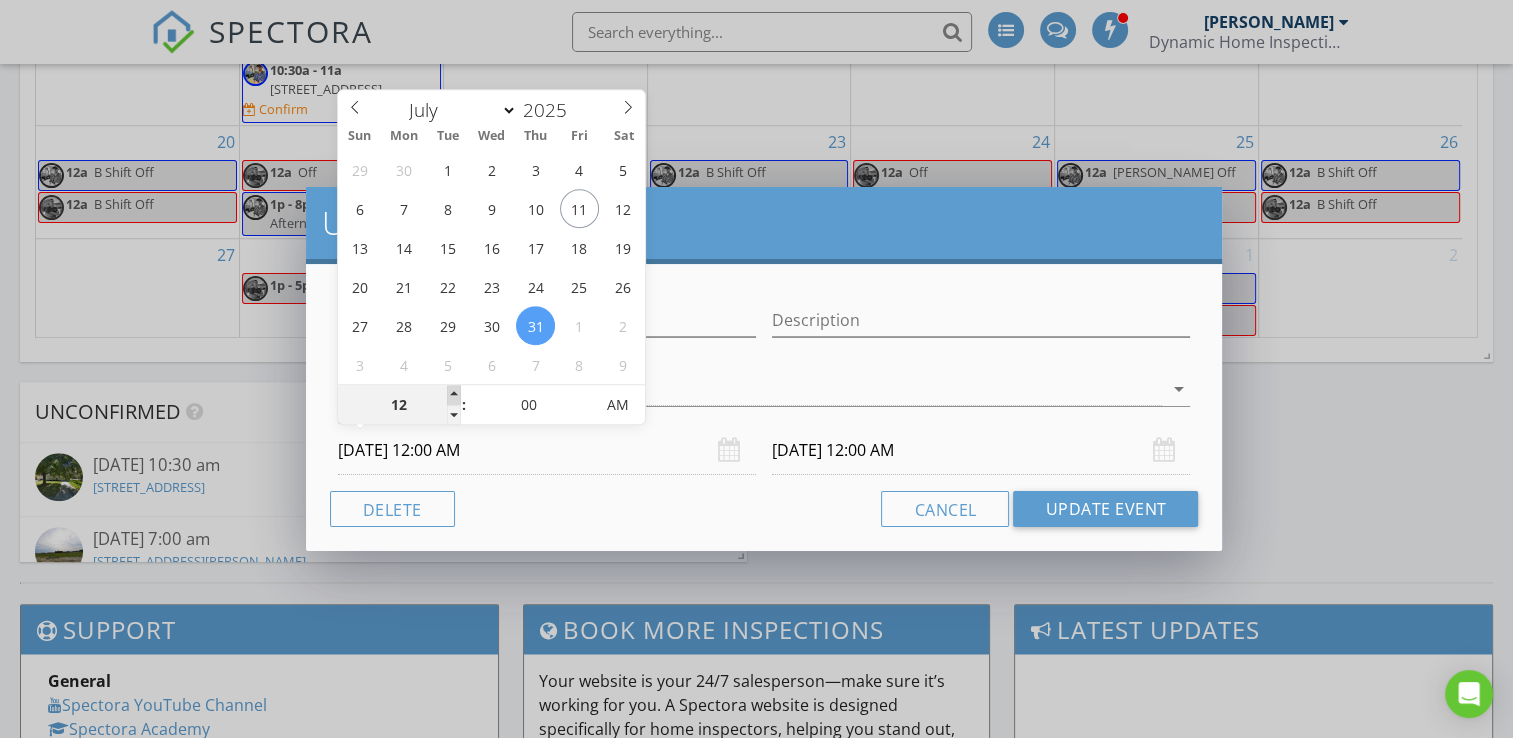 type on "01" 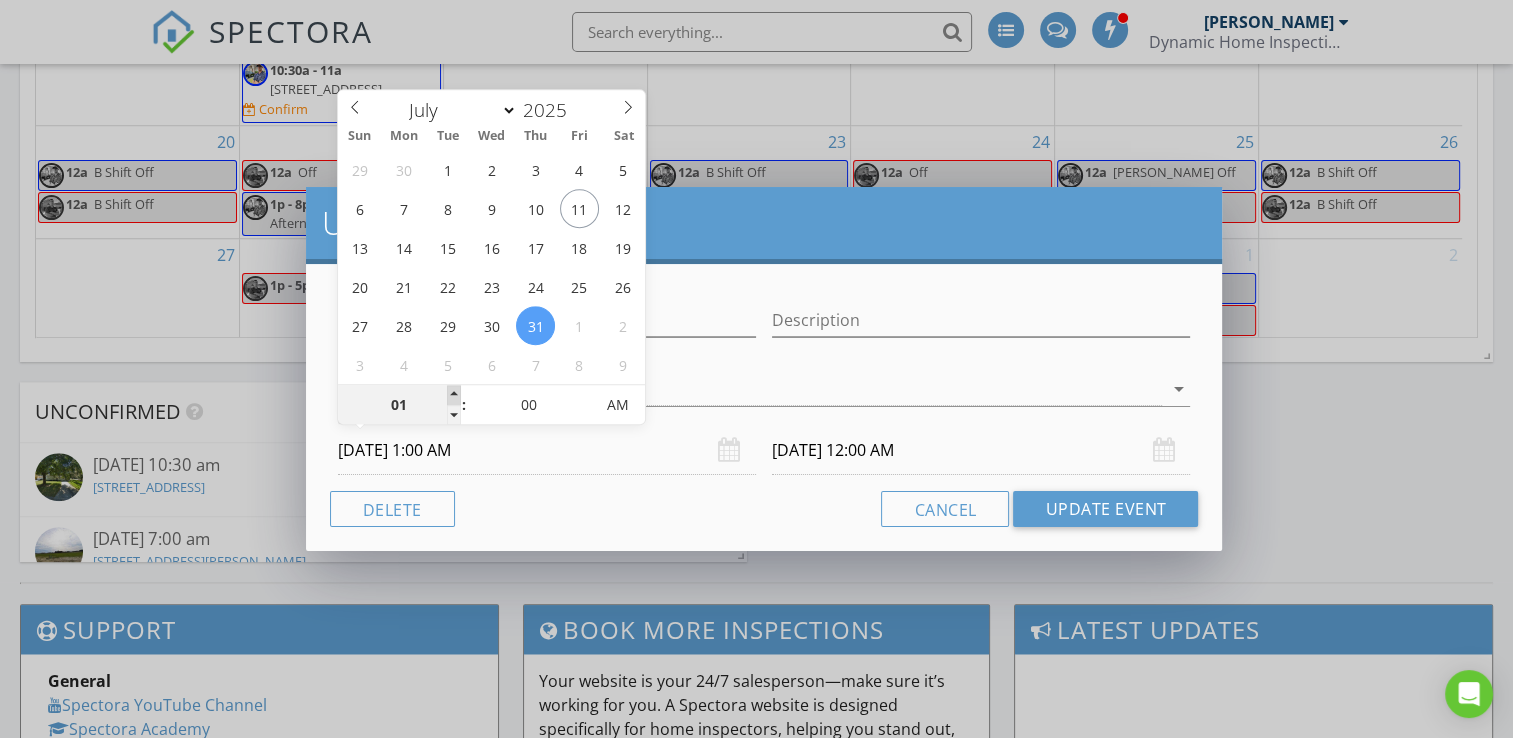 click at bounding box center (454, 395) 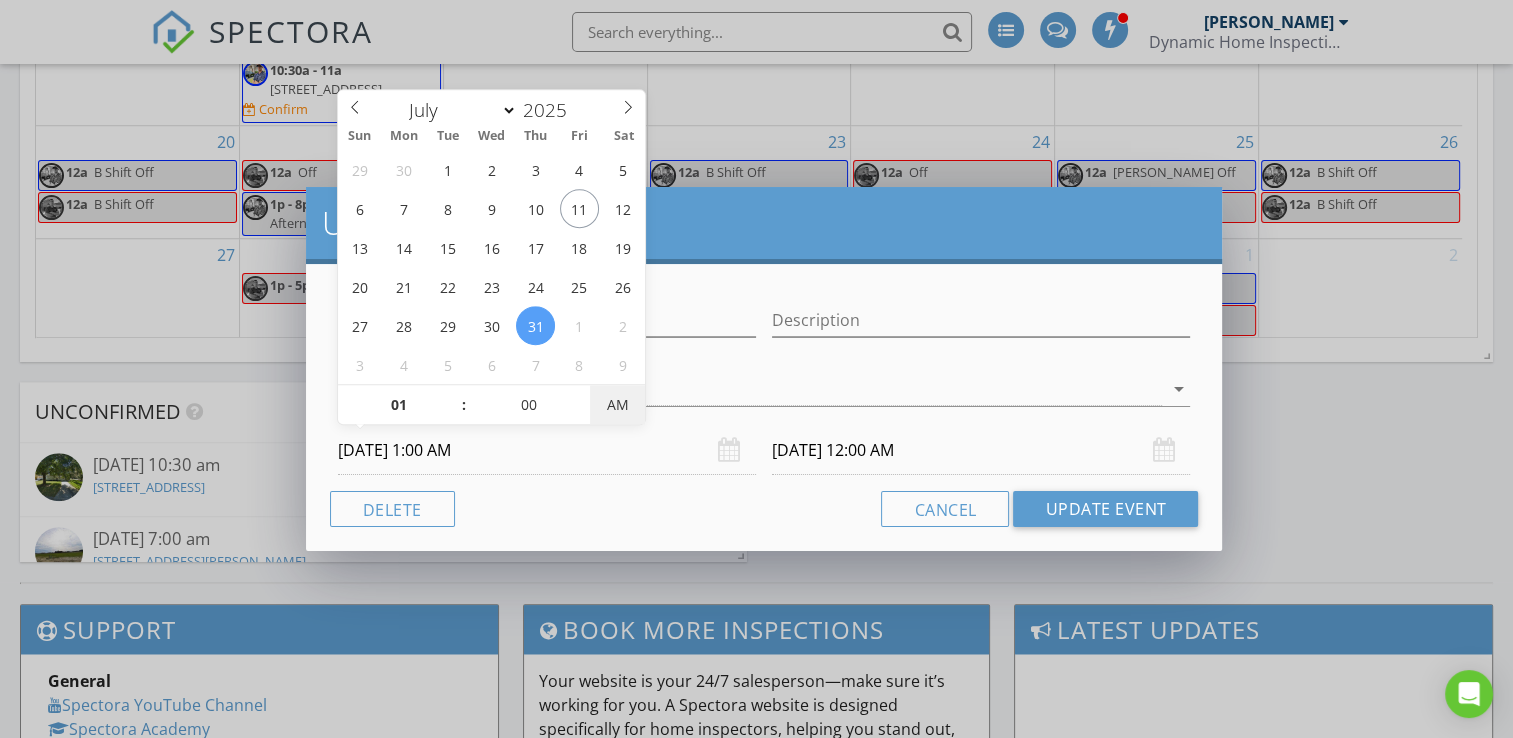 type on "[DATE] 1:00 AM" 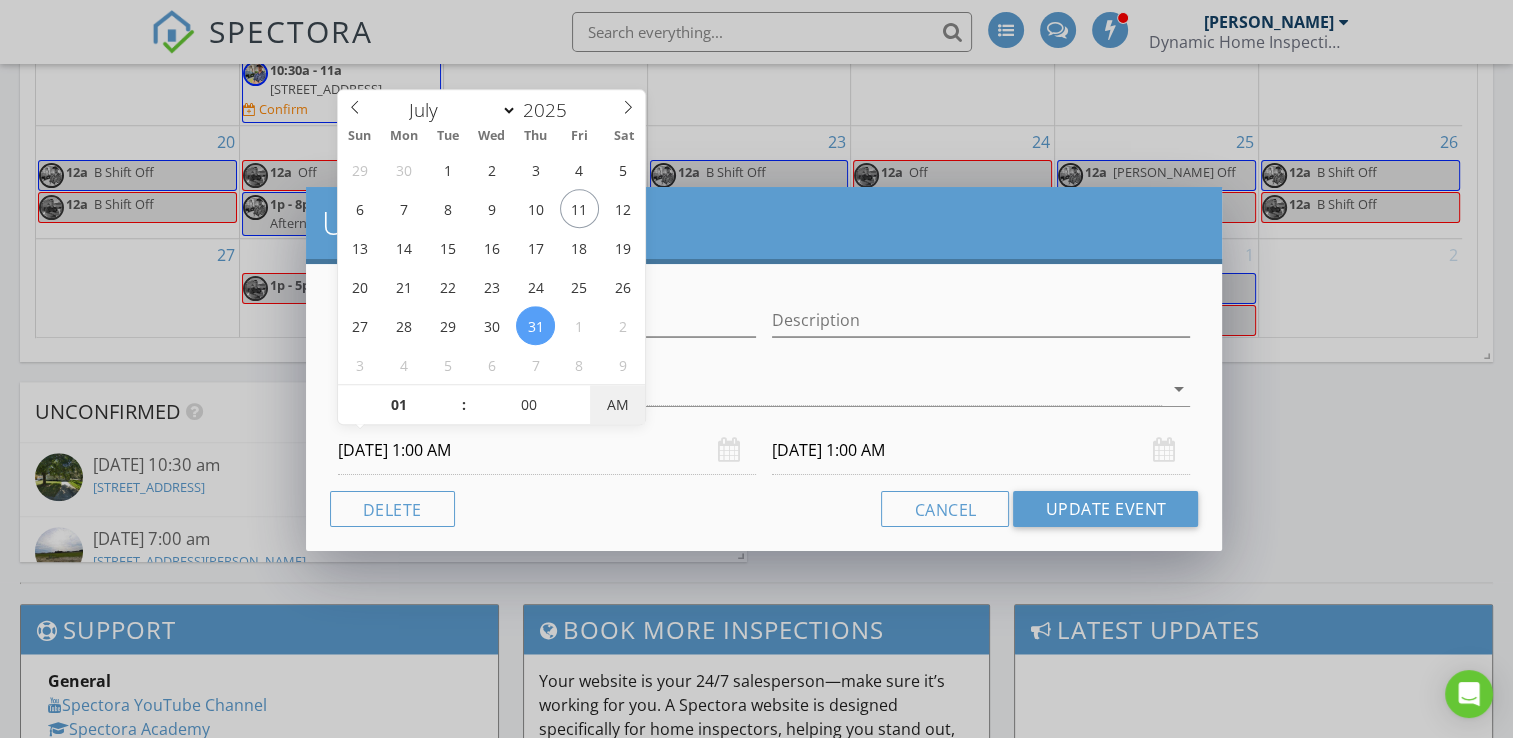 type on "[DATE] 1:00 PM" 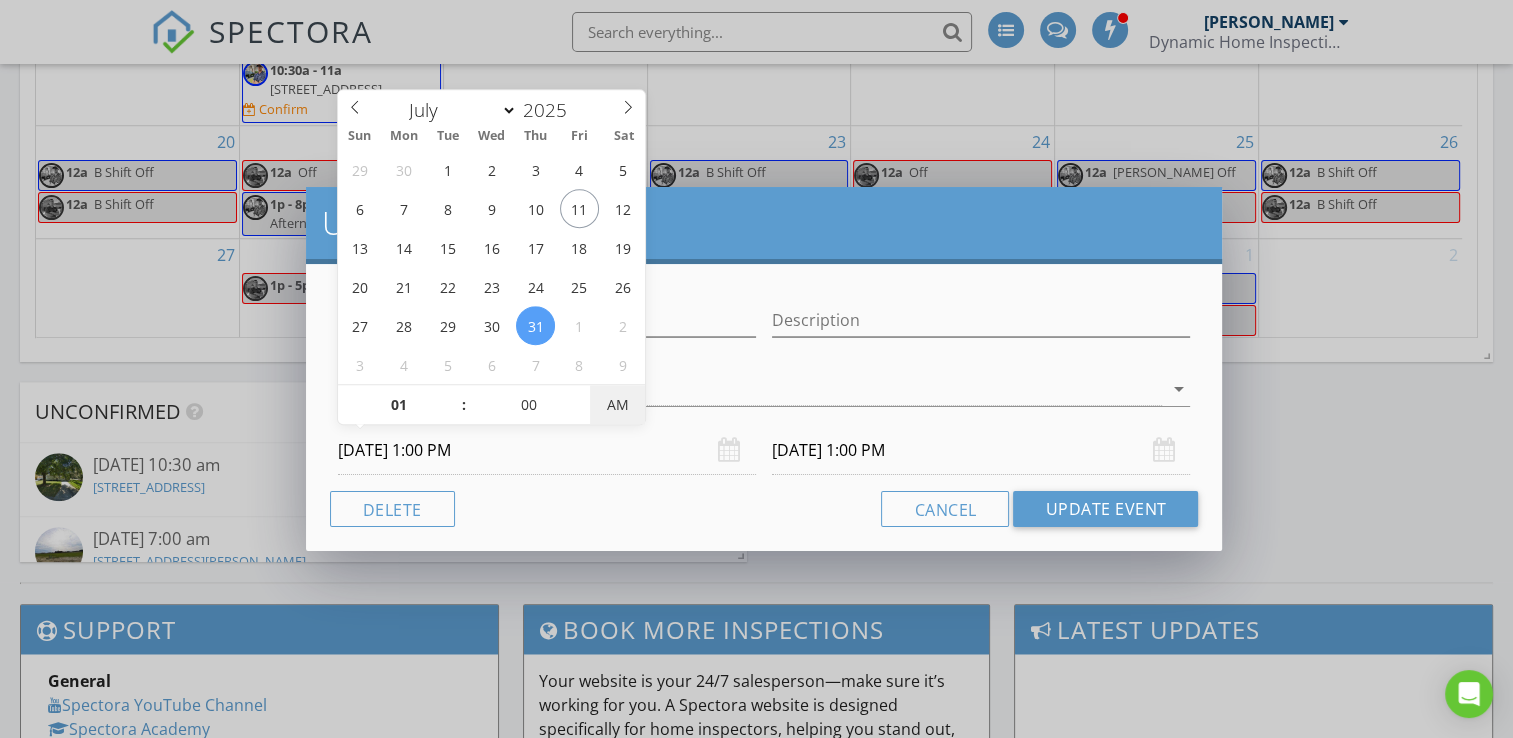 click on "AM" at bounding box center [617, 405] 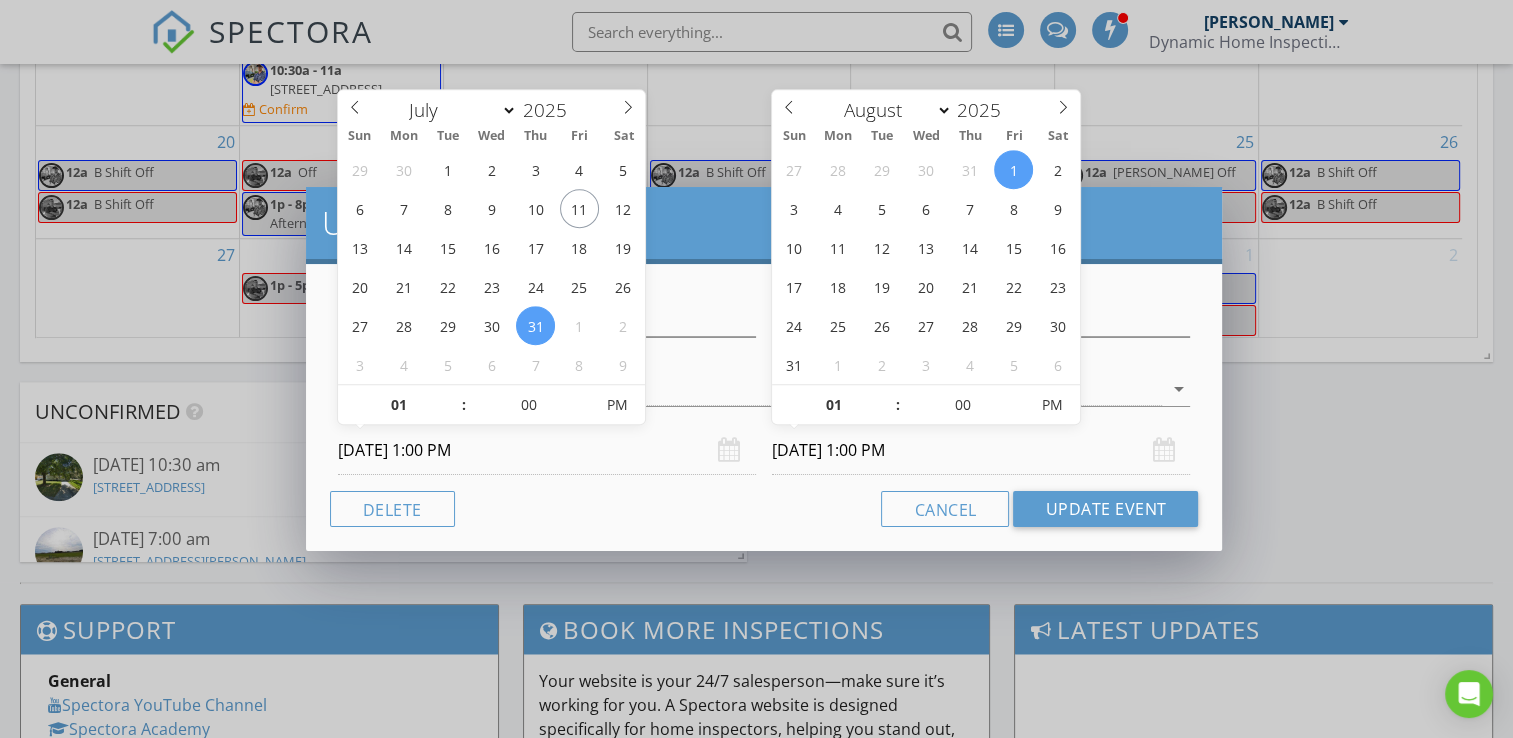 click on "[DATE] 1:00 PM" at bounding box center (981, 450) 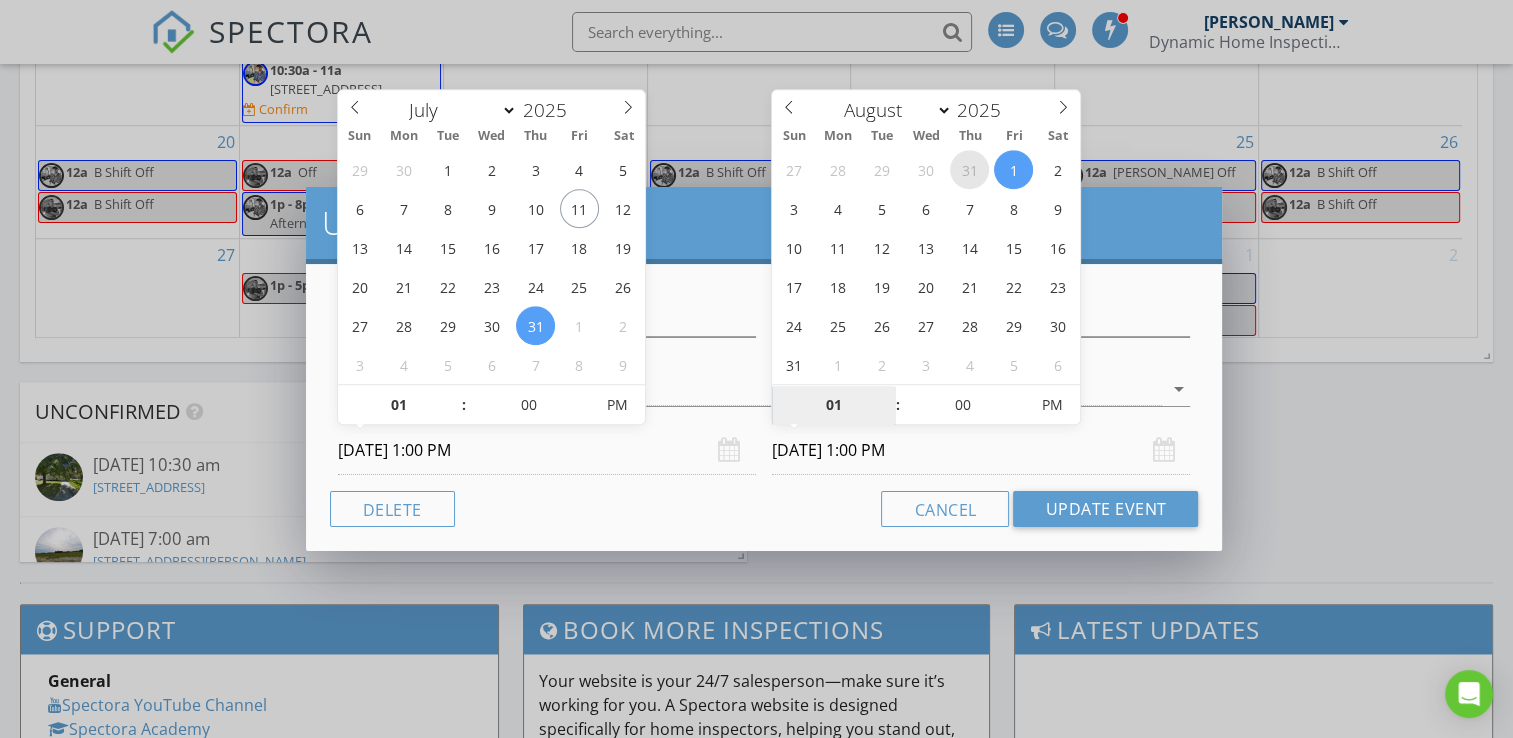 select on "6" 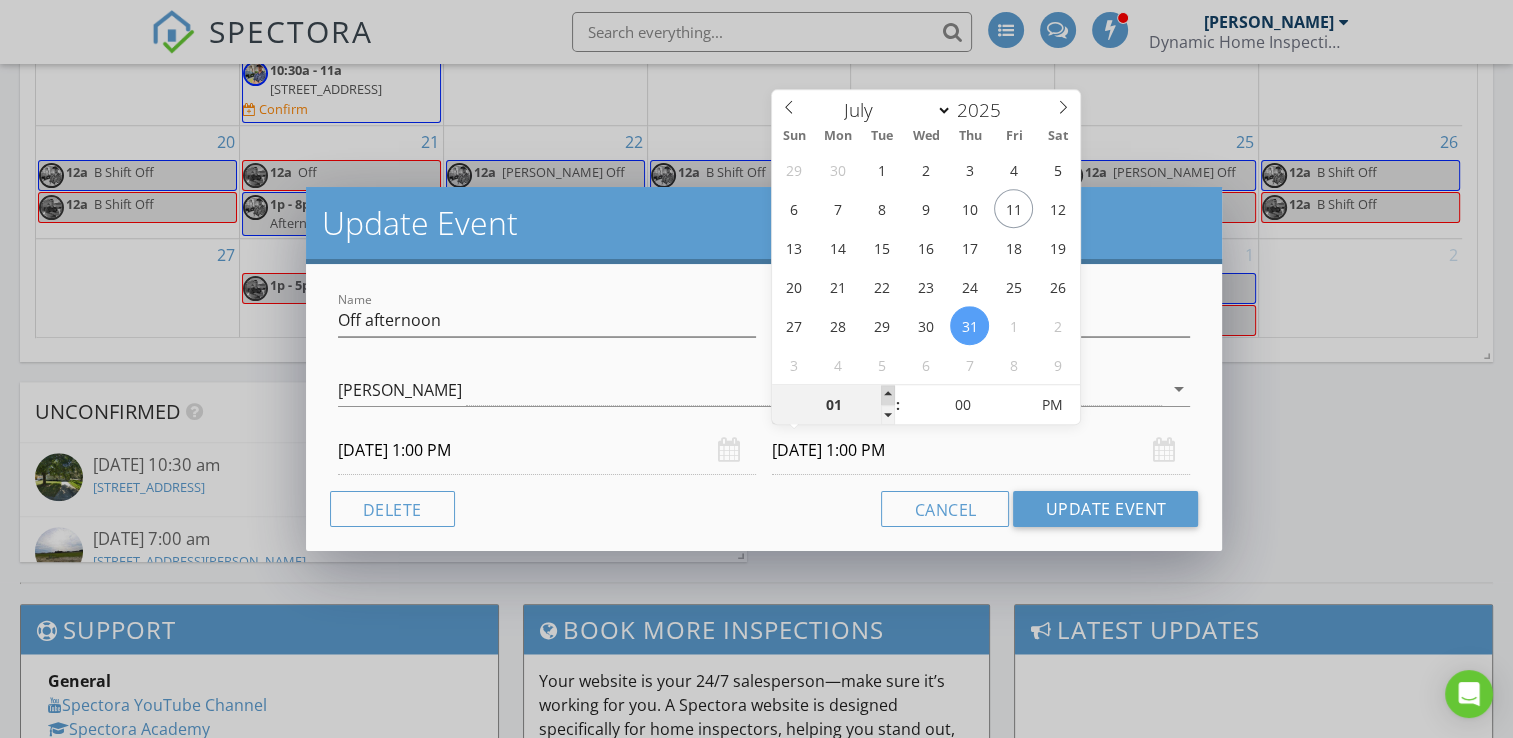type on "02" 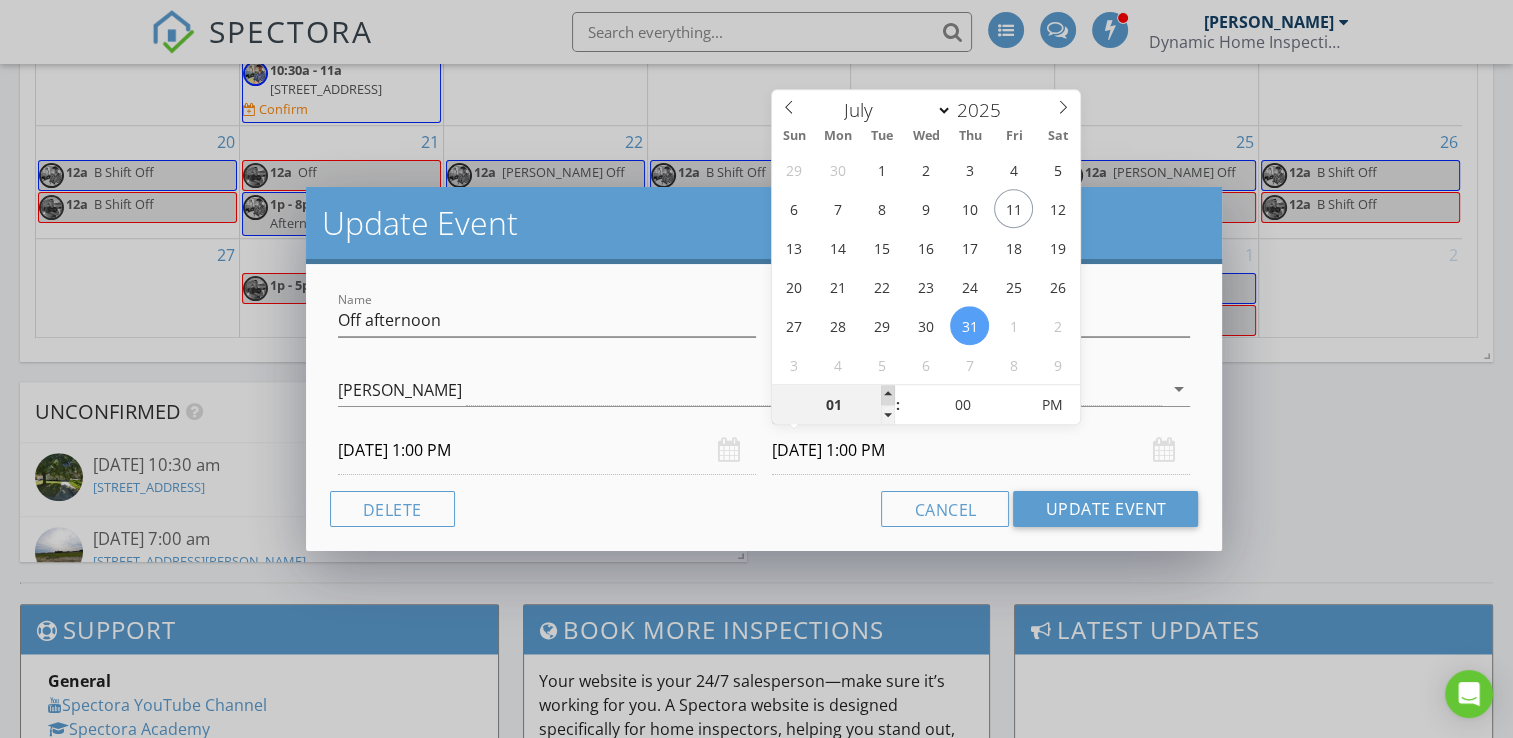 type on "[DATE] 2:00 PM" 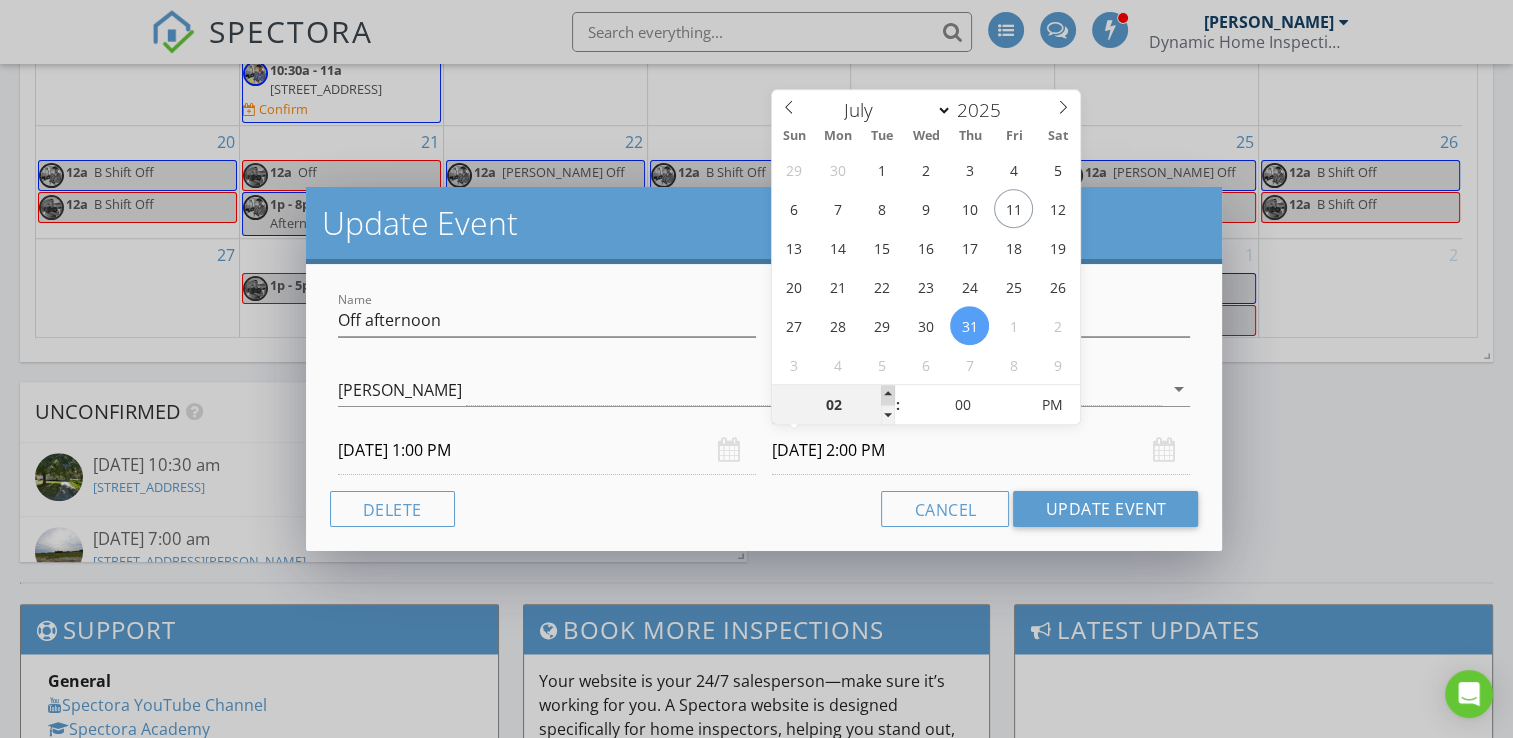 click at bounding box center [888, 395] 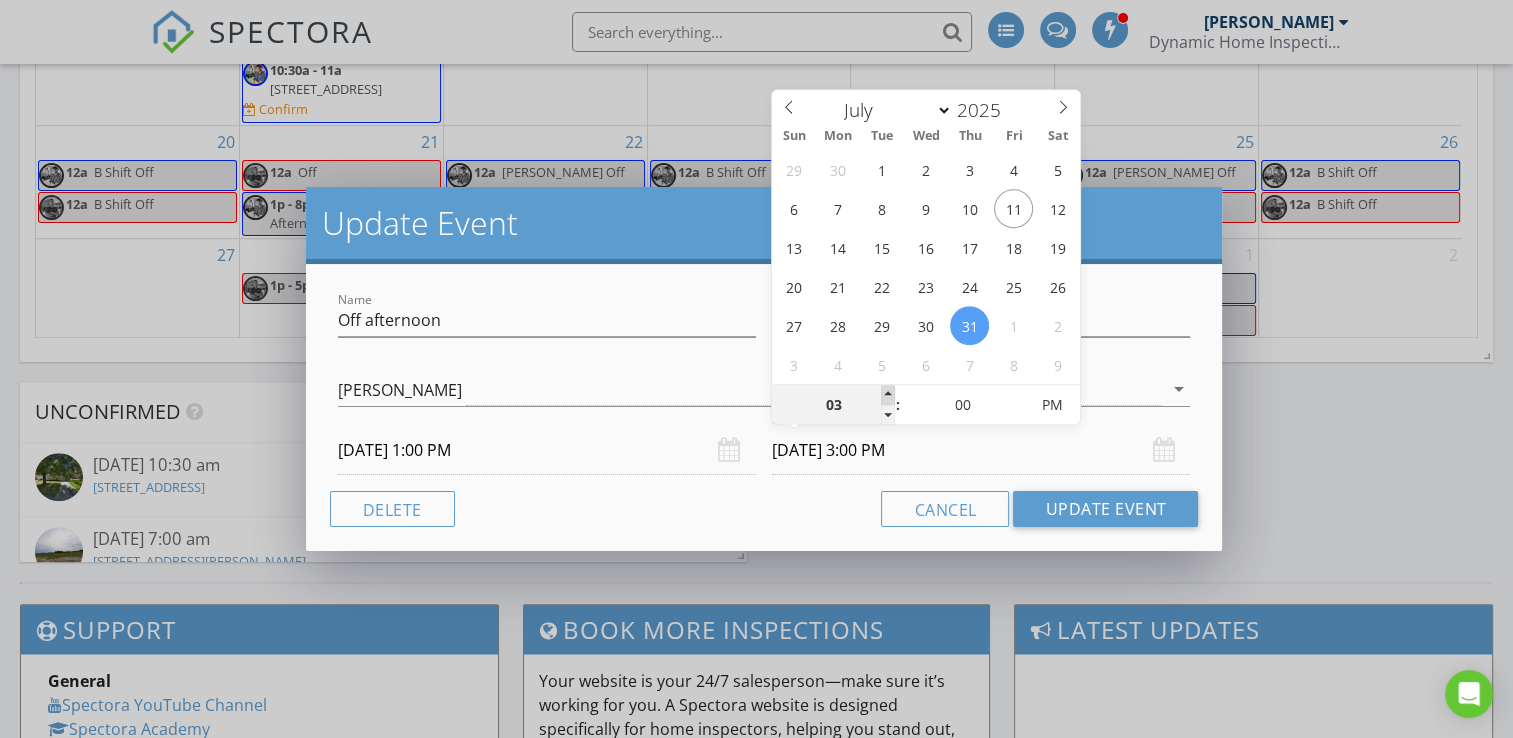 click at bounding box center (888, 395) 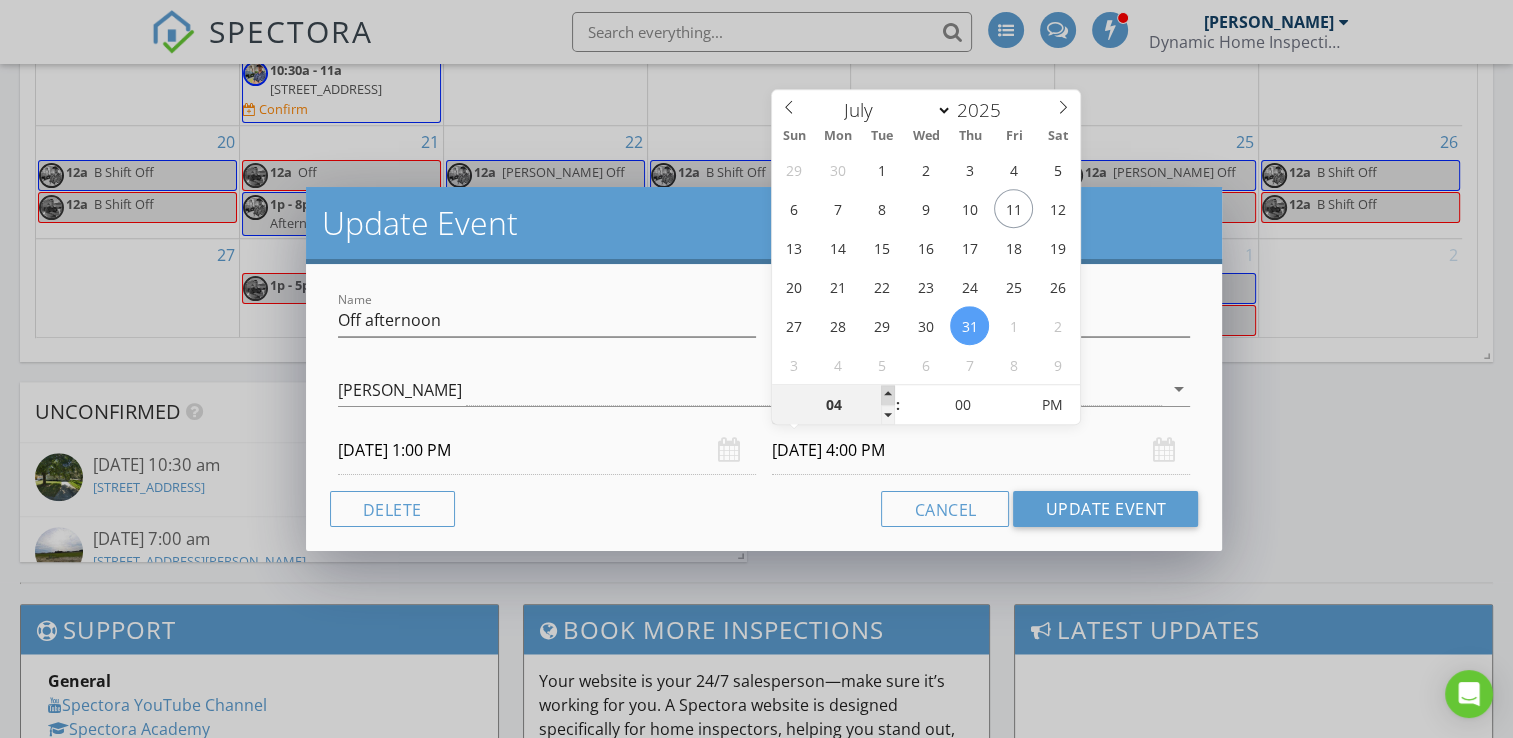 click at bounding box center (888, 395) 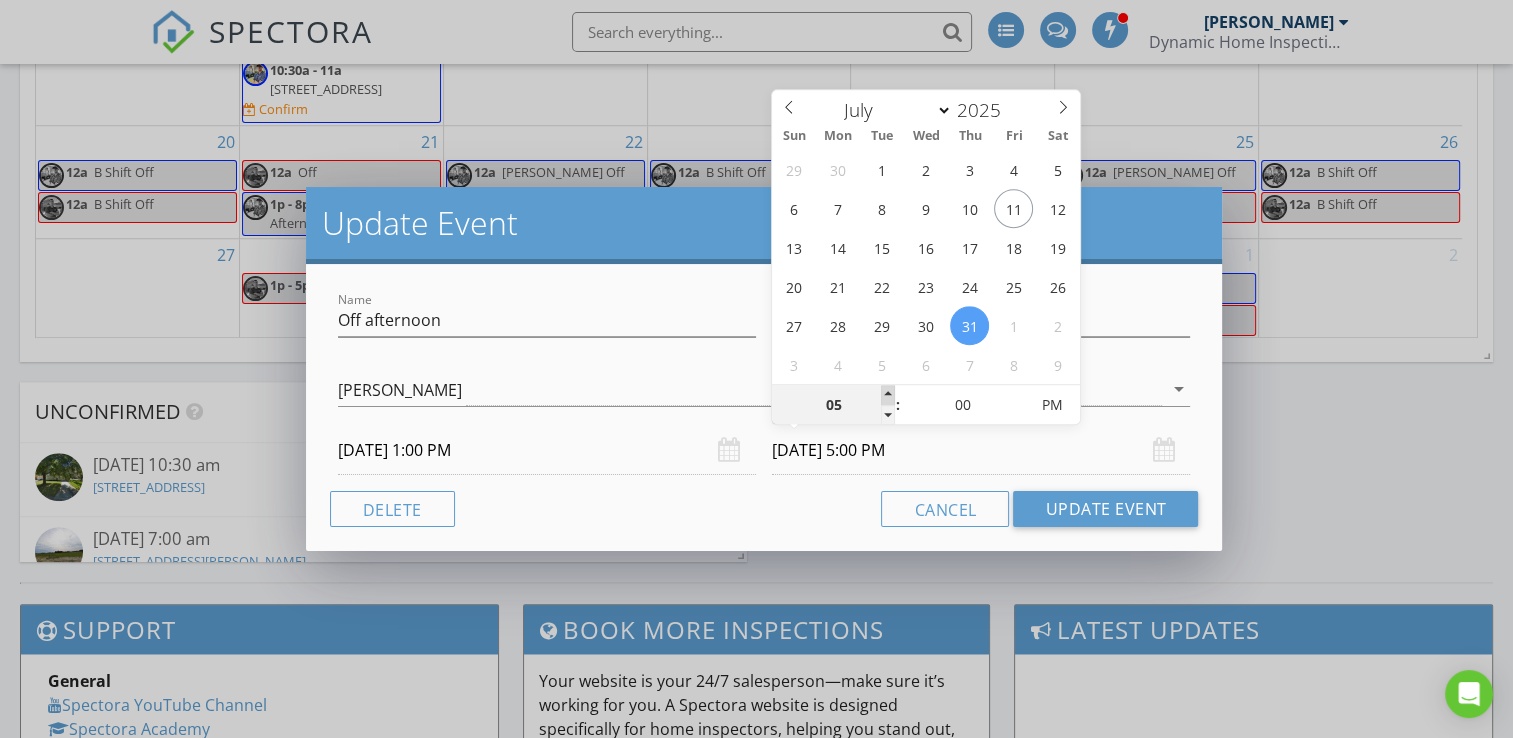 click at bounding box center (888, 395) 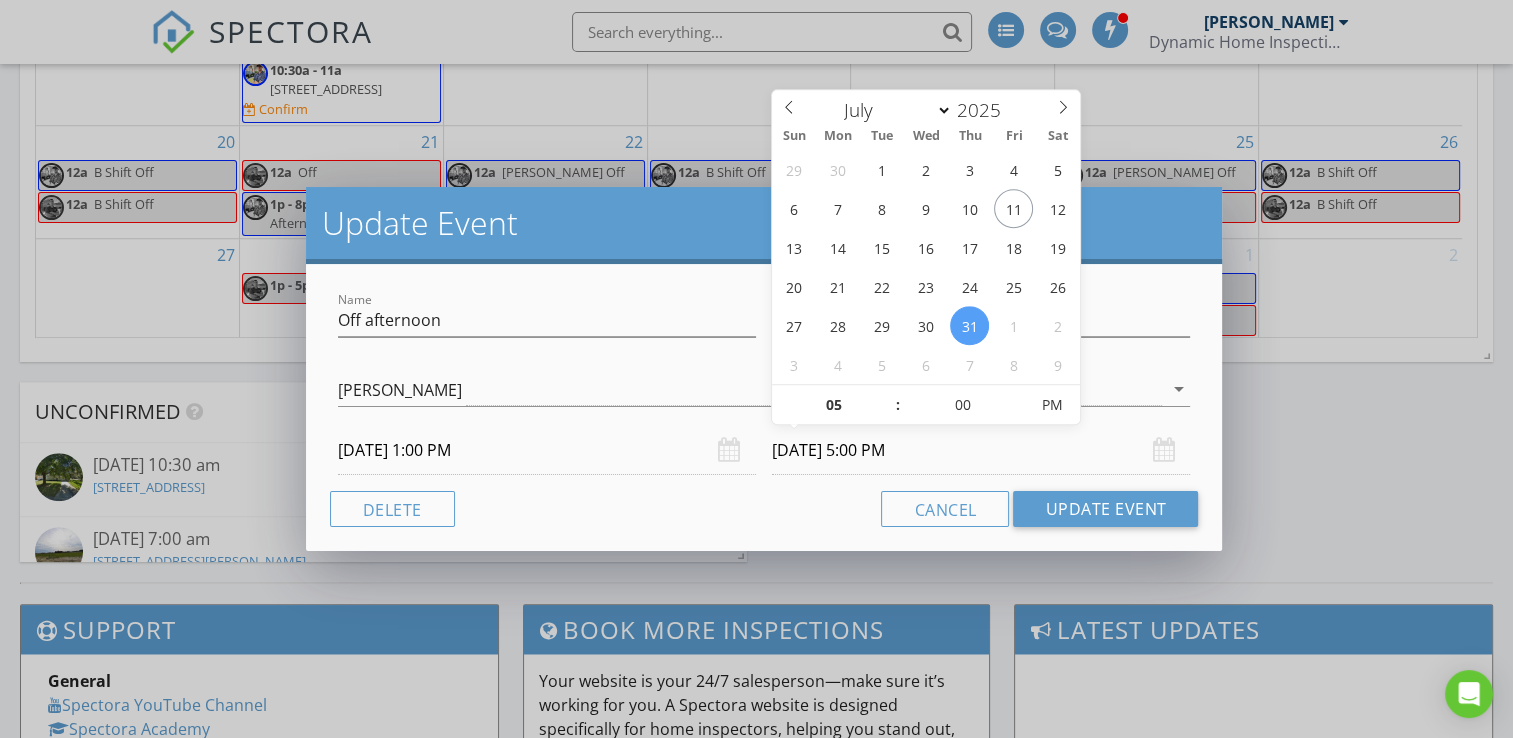 click on "Cancel   Update Event" at bounding box center (764, 509) 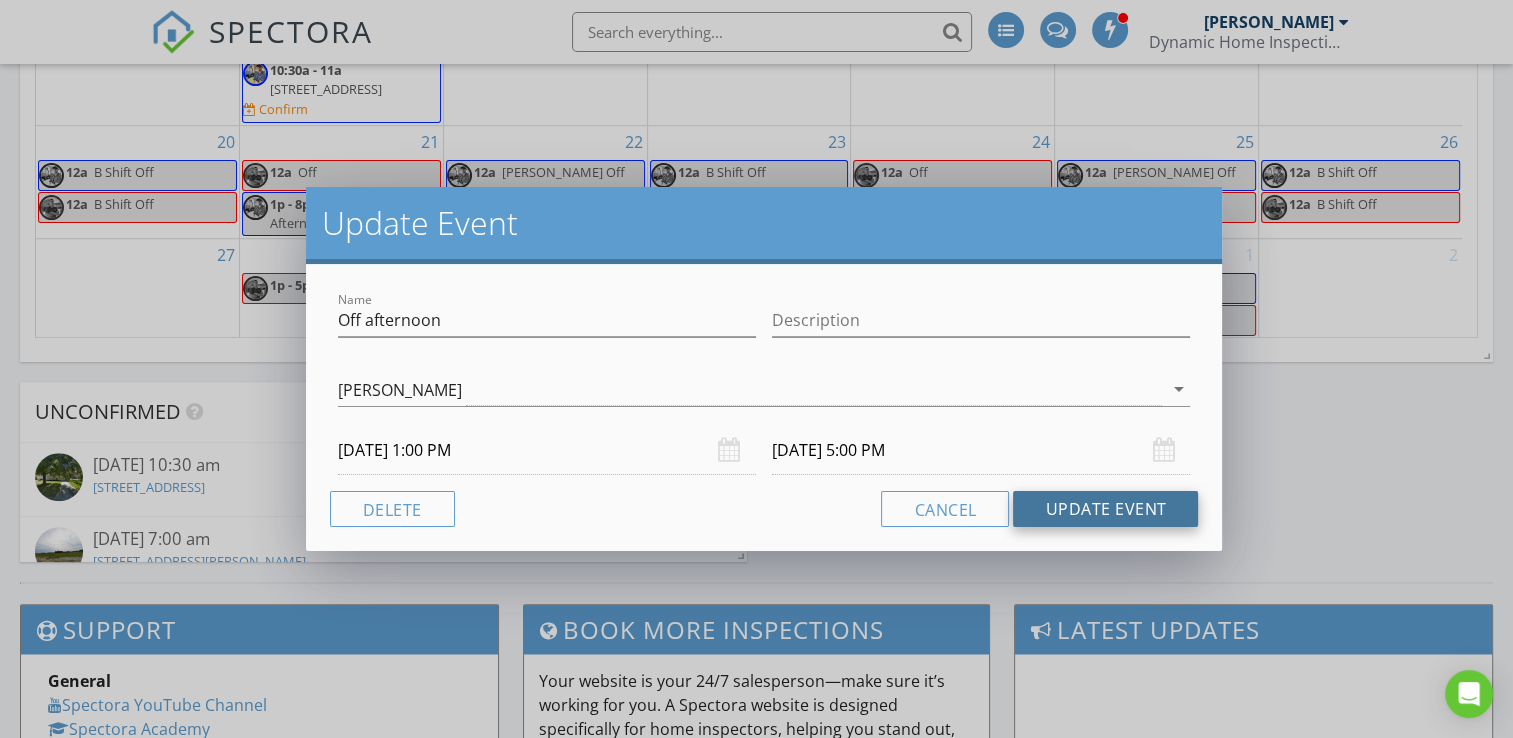 click on "Update Event" at bounding box center (1105, 509) 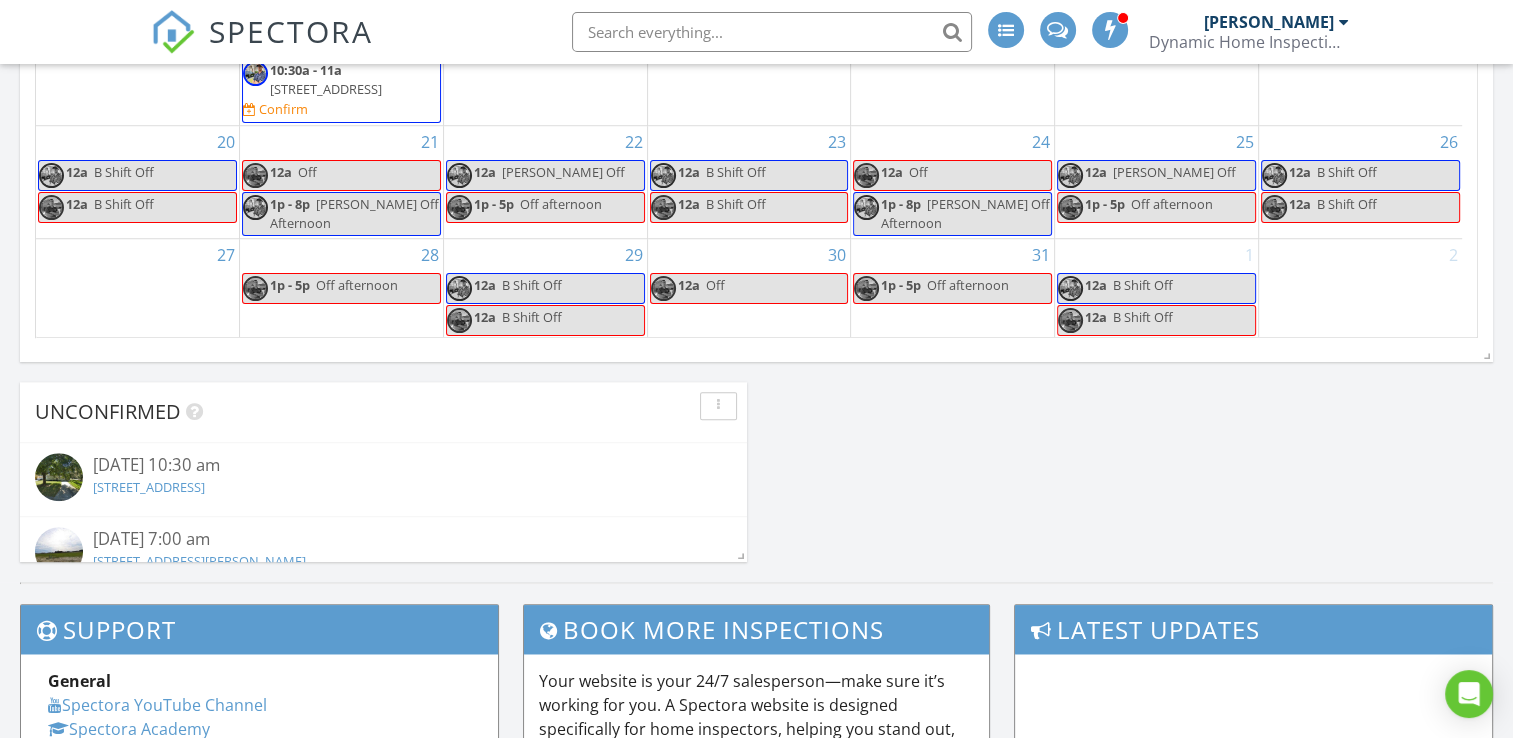 scroll, scrollTop: 0, scrollLeft: 0, axis: both 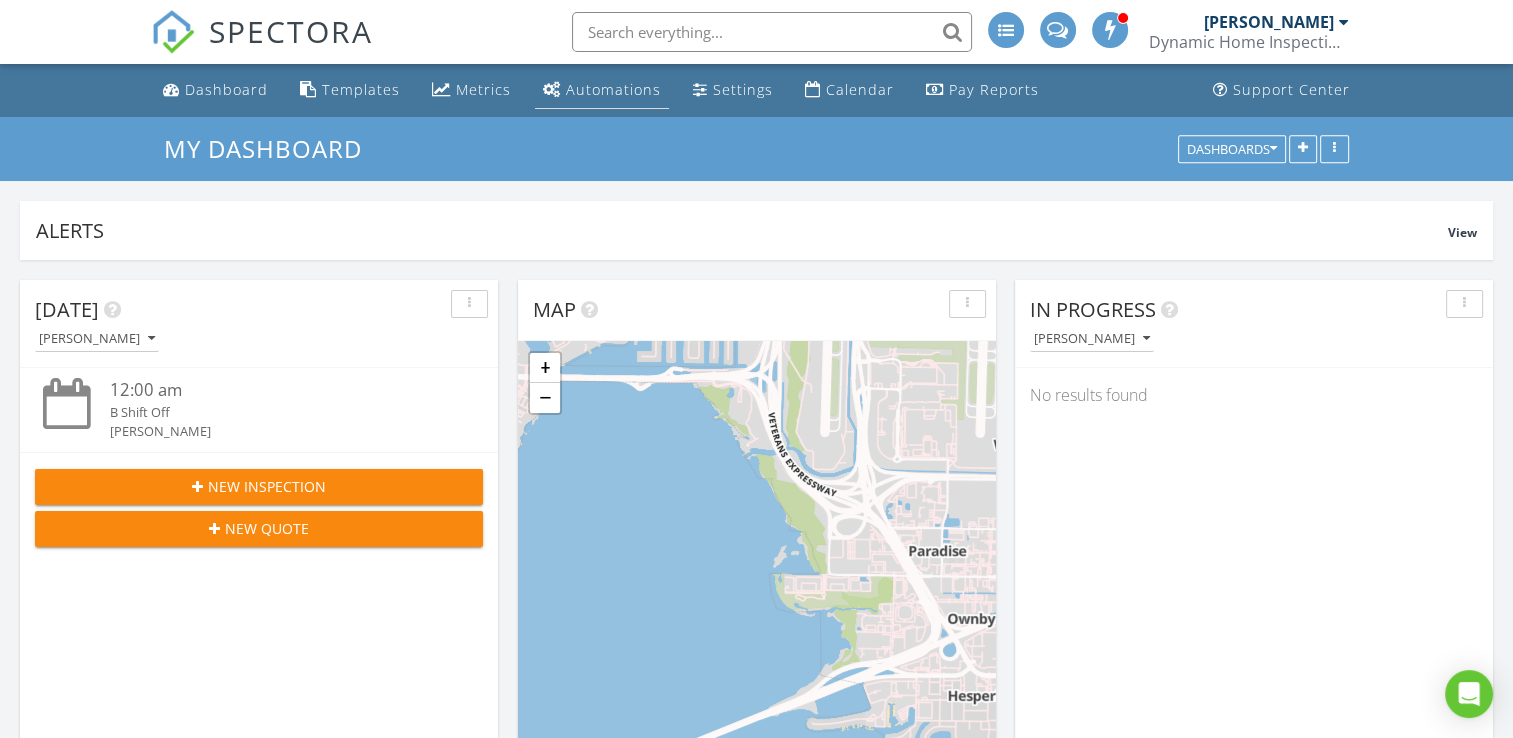 click on "Automations" at bounding box center [613, 89] 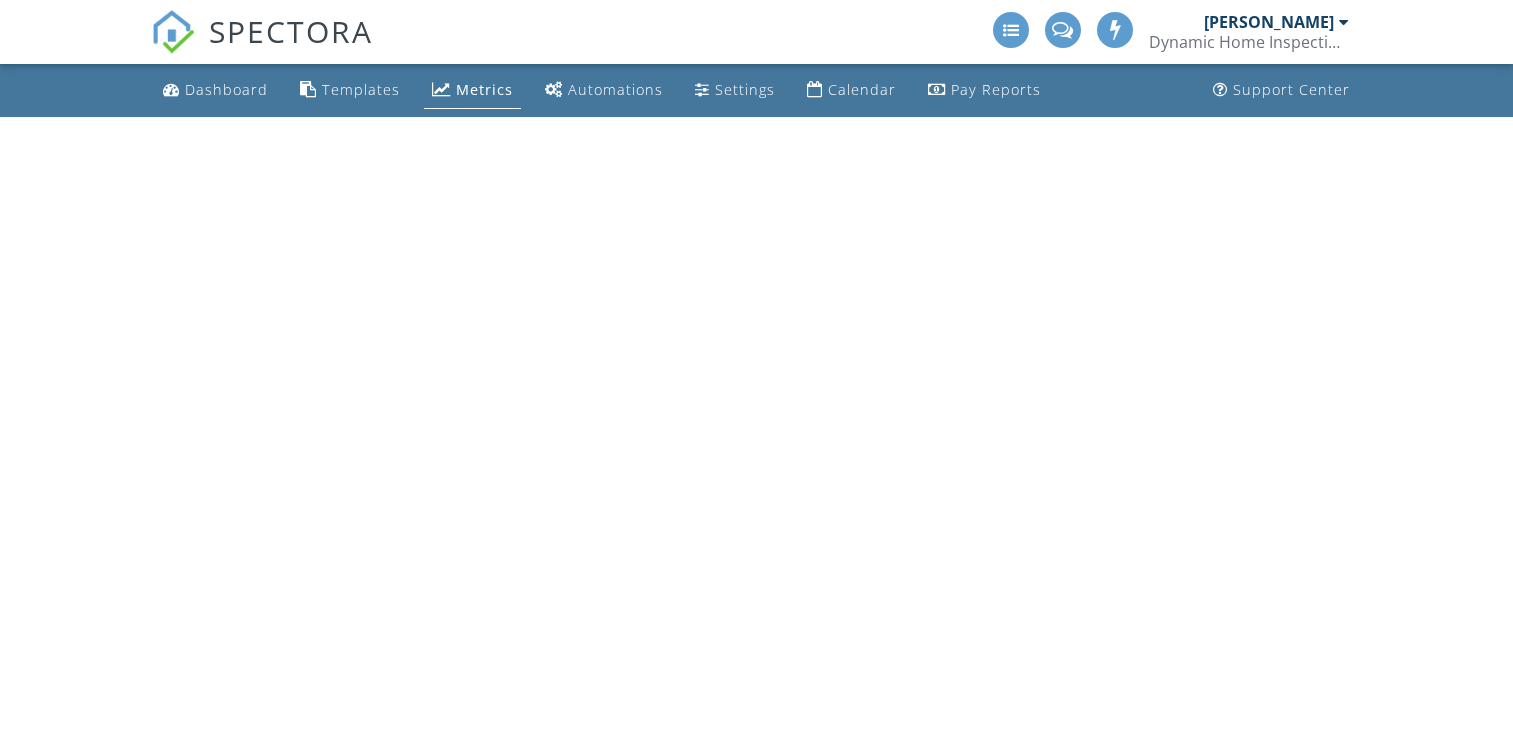 scroll, scrollTop: 0, scrollLeft: 0, axis: both 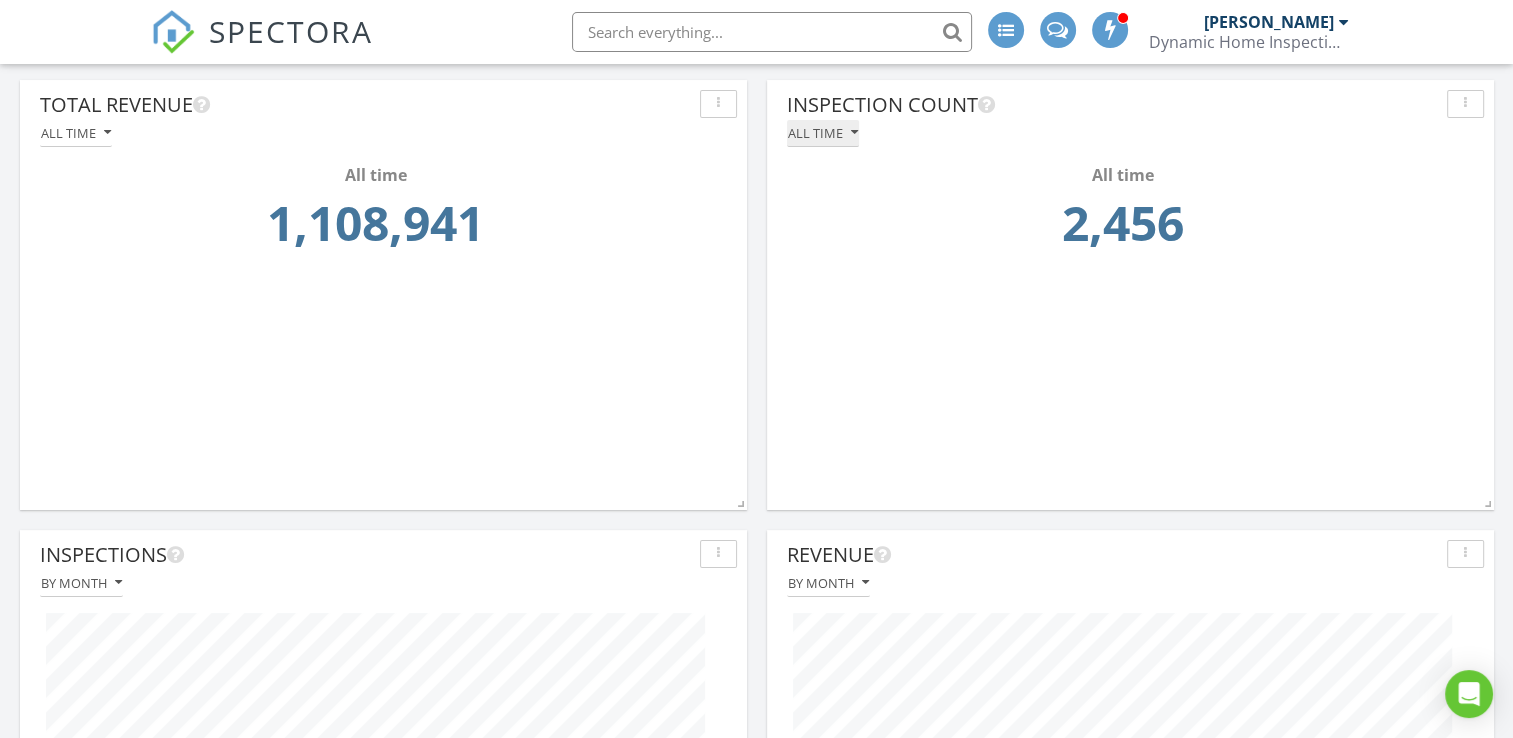 click on "All time" at bounding box center (823, 133) 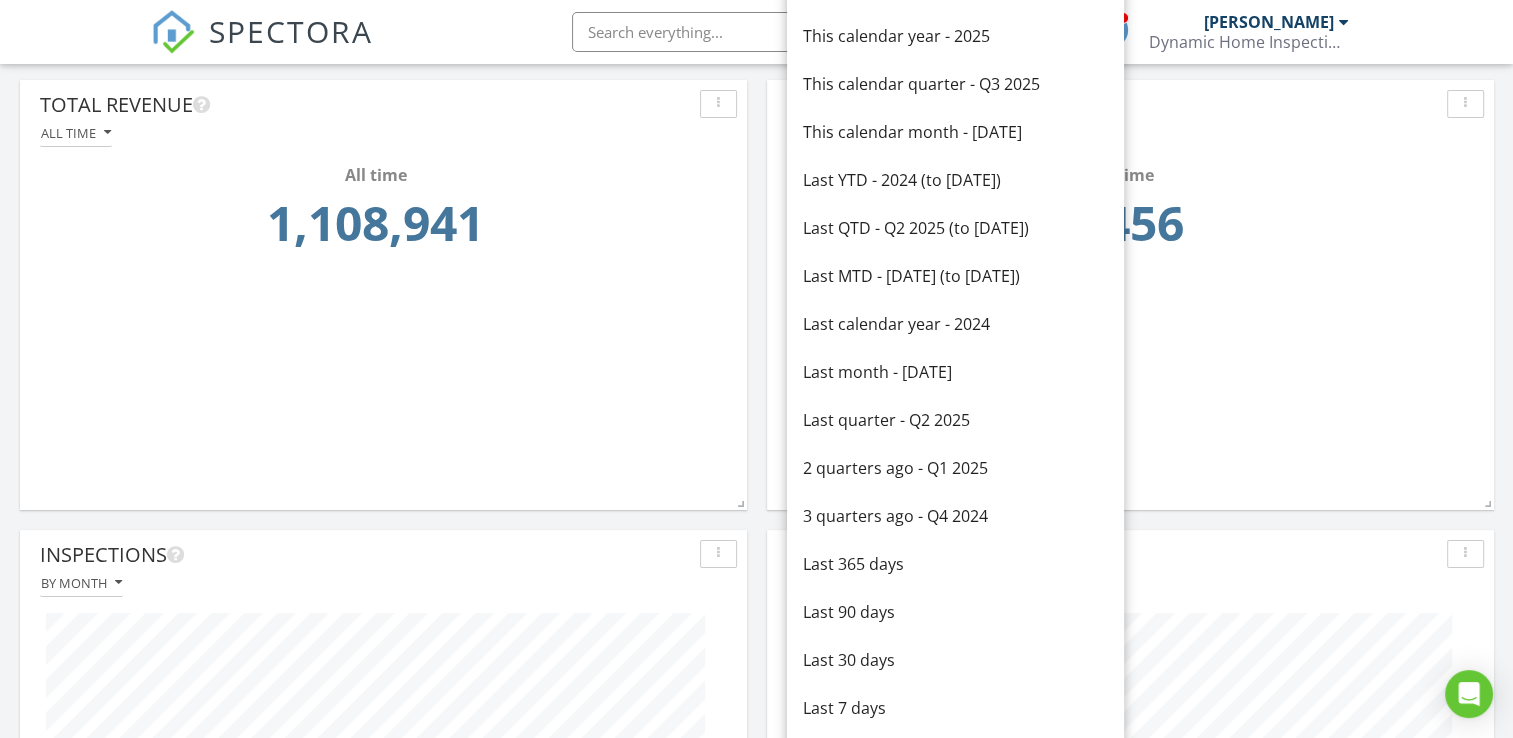 click on "Total Revenue
All time
All time
1,108,941" at bounding box center (383, 280) 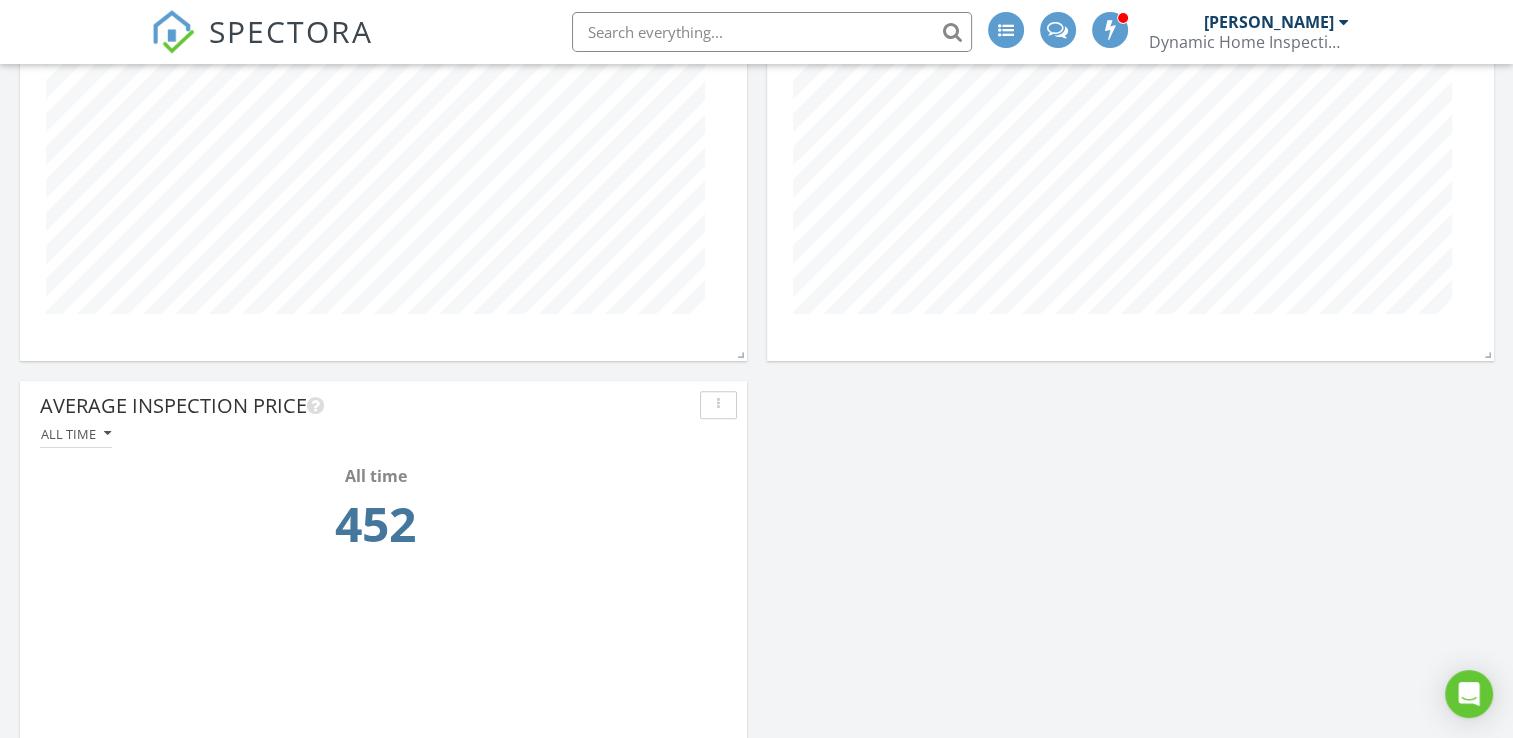 scroll, scrollTop: 892, scrollLeft: 0, axis: vertical 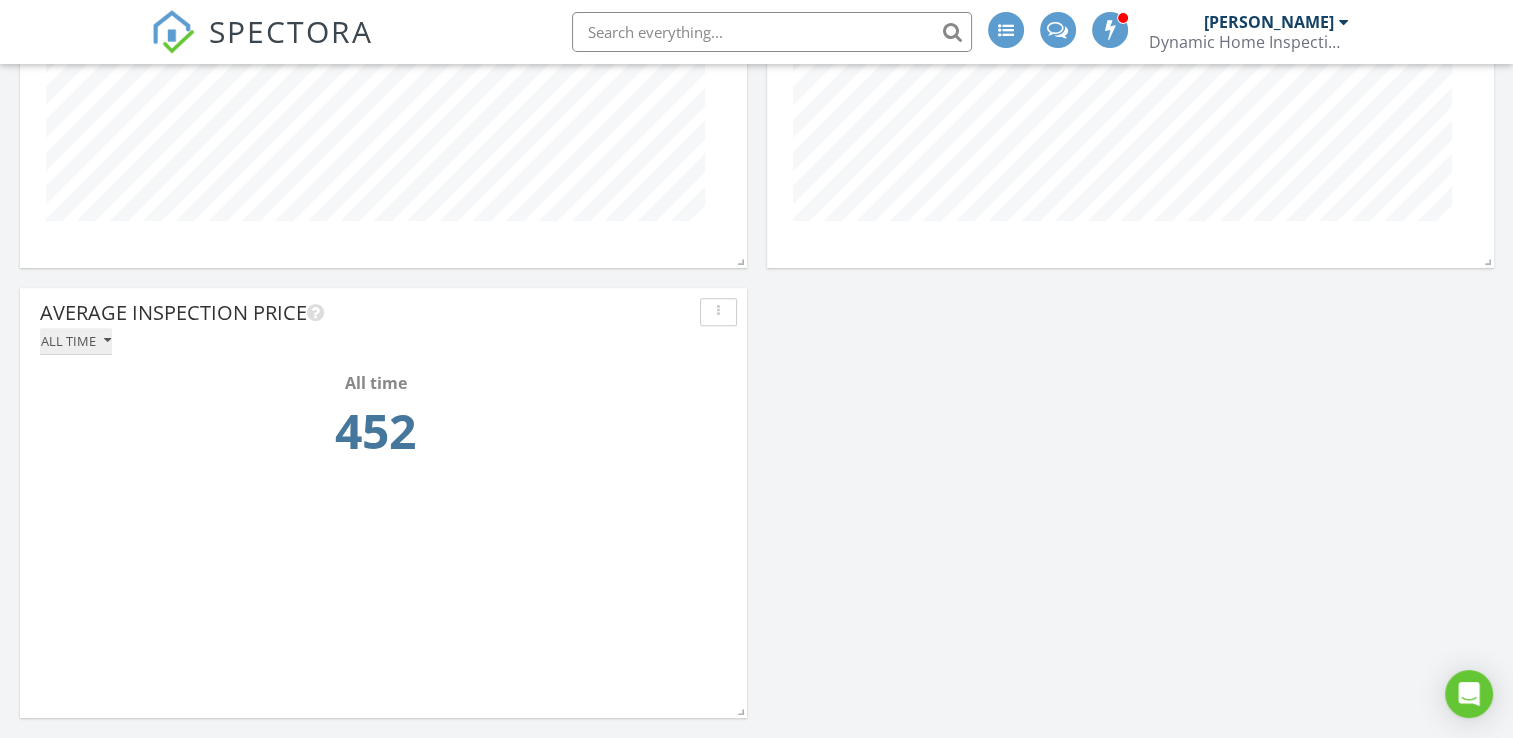click on "All time" at bounding box center [76, 341] 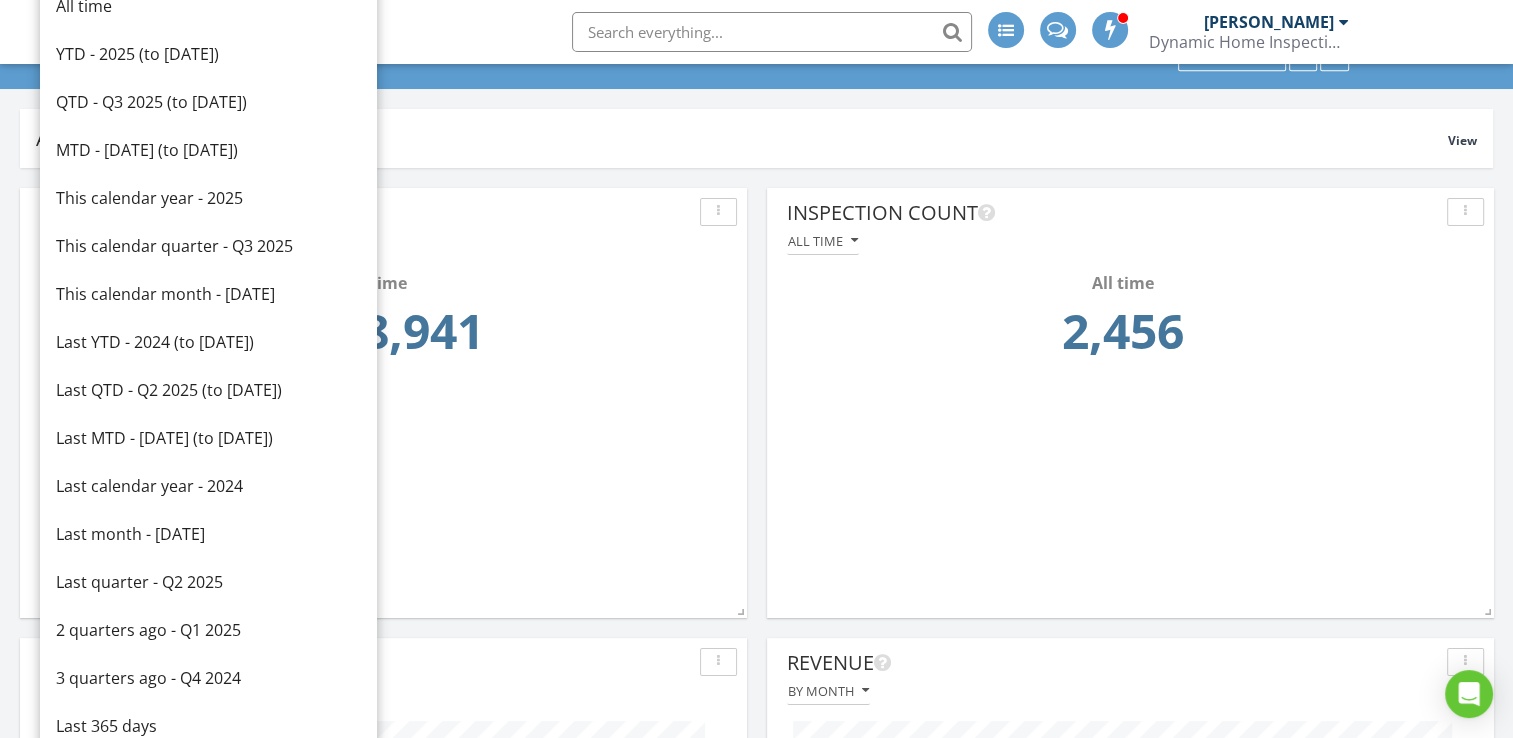 scroll, scrollTop: 0, scrollLeft: 0, axis: both 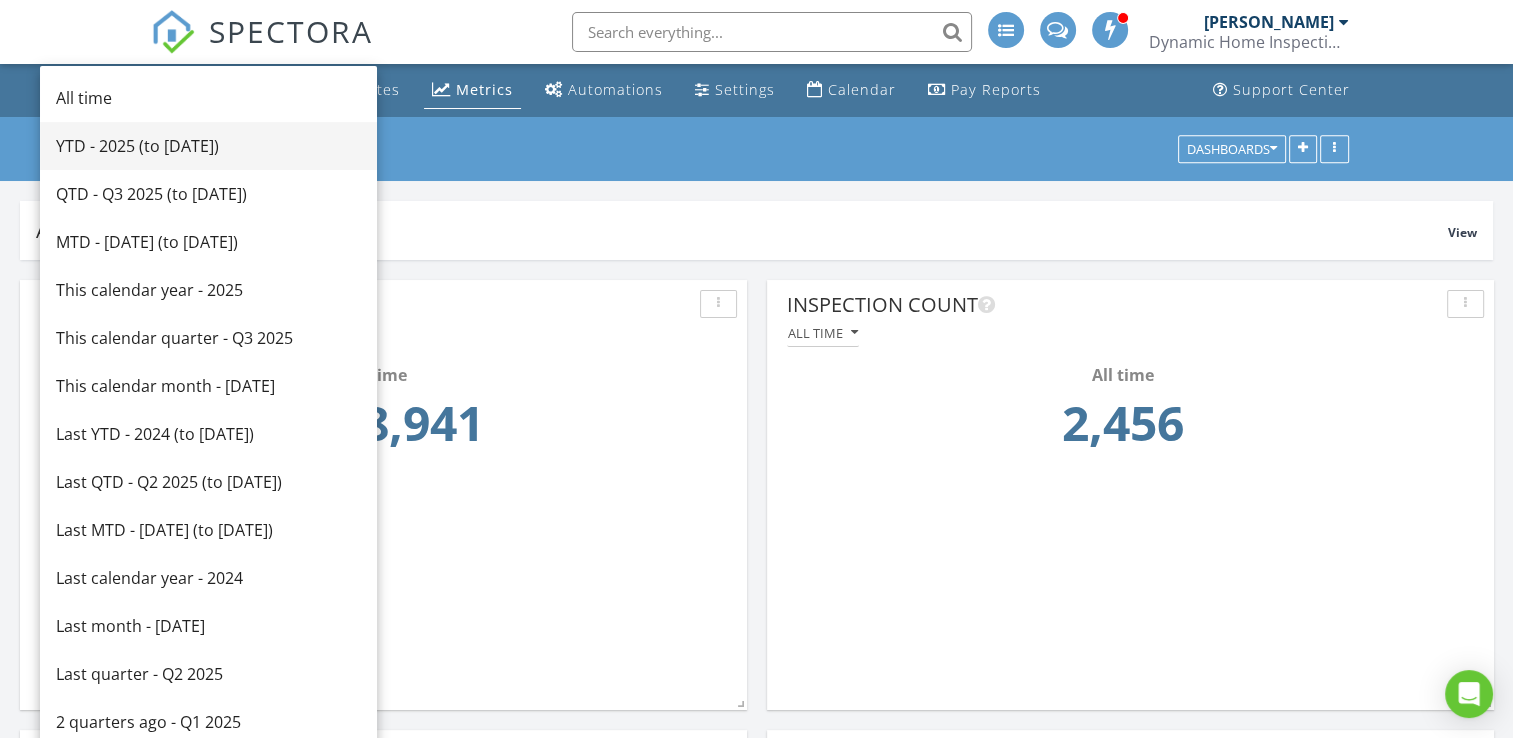 click on "YTD - 2025 (to Jul 11th)" at bounding box center (208, 146) 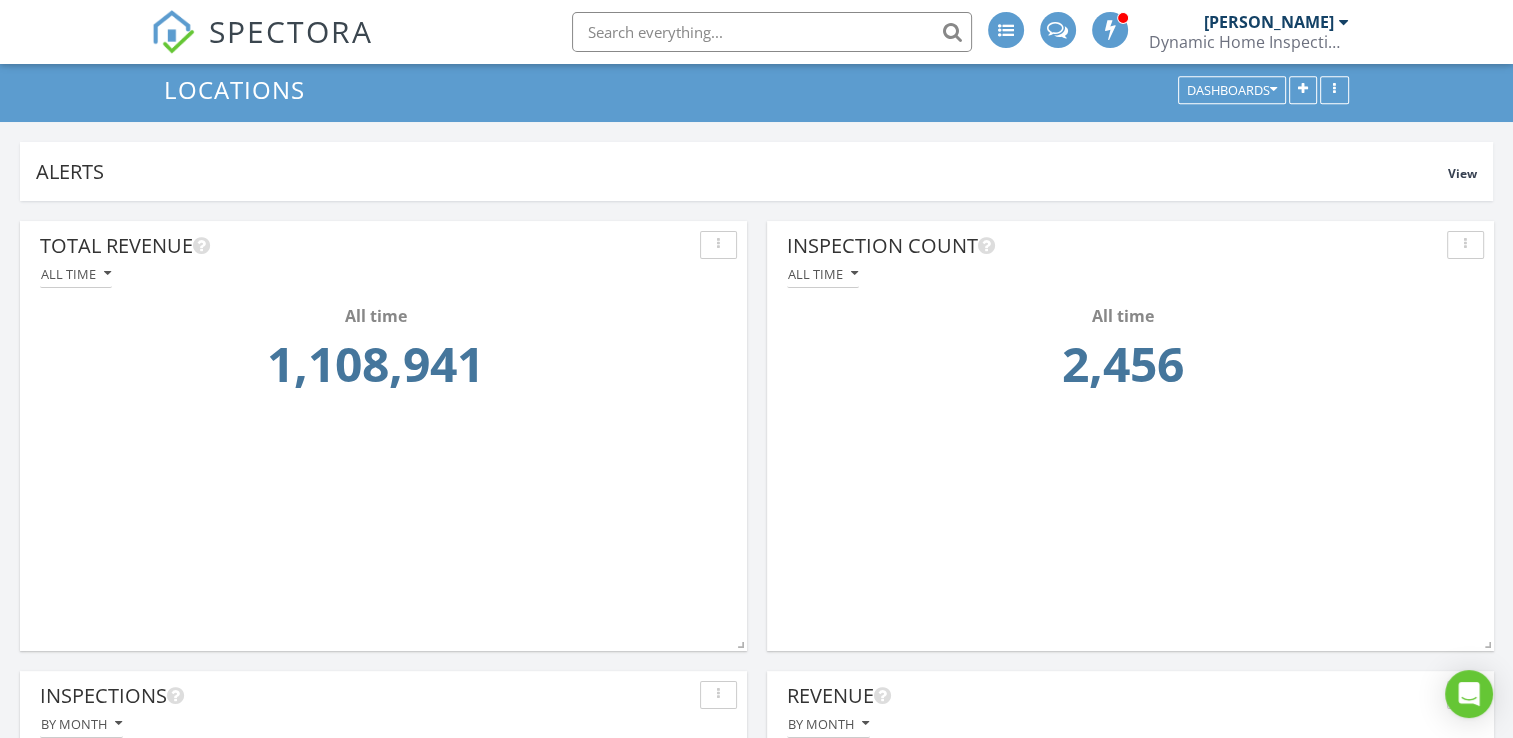 scroll, scrollTop: 0, scrollLeft: 0, axis: both 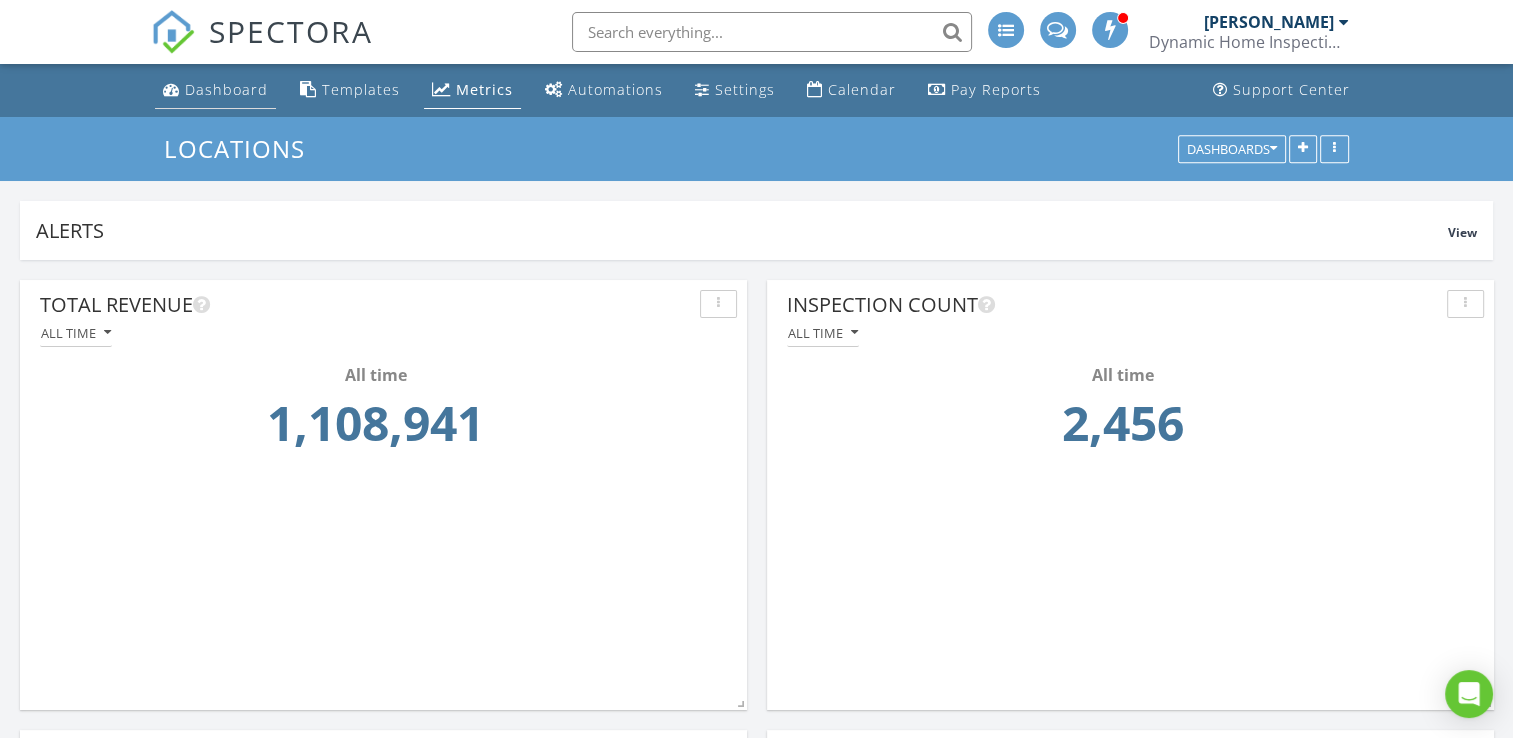 click on "Dashboard" at bounding box center [226, 89] 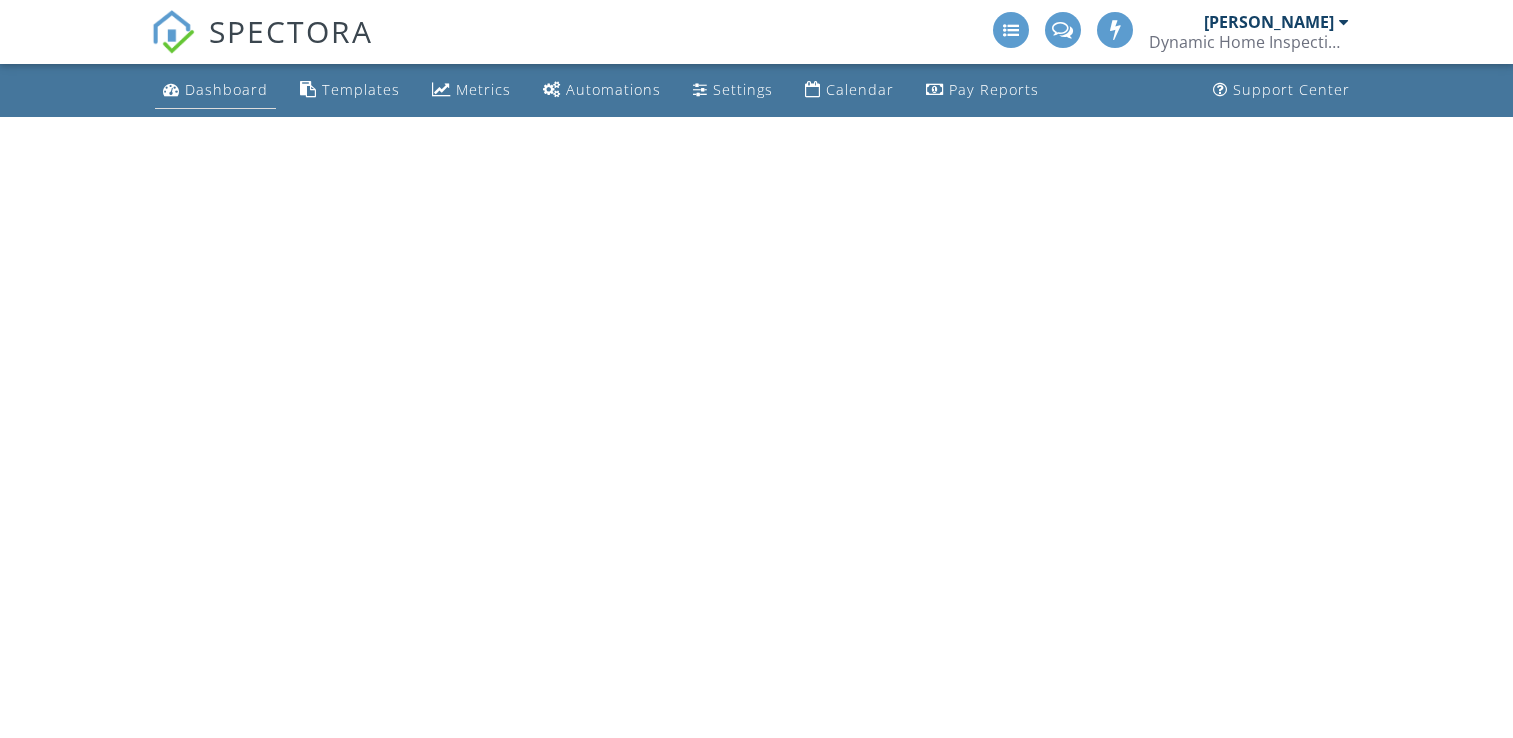 scroll, scrollTop: 0, scrollLeft: 0, axis: both 